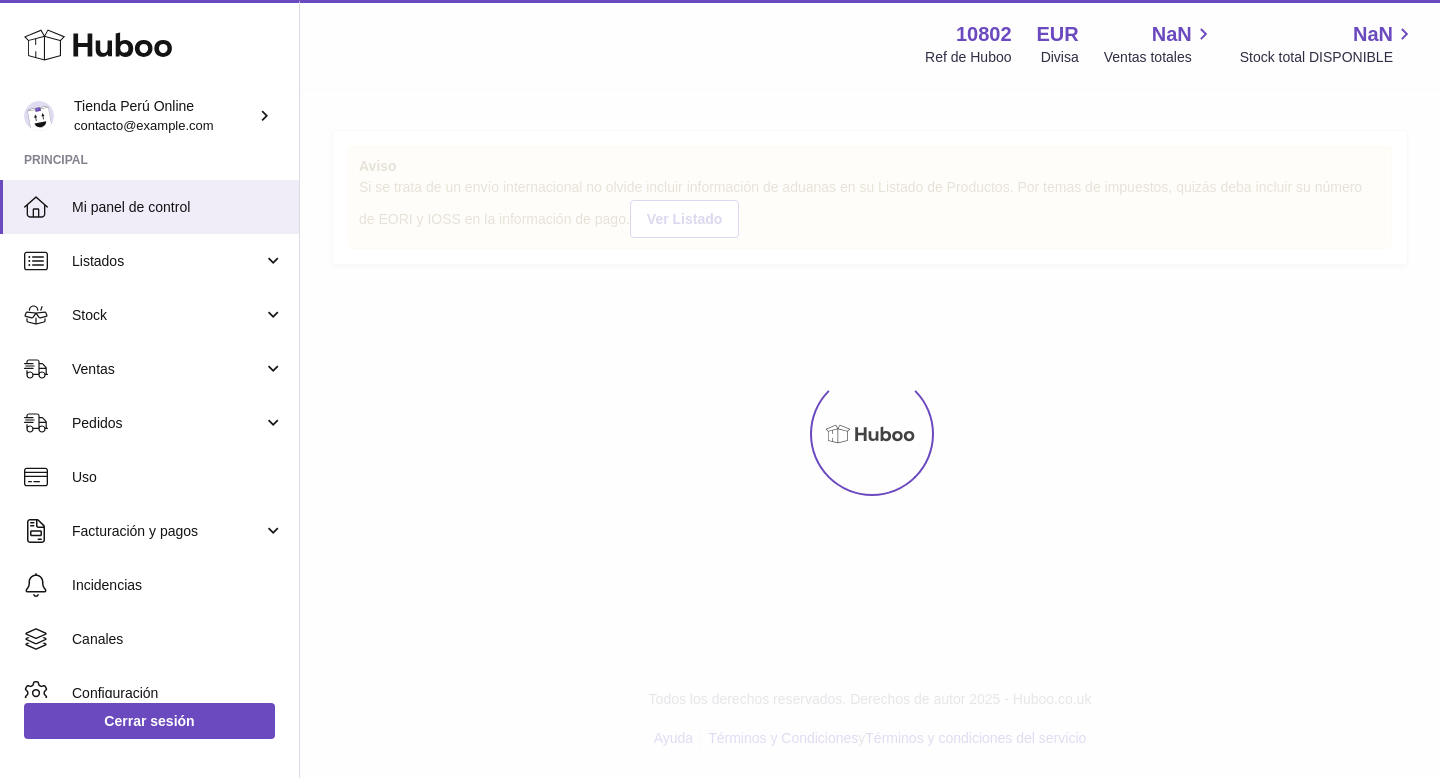 scroll, scrollTop: 0, scrollLeft: 0, axis: both 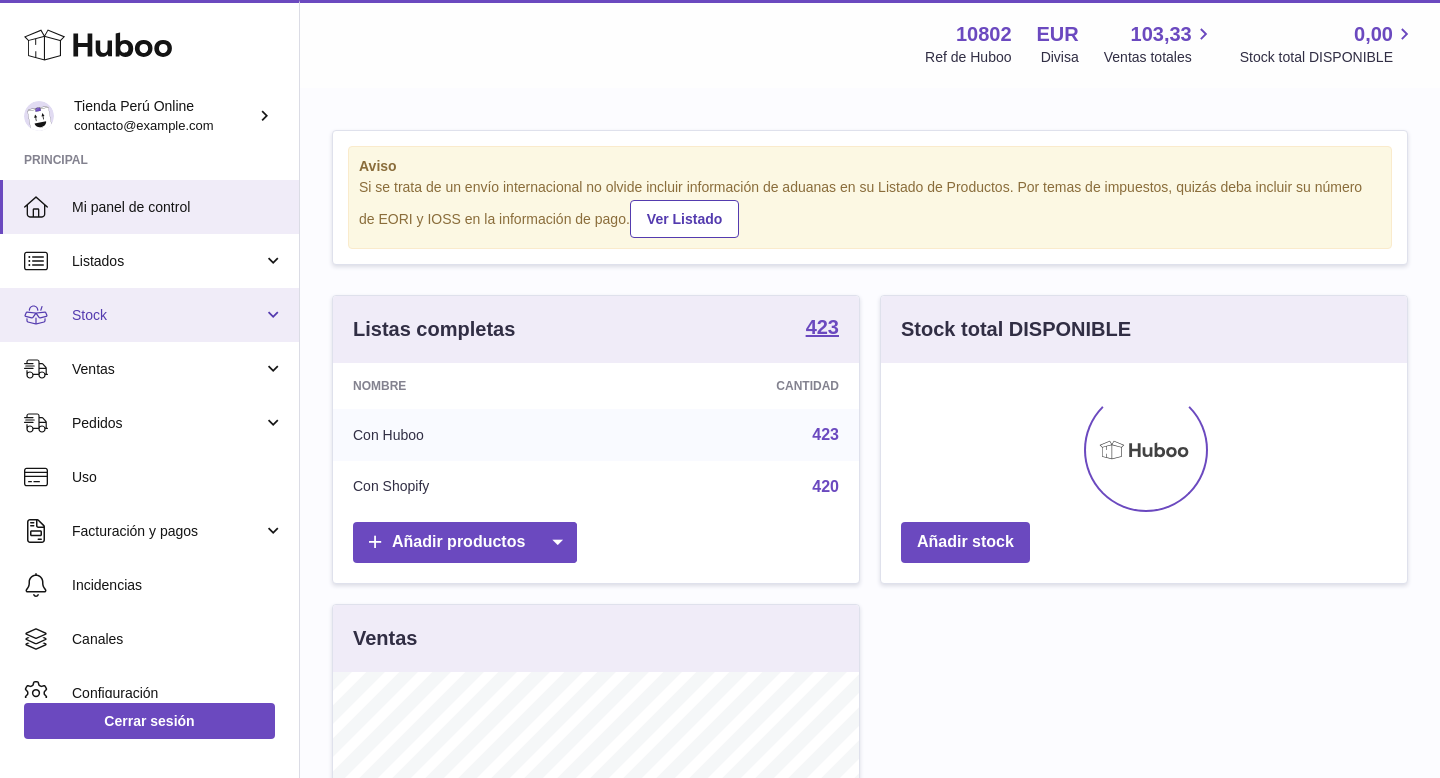 click on "Stock" at bounding box center (149, 315) 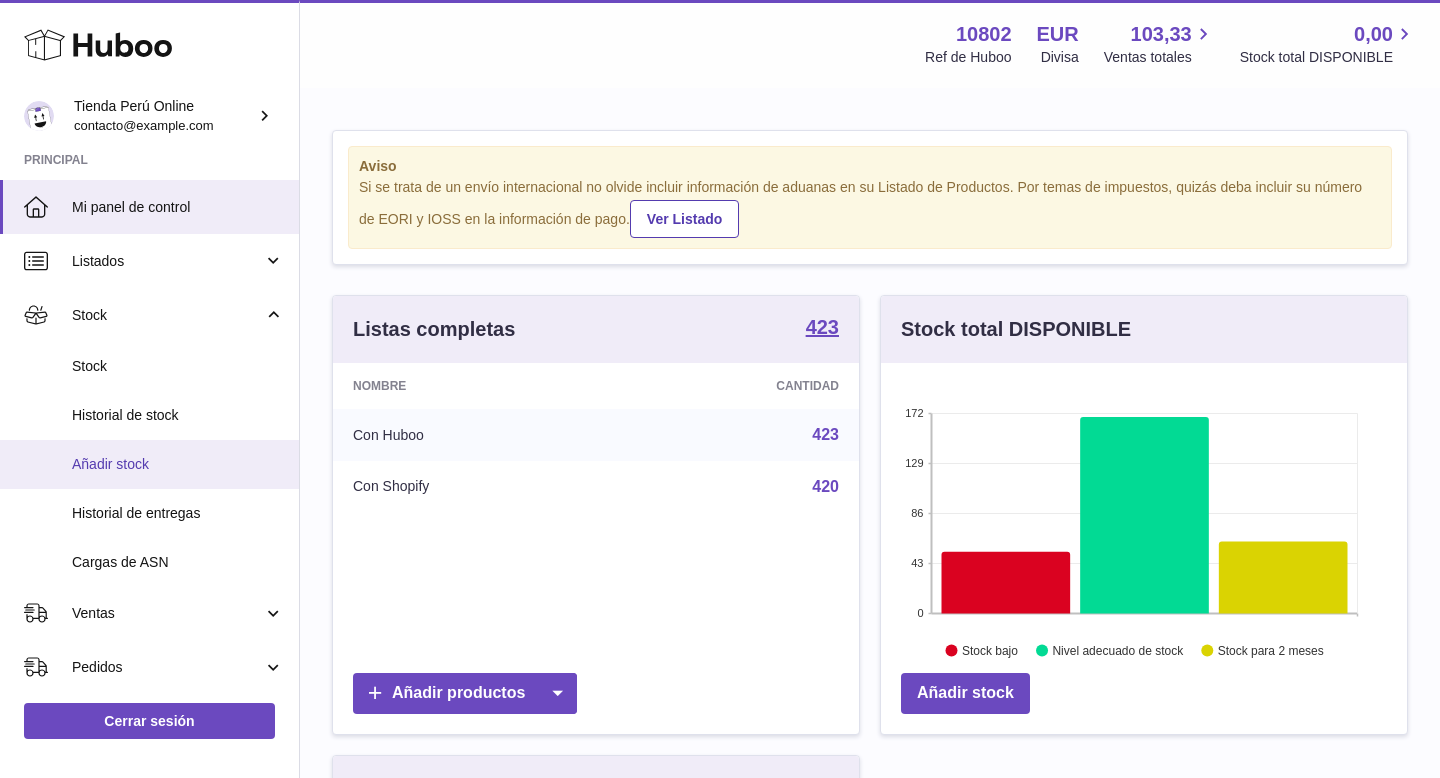 click on "Añadir stock" at bounding box center (149, 464) 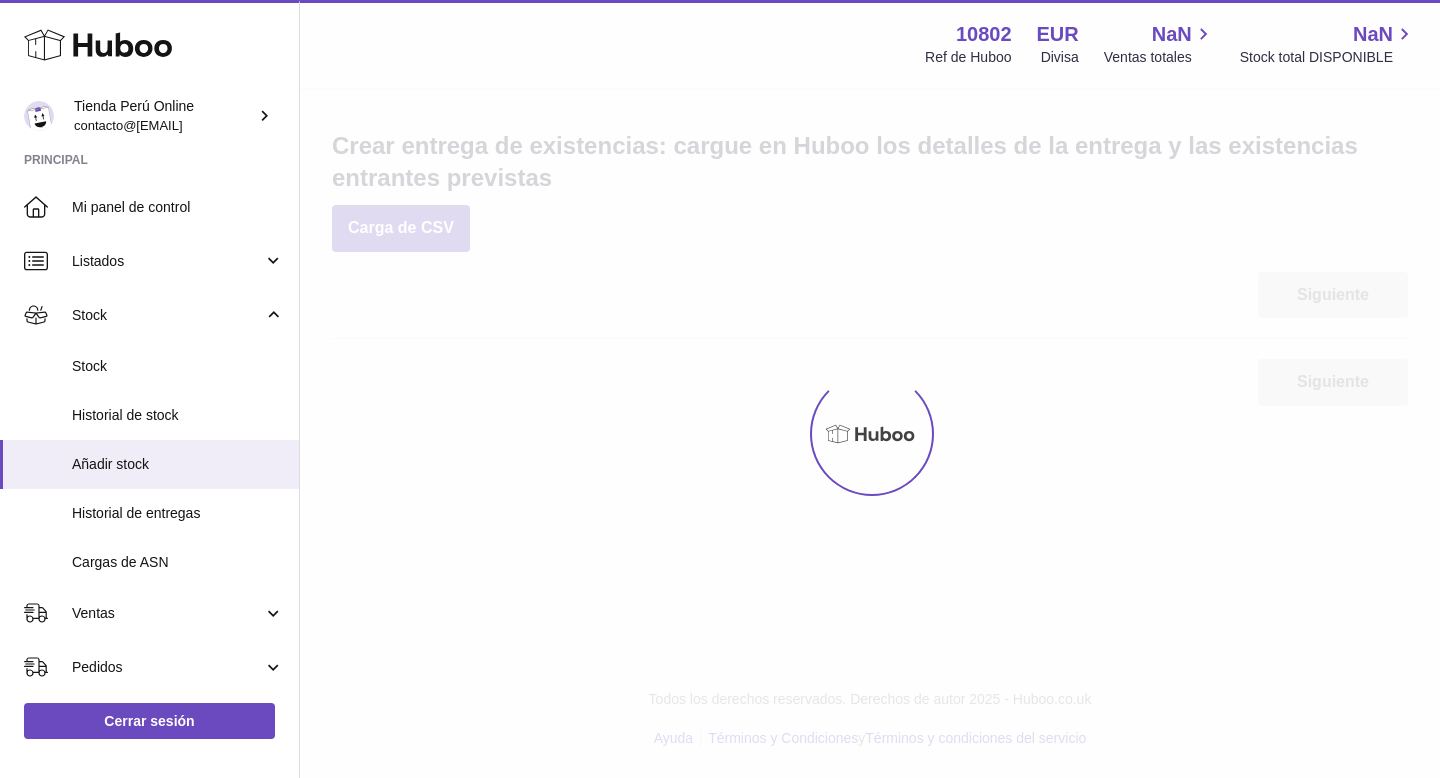 scroll, scrollTop: 0, scrollLeft: 0, axis: both 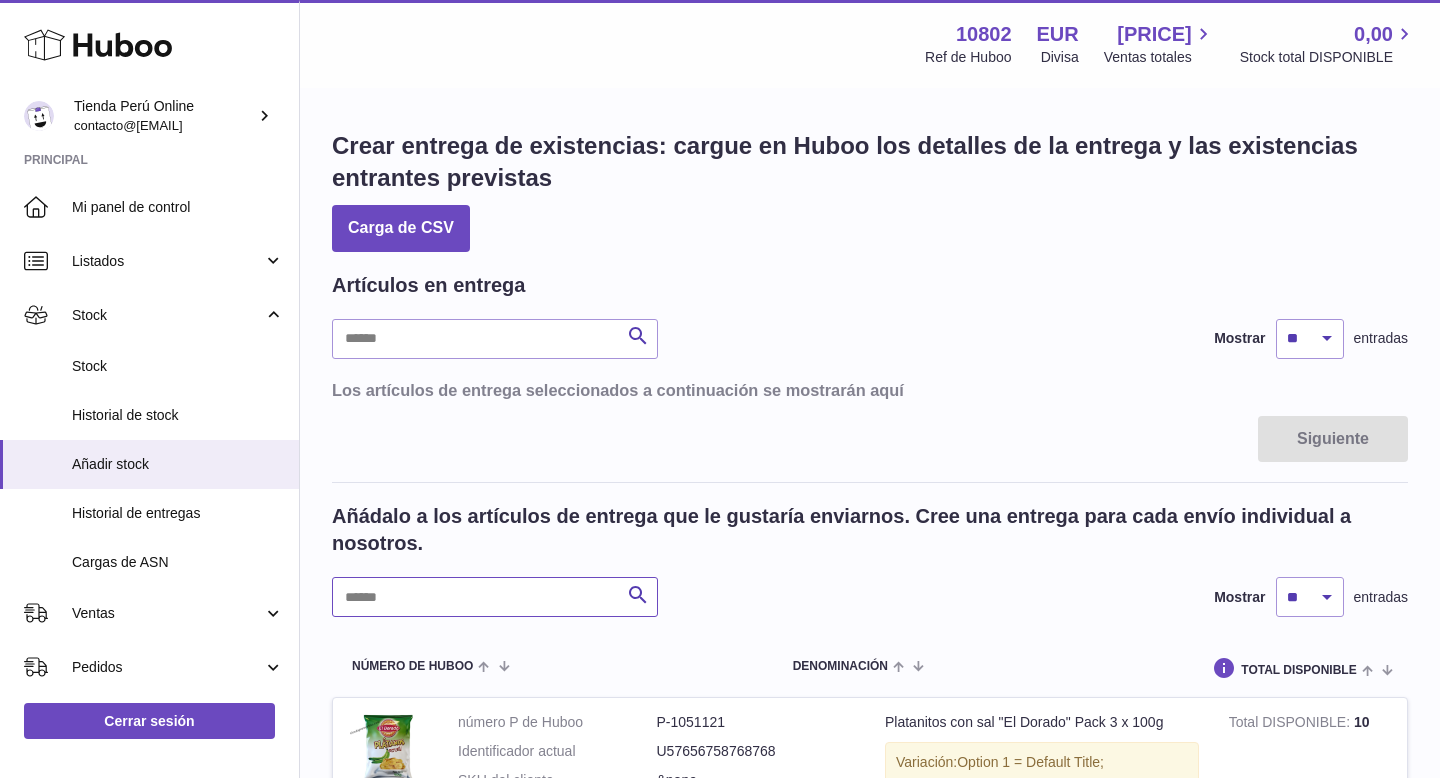 click at bounding box center (495, 597) 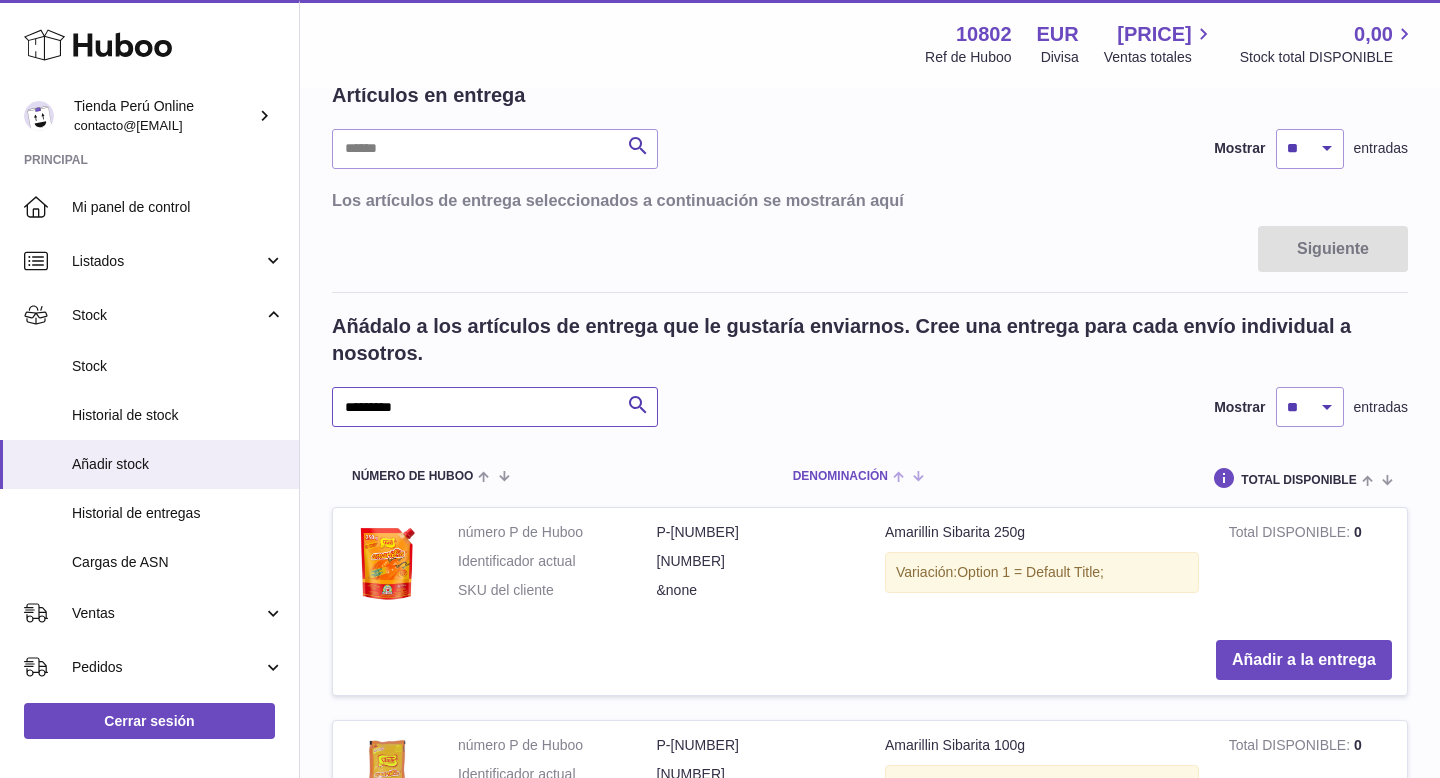 scroll, scrollTop: 196, scrollLeft: 0, axis: vertical 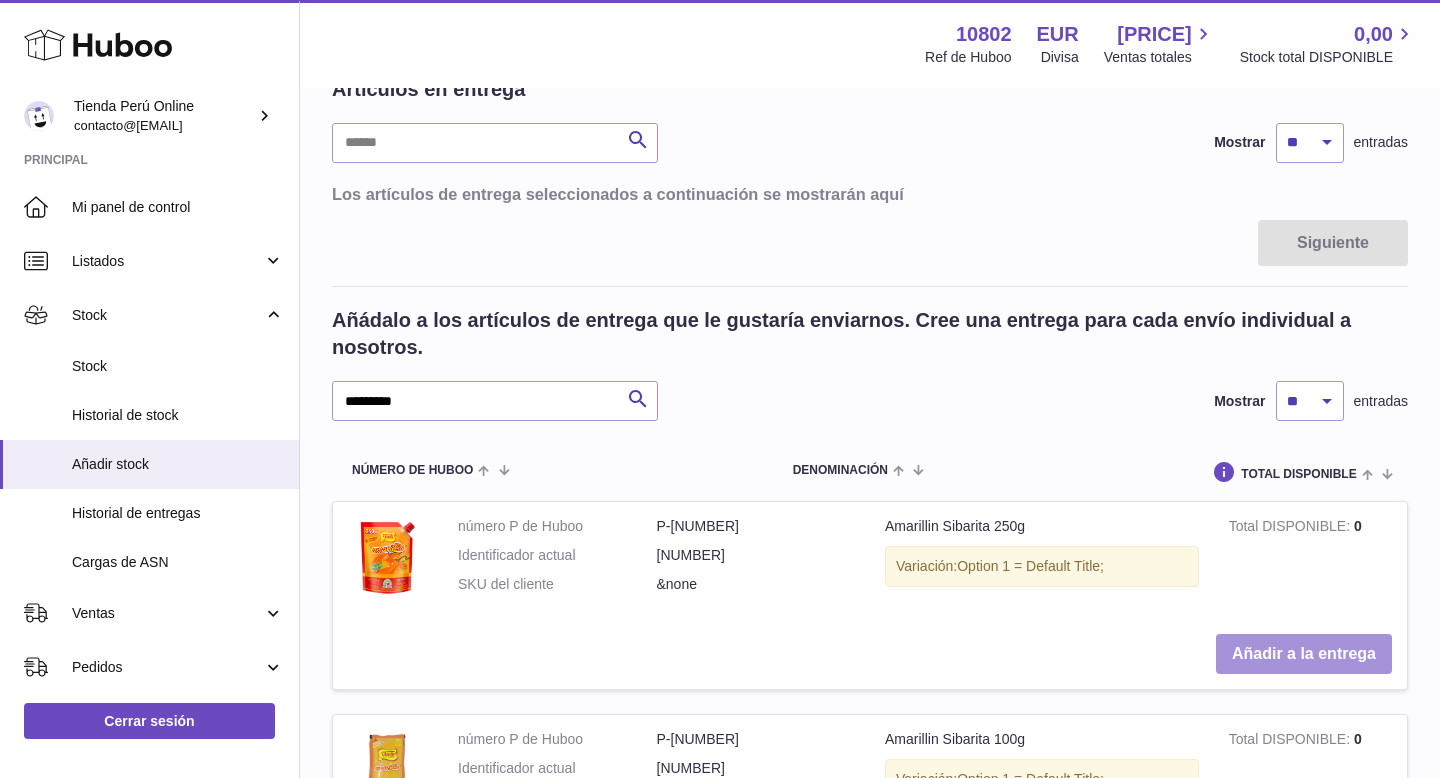 click on "Añadir a la entrega" at bounding box center [1304, 654] 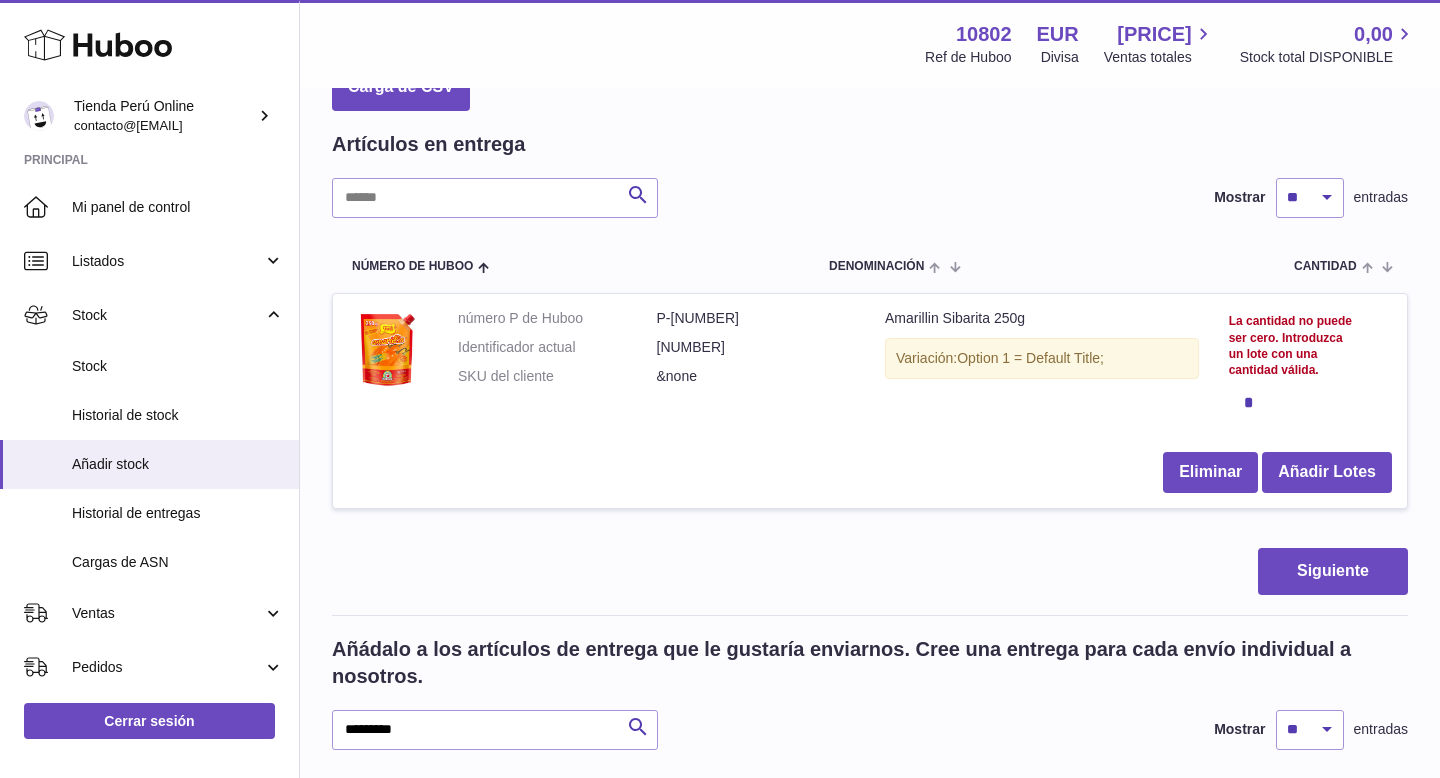 scroll, scrollTop: 130, scrollLeft: 0, axis: vertical 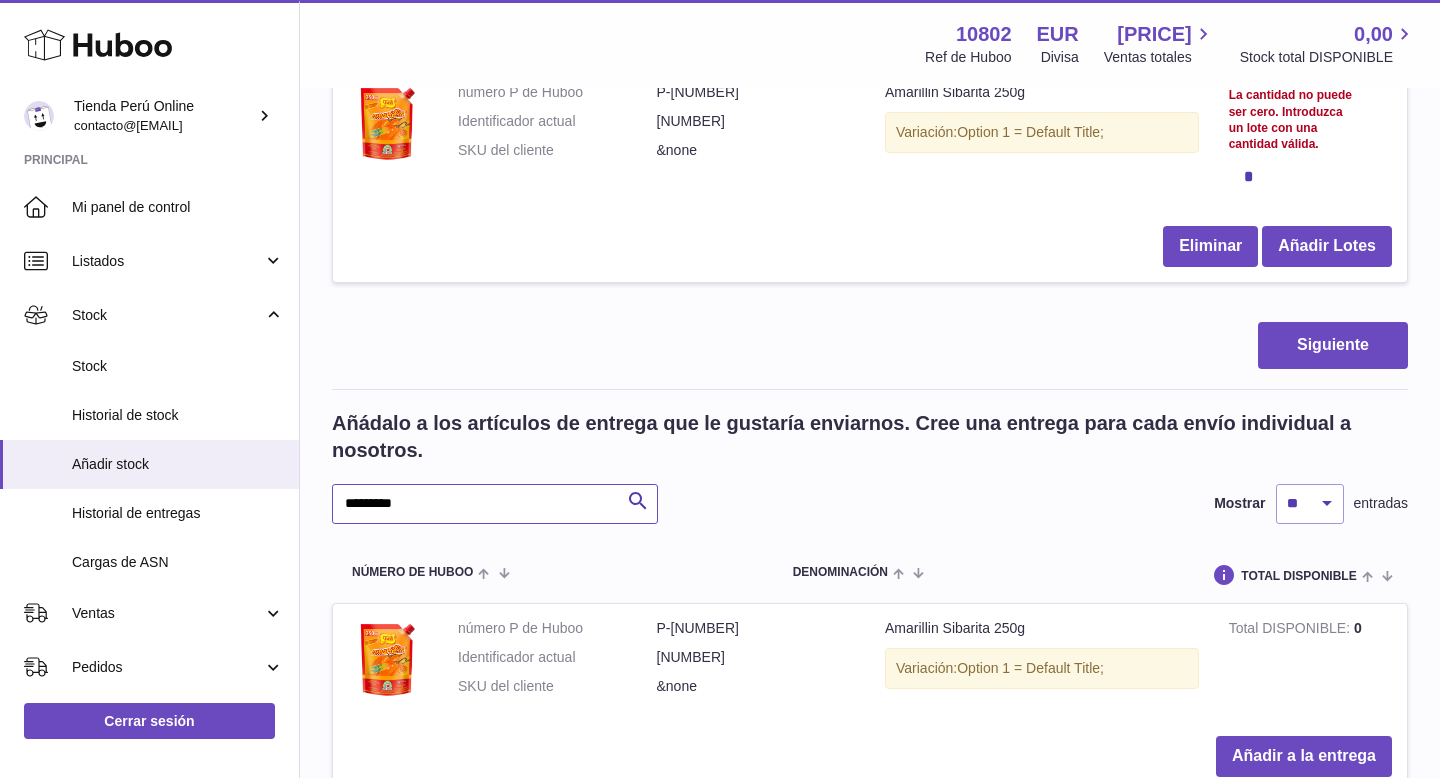 drag, startPoint x: 435, startPoint y: 511, endPoint x: 314, endPoint y: 506, distance: 121.103264 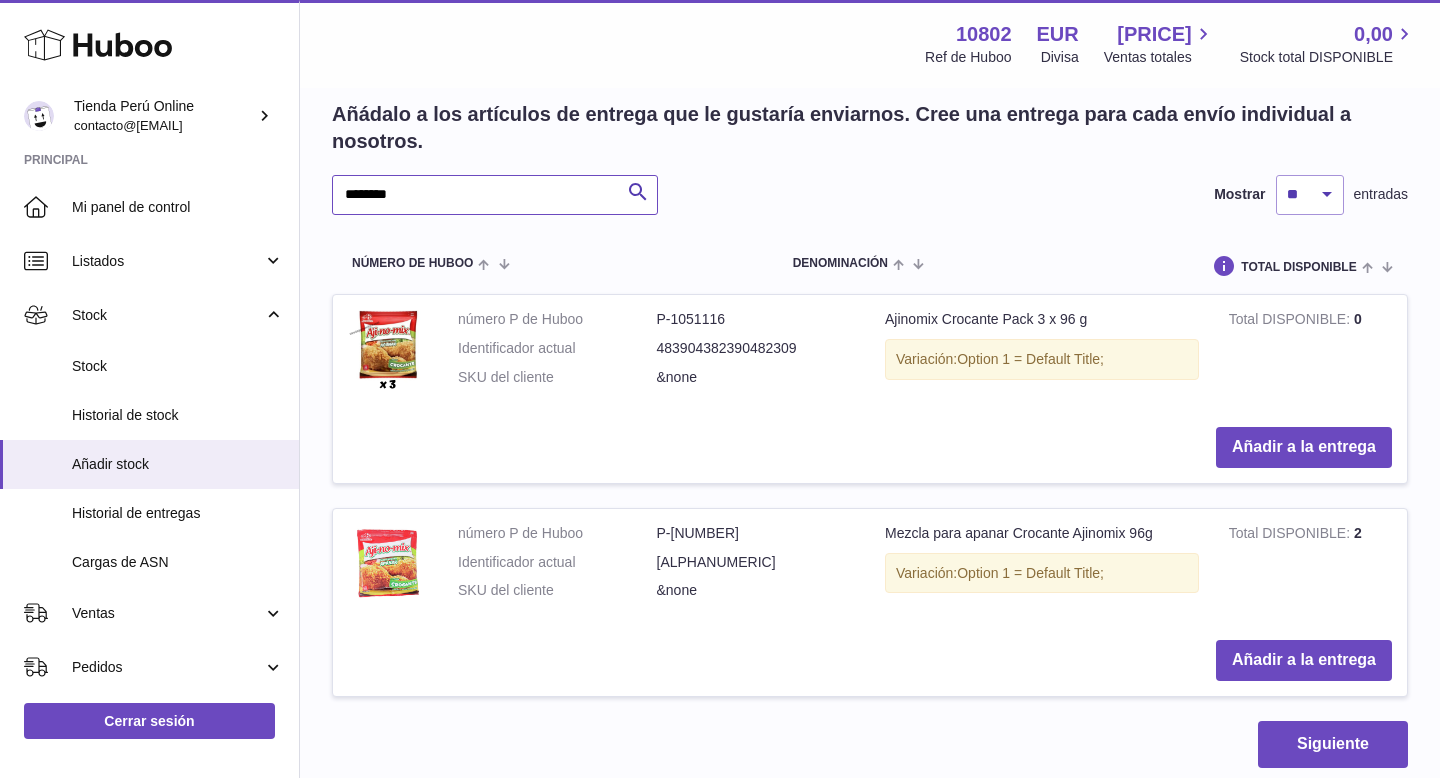 scroll, scrollTop: 675, scrollLeft: 0, axis: vertical 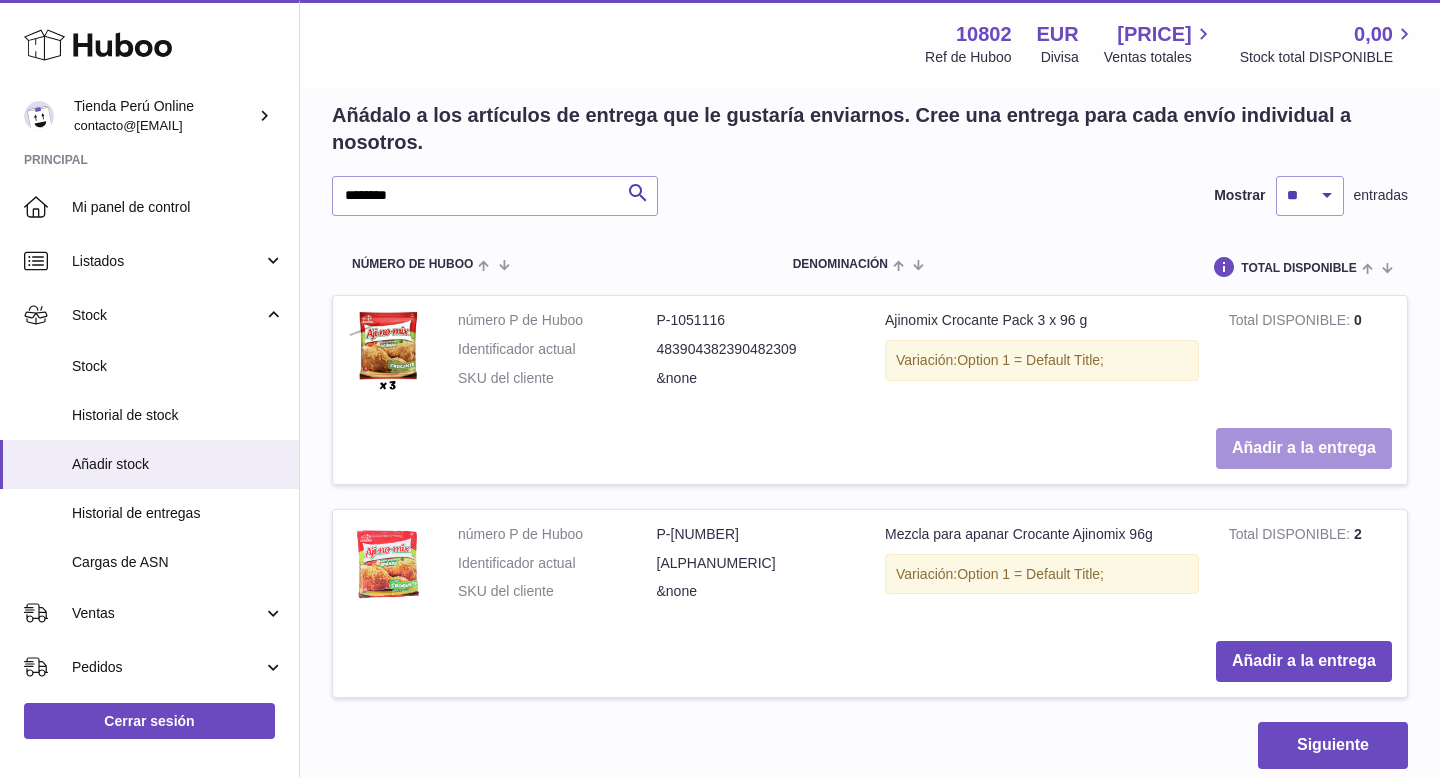 click on "Añadir a la entrega" at bounding box center (1304, 448) 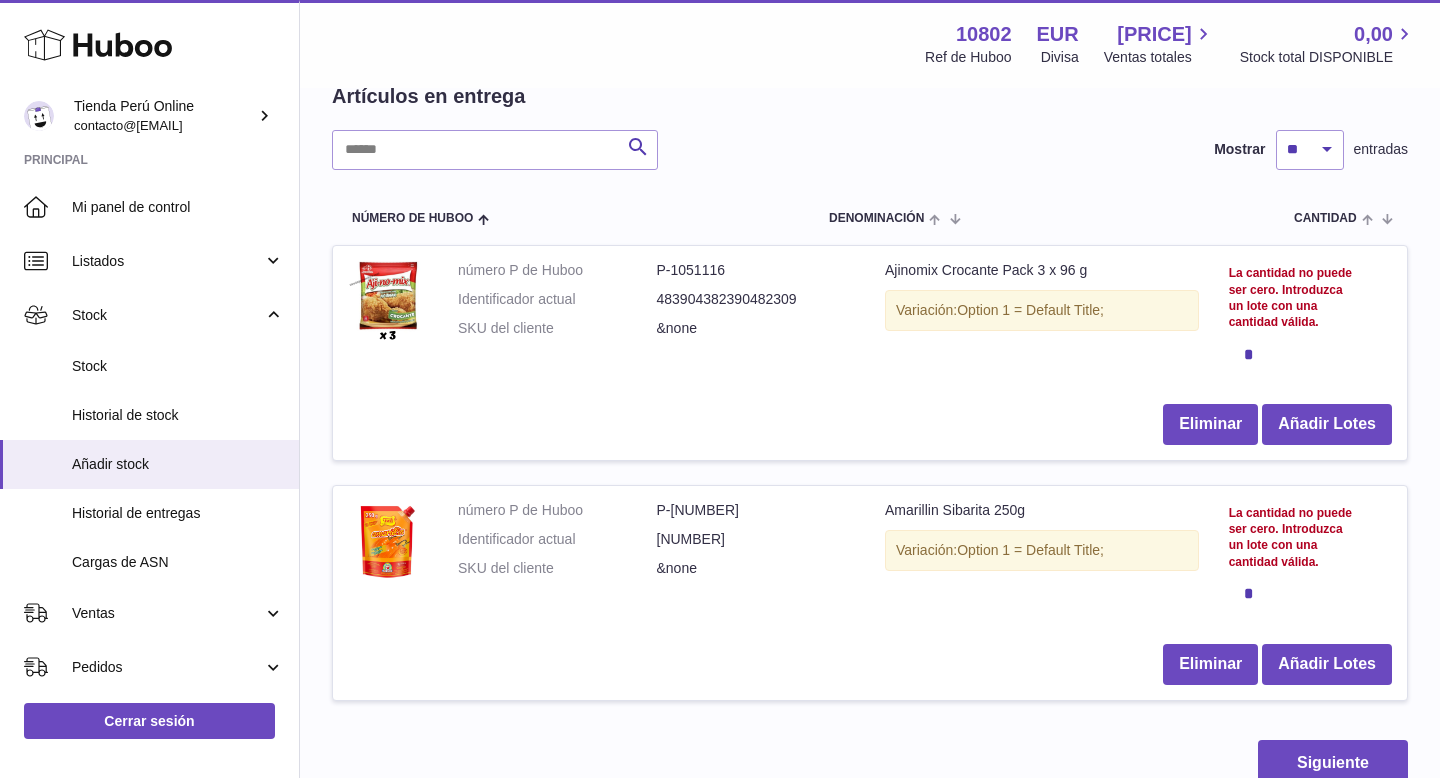 scroll, scrollTop: 0, scrollLeft: 0, axis: both 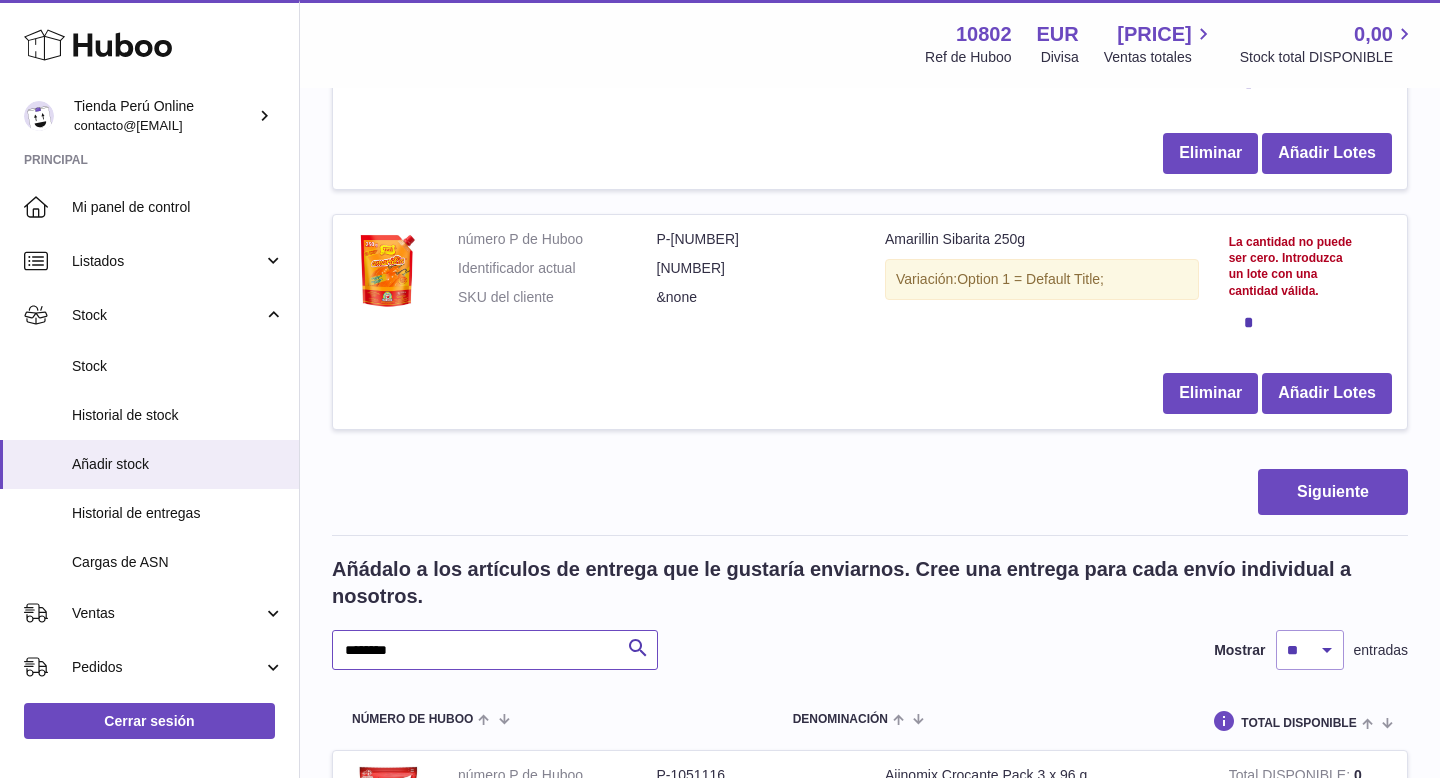 drag, startPoint x: 433, startPoint y: 654, endPoint x: 321, endPoint y: 654, distance: 112 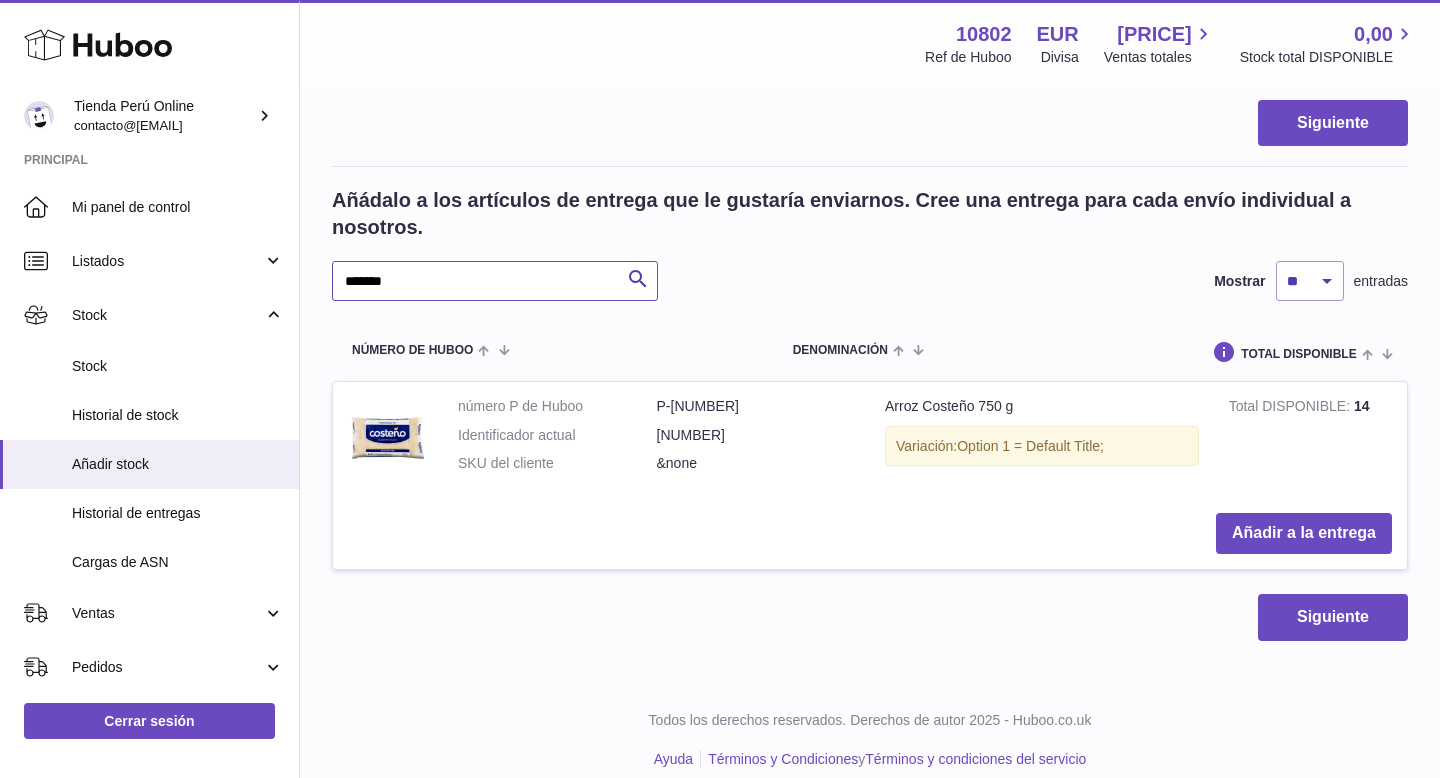 scroll, scrollTop: 848, scrollLeft: 0, axis: vertical 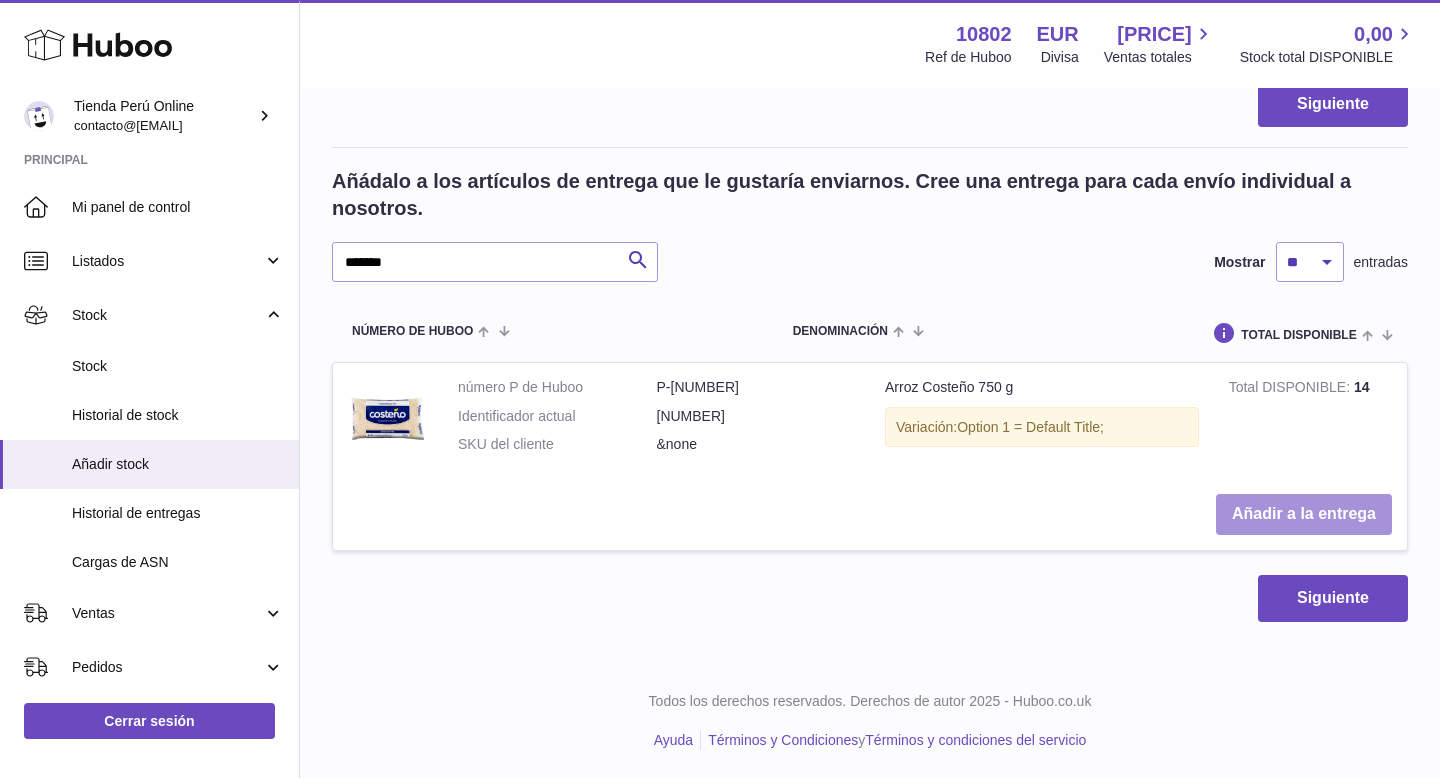click on "Añadir a la entrega" at bounding box center (1304, 514) 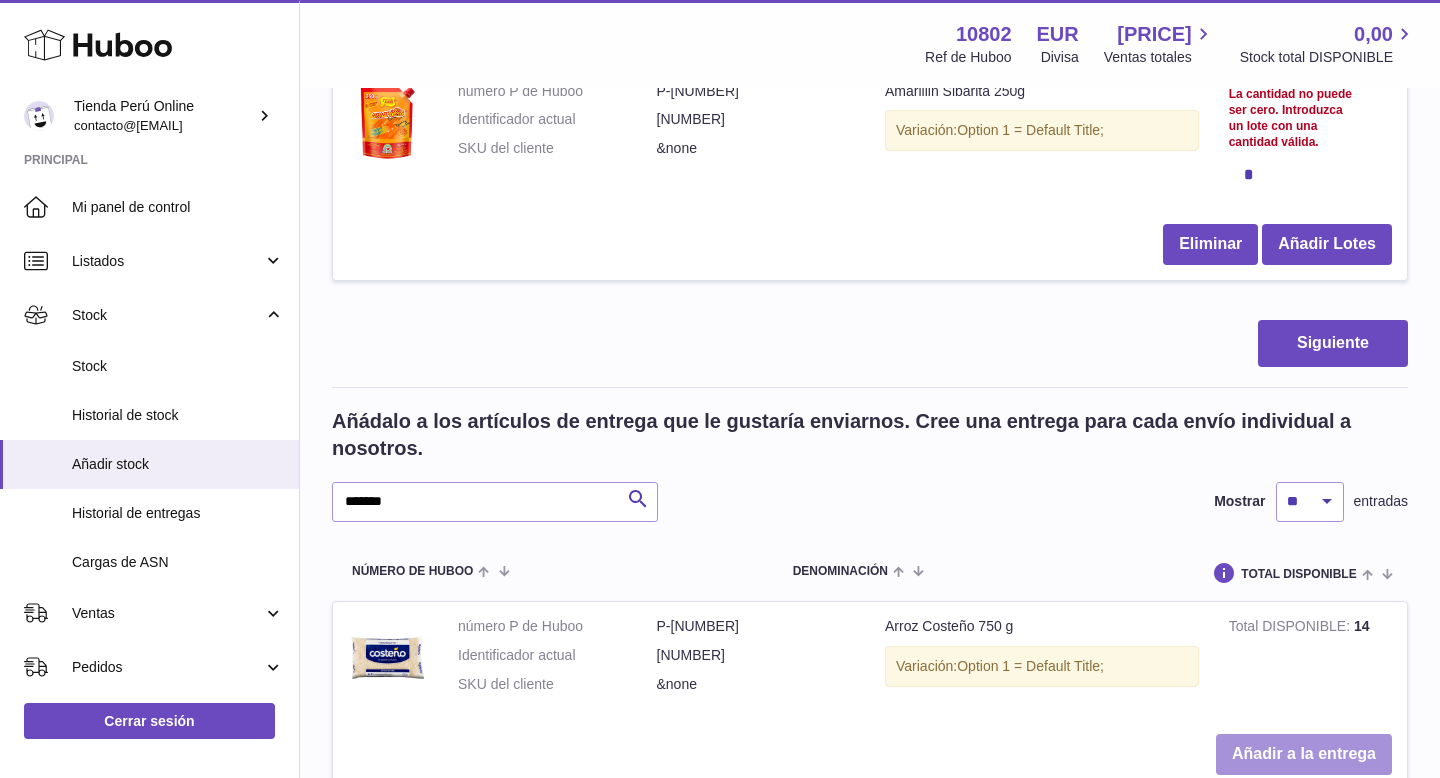 scroll, scrollTop: 1087, scrollLeft: 0, axis: vertical 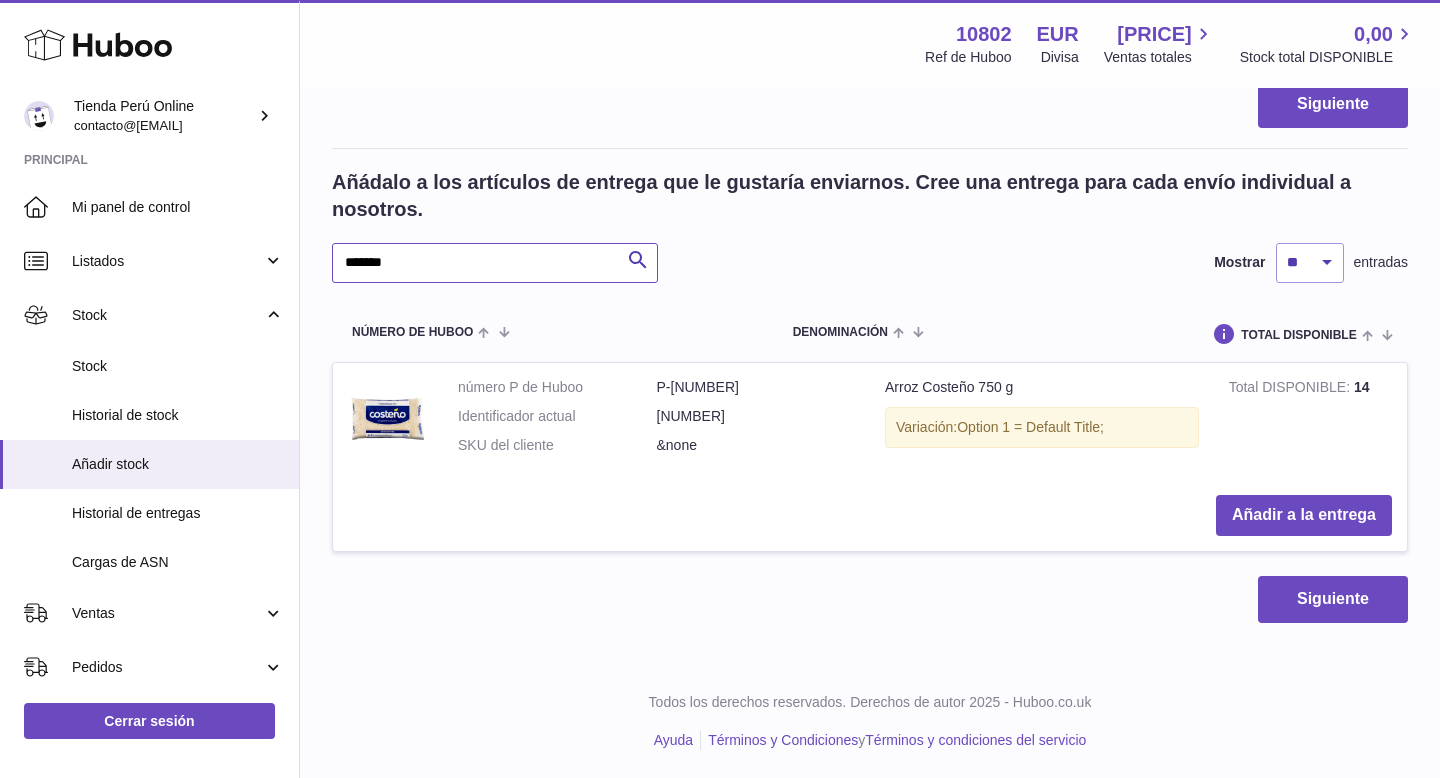drag, startPoint x: 445, startPoint y: 267, endPoint x: 304, endPoint y: 261, distance: 141.12761 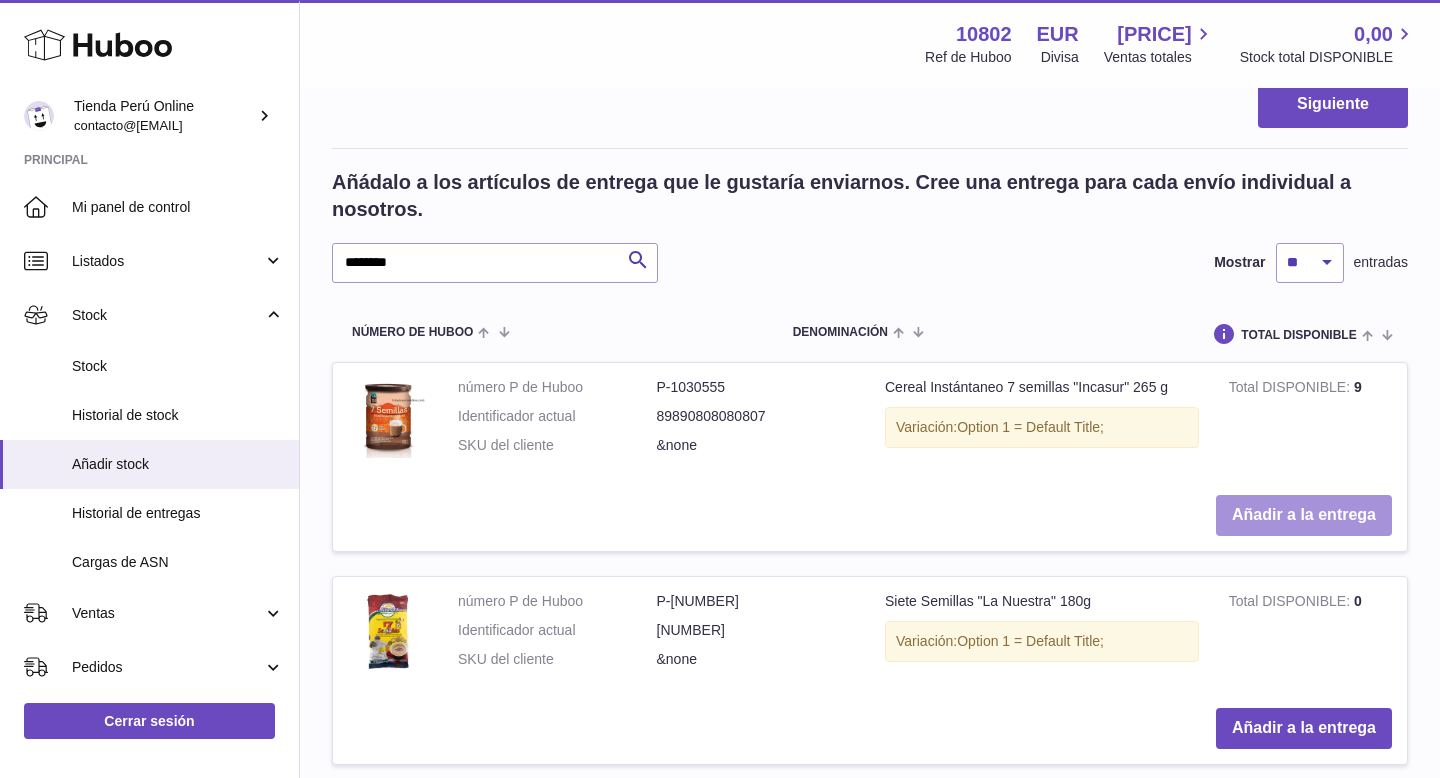 click on "Añadir a la entrega" at bounding box center [1304, 515] 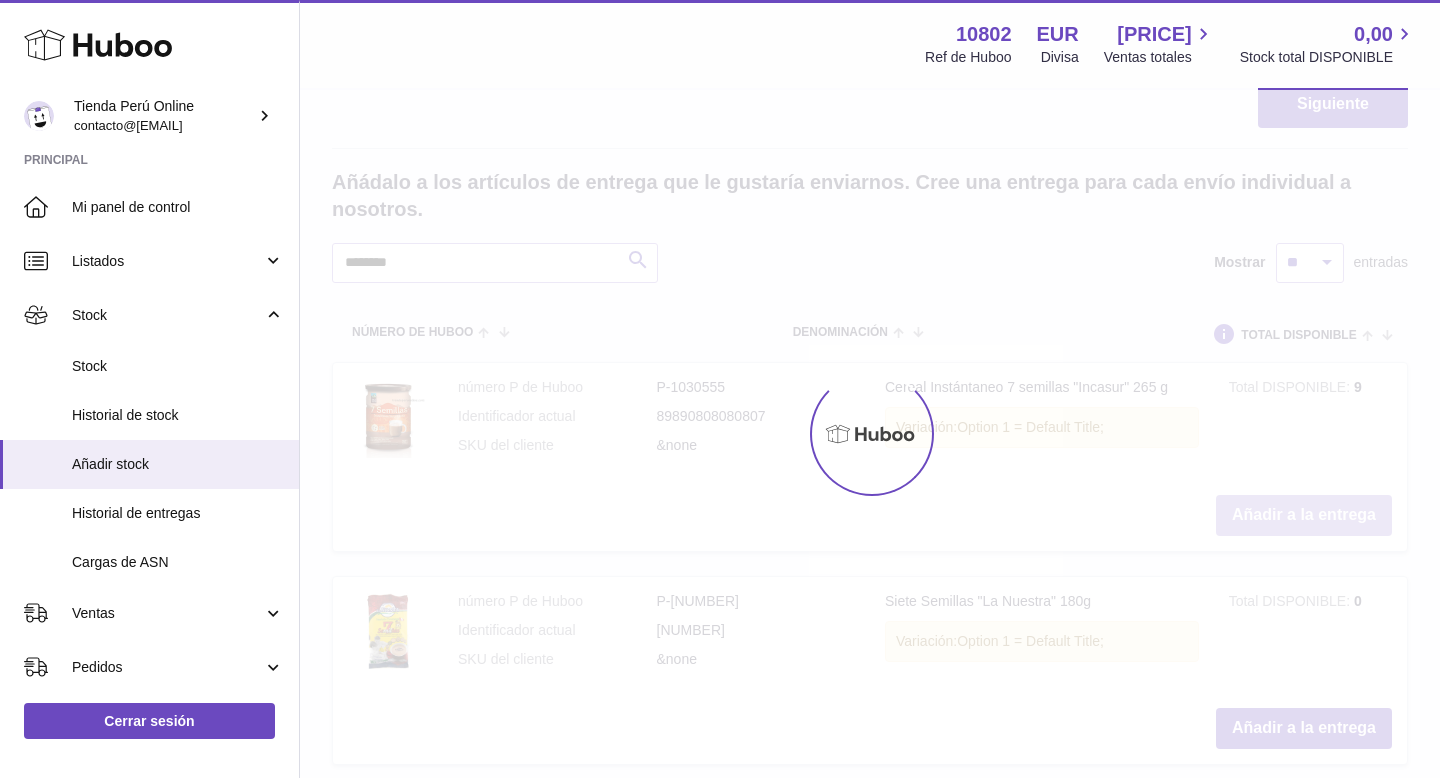 scroll, scrollTop: 1327, scrollLeft: 0, axis: vertical 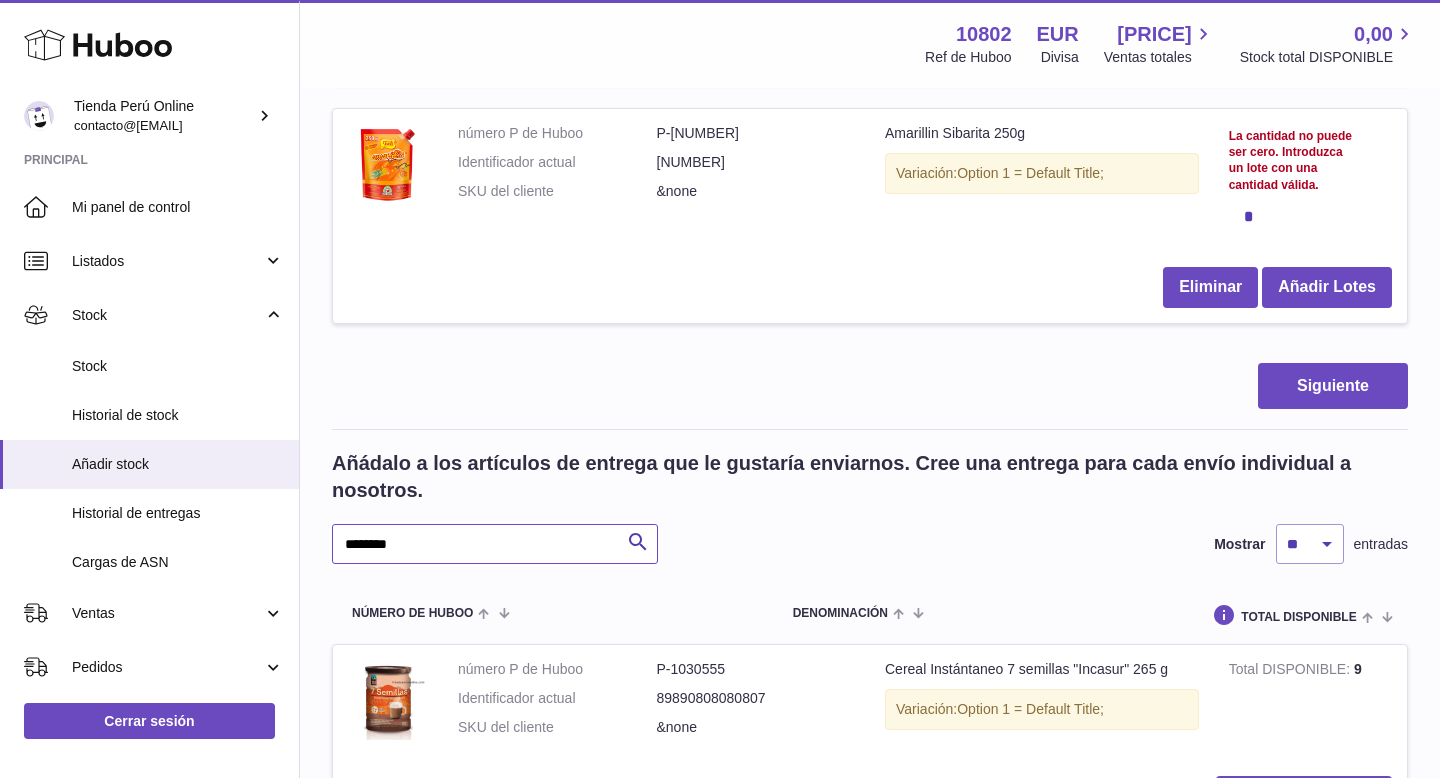 drag, startPoint x: 443, startPoint y: 544, endPoint x: 302, endPoint y: 546, distance: 141.01419 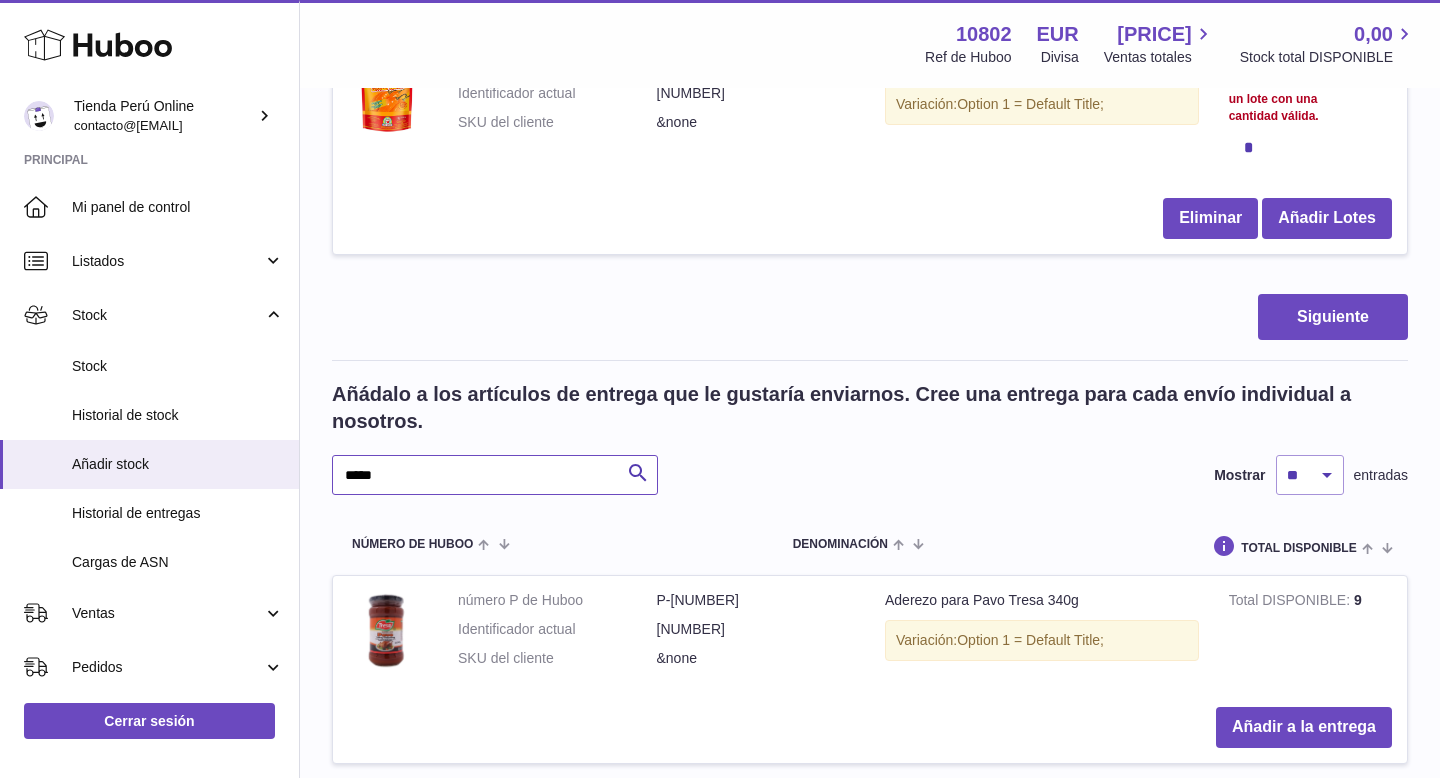 scroll, scrollTop: 1113, scrollLeft: 0, axis: vertical 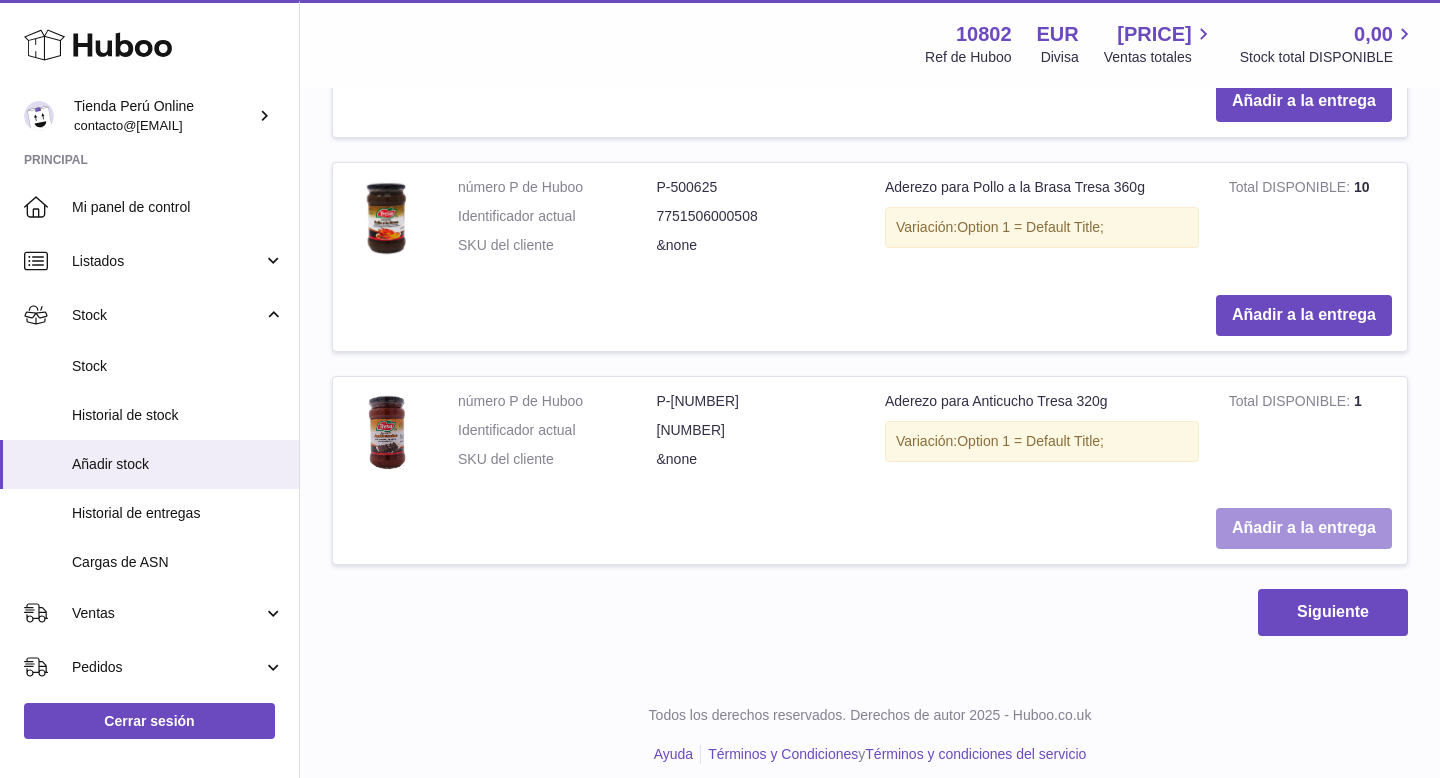 click on "Añadir a la entrega" at bounding box center (1304, 528) 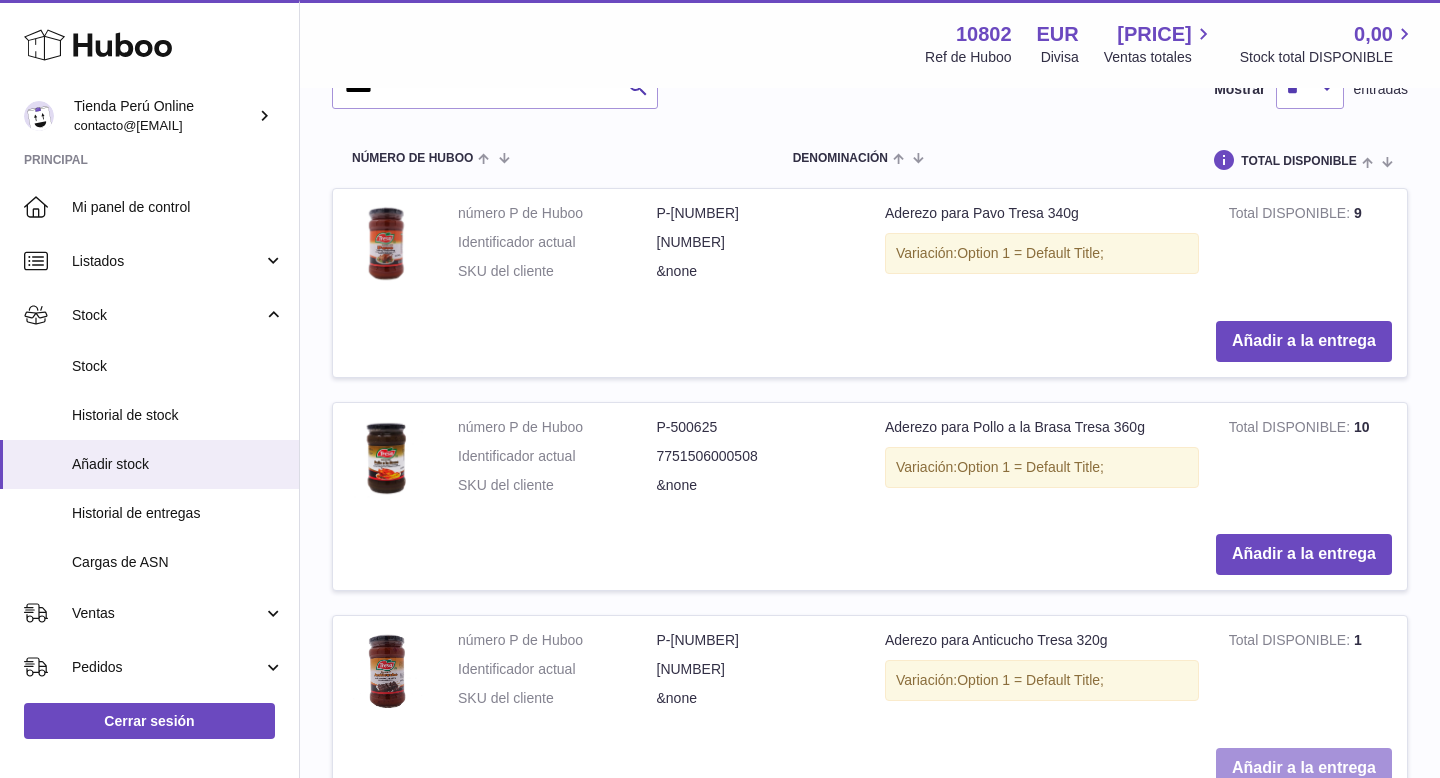 scroll, scrollTop: 1979, scrollLeft: 0, axis: vertical 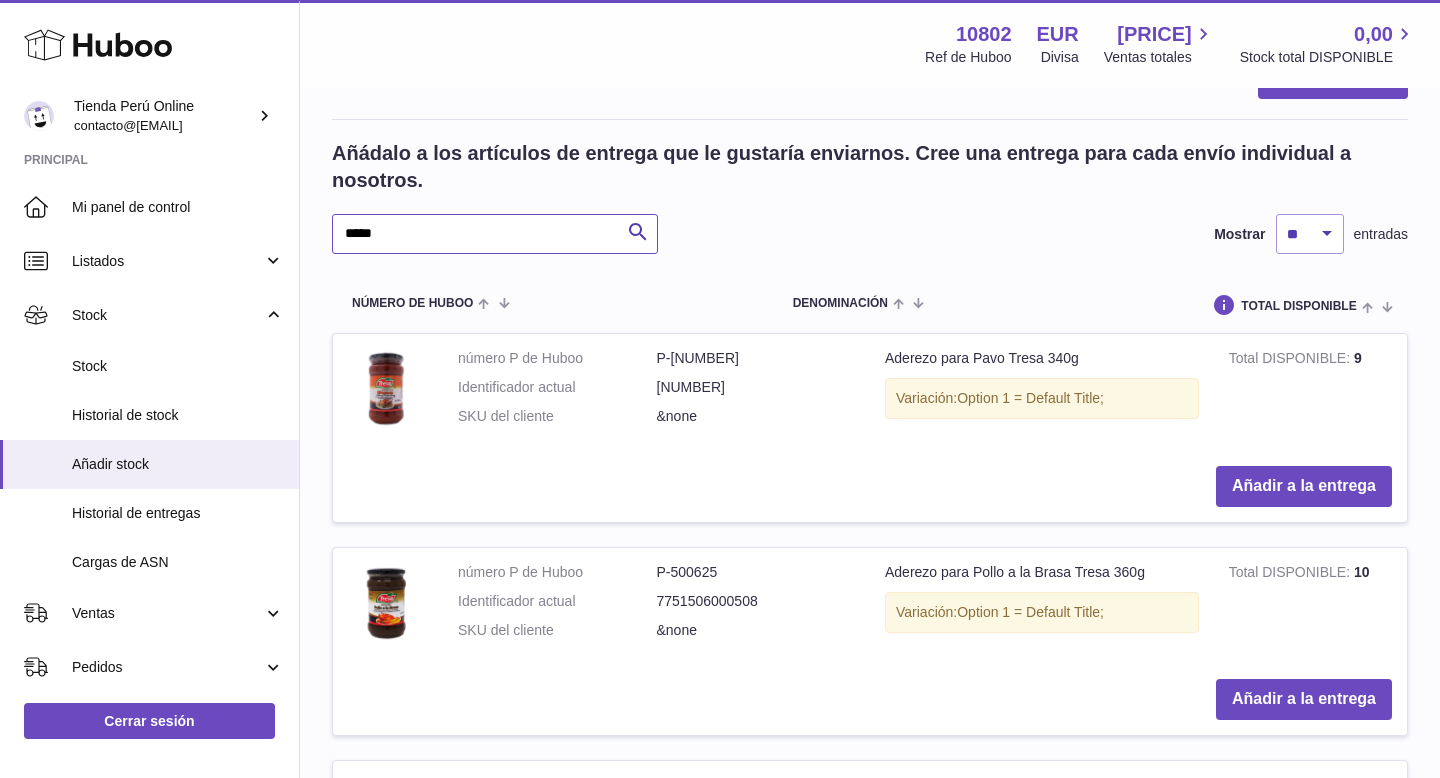 drag, startPoint x: 457, startPoint y: 230, endPoint x: 309, endPoint y: 230, distance: 148 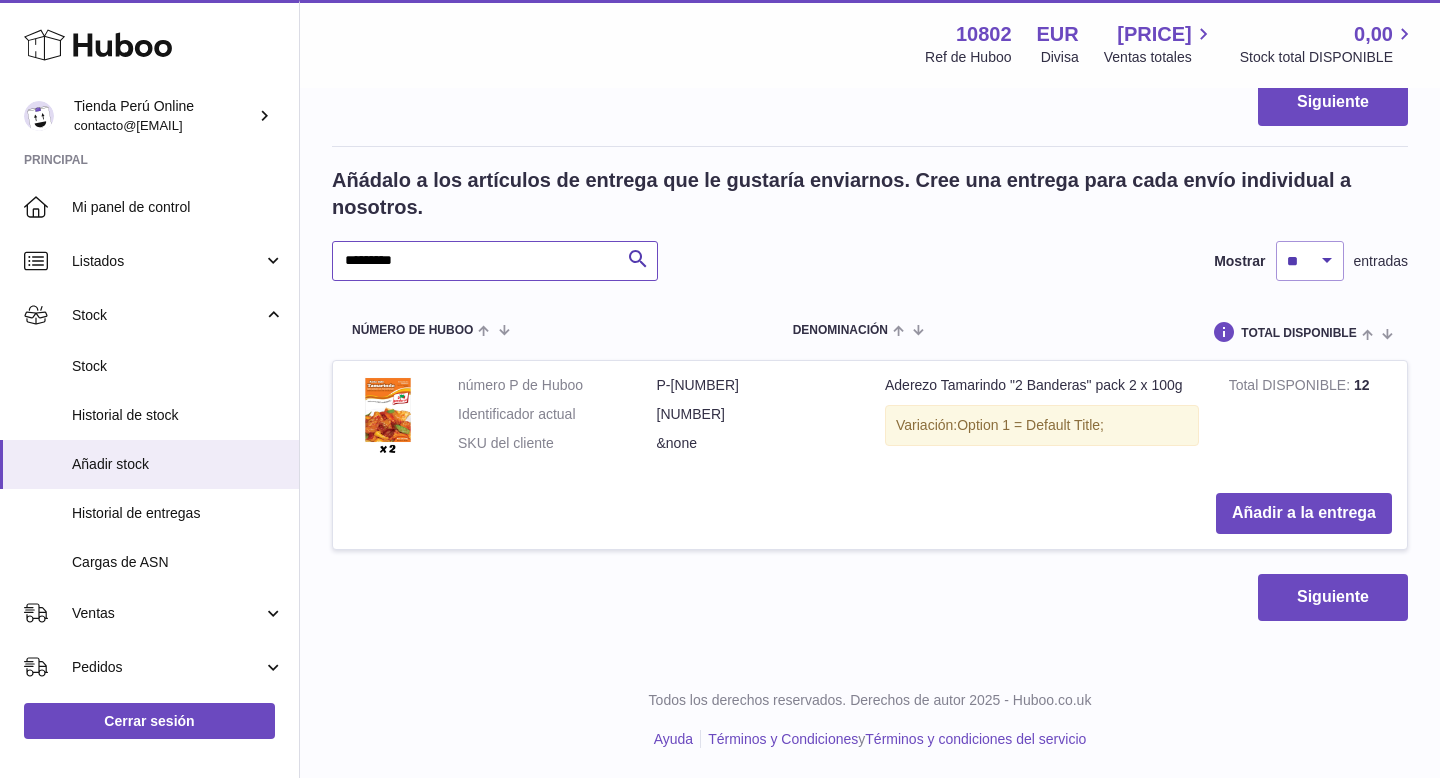 scroll, scrollTop: 1569, scrollLeft: 0, axis: vertical 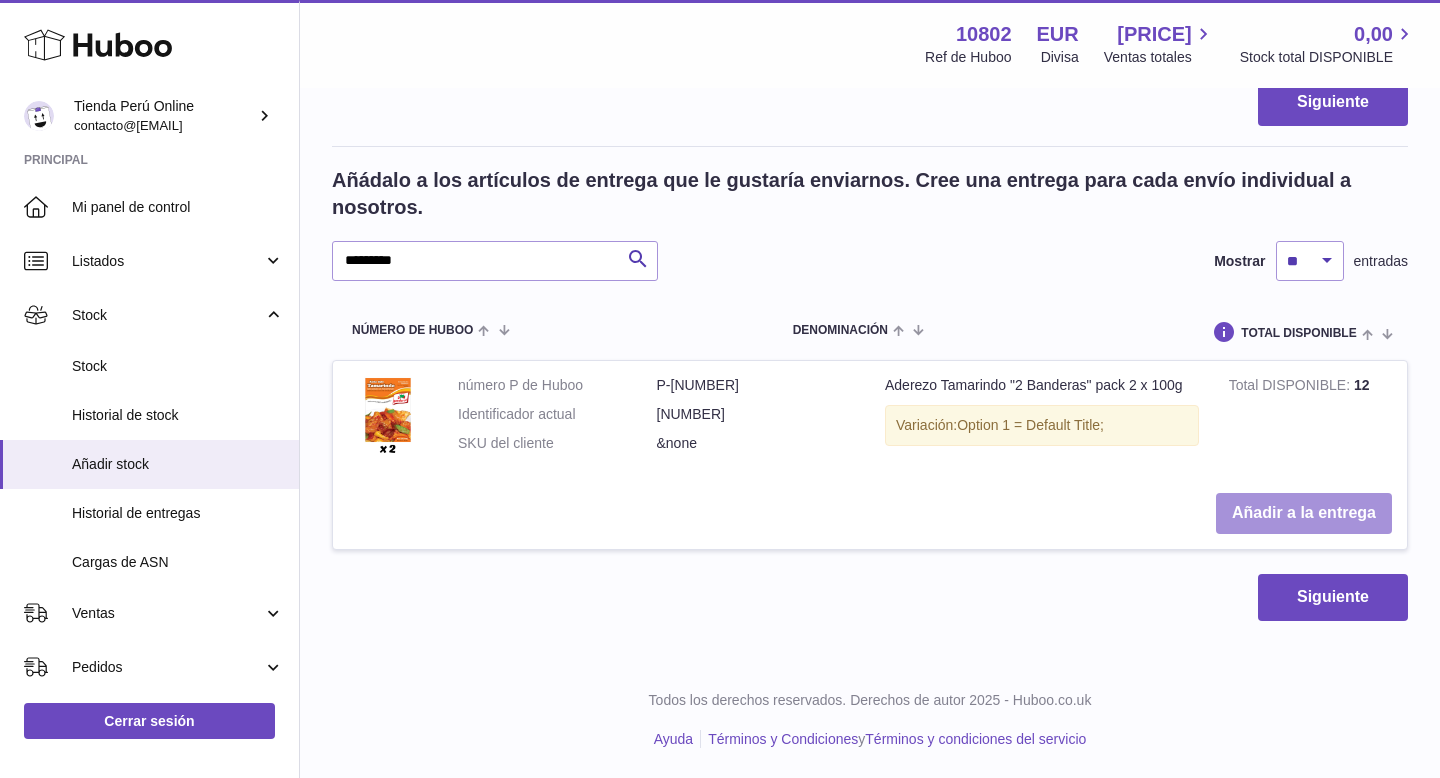 click on "Añadir a la entrega" at bounding box center (1304, 513) 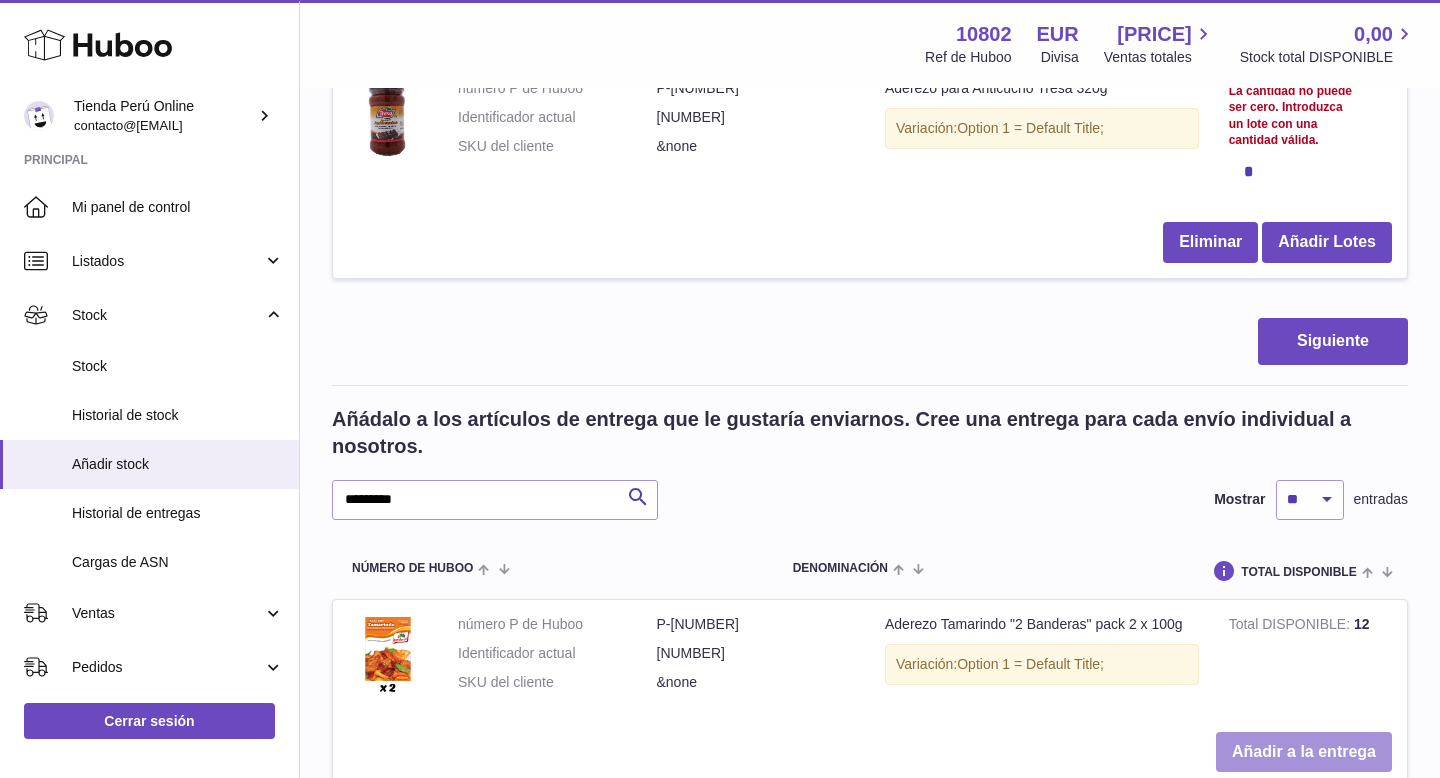 scroll, scrollTop: 1808, scrollLeft: 0, axis: vertical 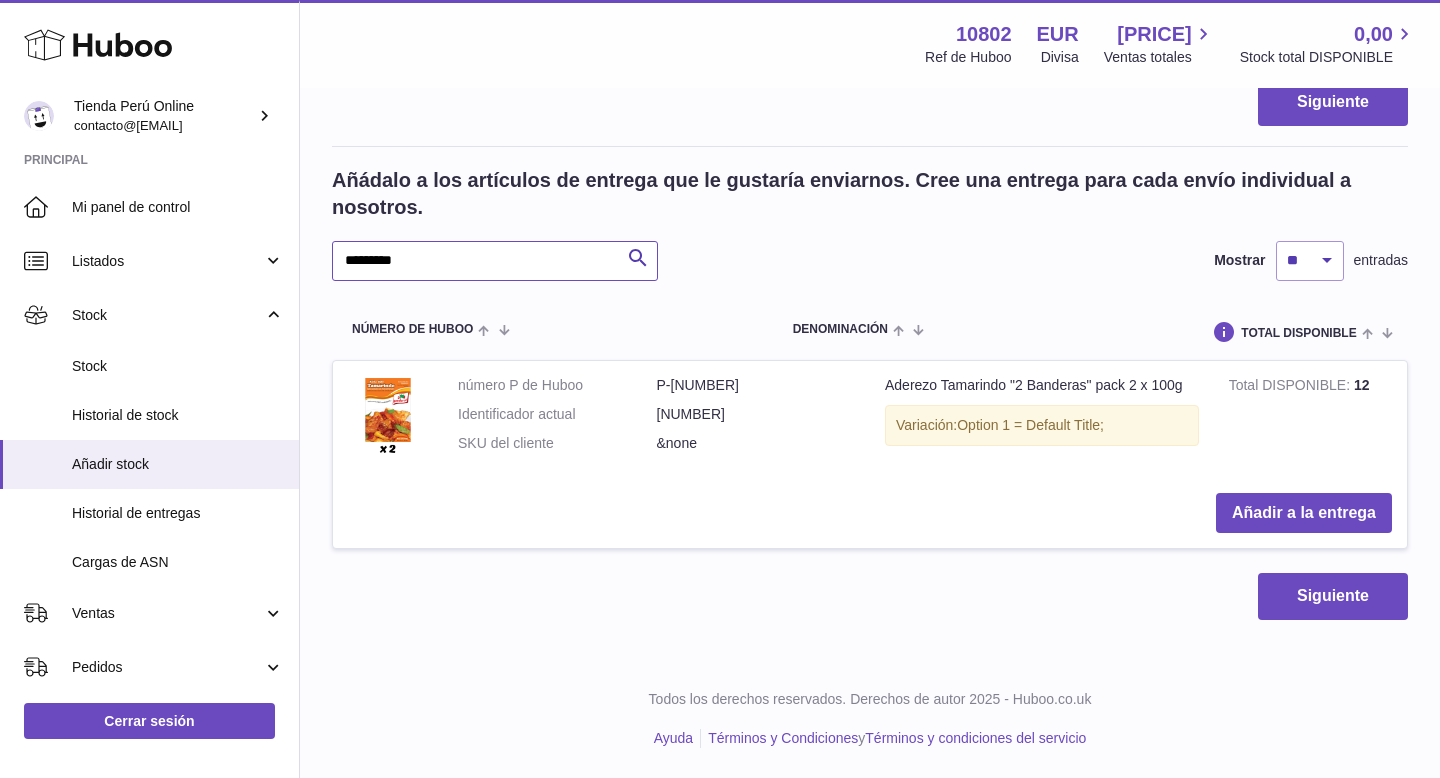 drag, startPoint x: 460, startPoint y: 263, endPoint x: 303, endPoint y: 264, distance: 157.00319 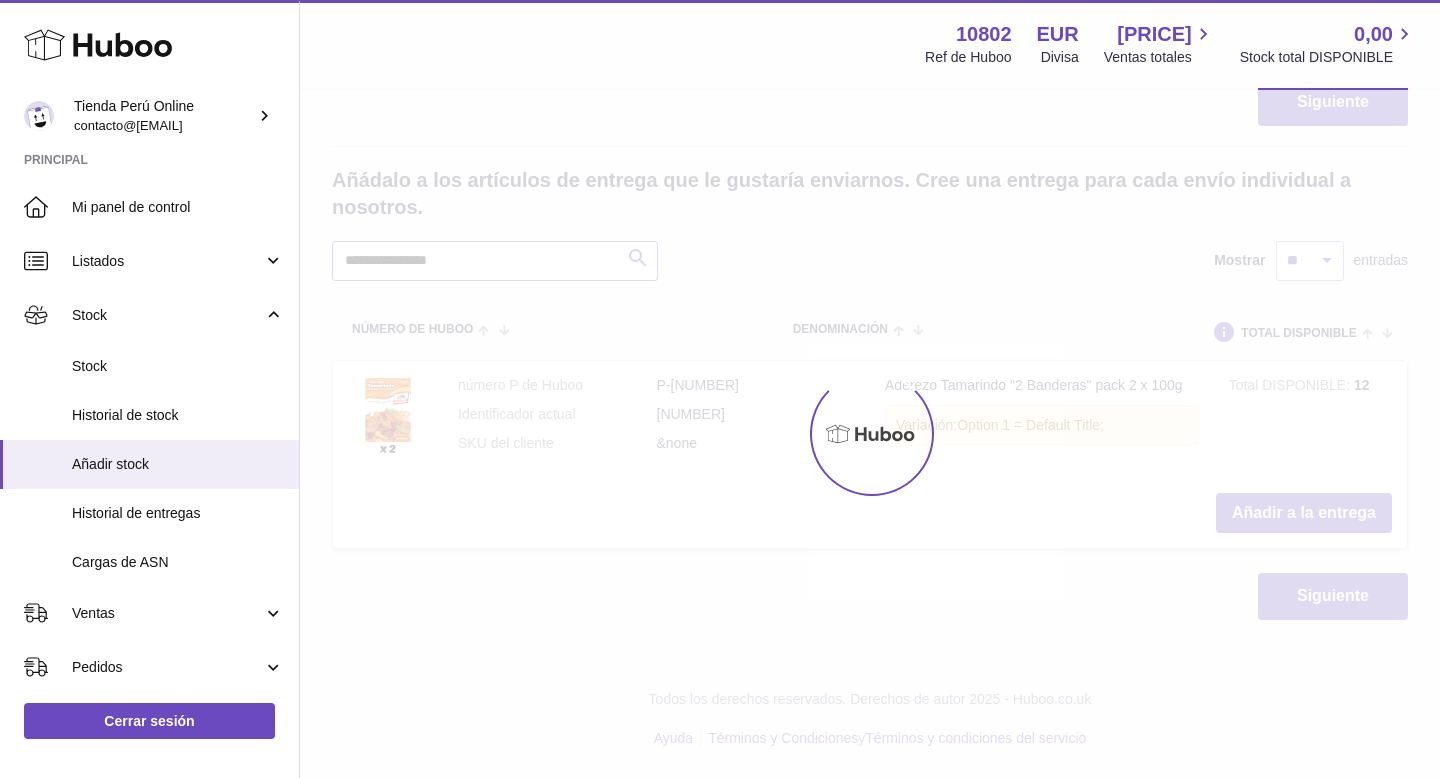 scroll, scrollTop: 1595, scrollLeft: 0, axis: vertical 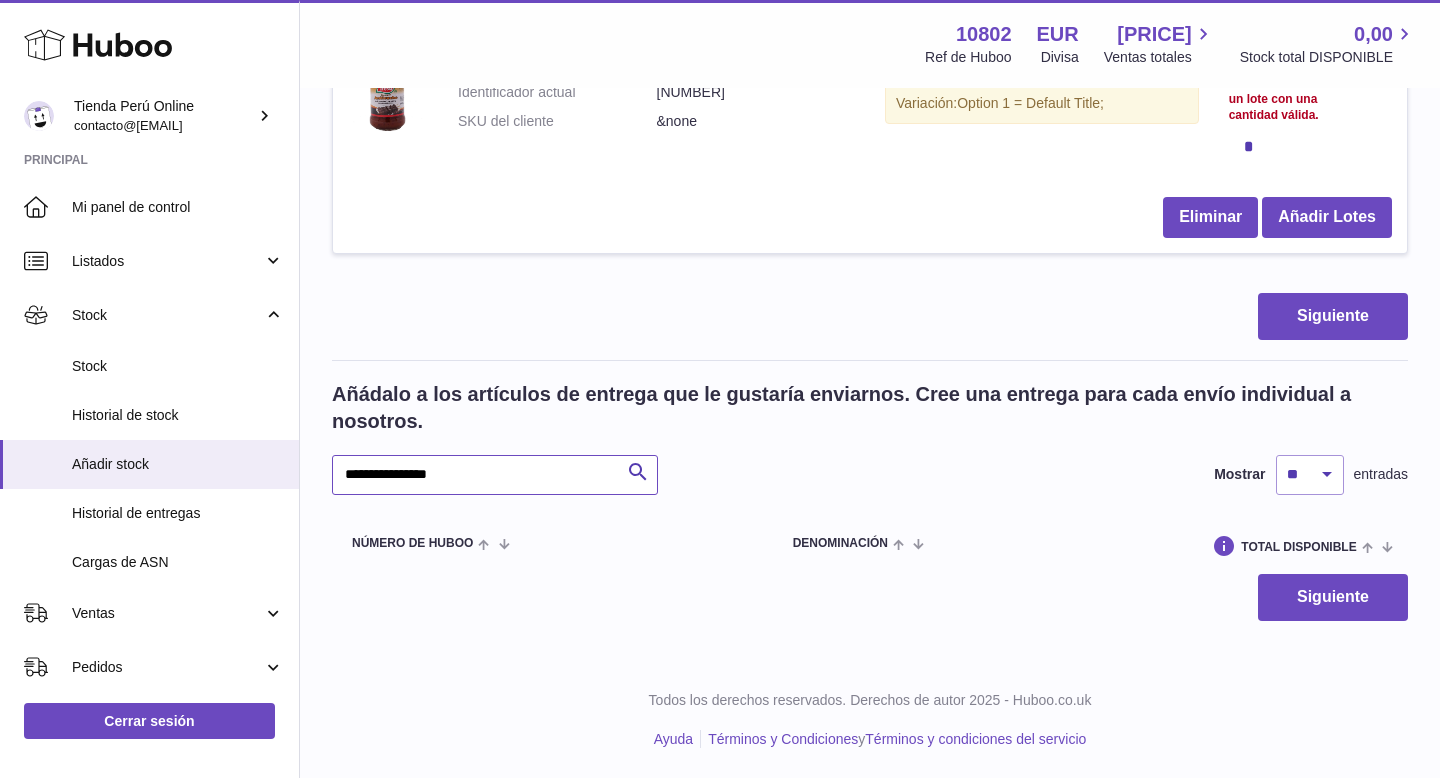 click on "**********" at bounding box center [495, 475] 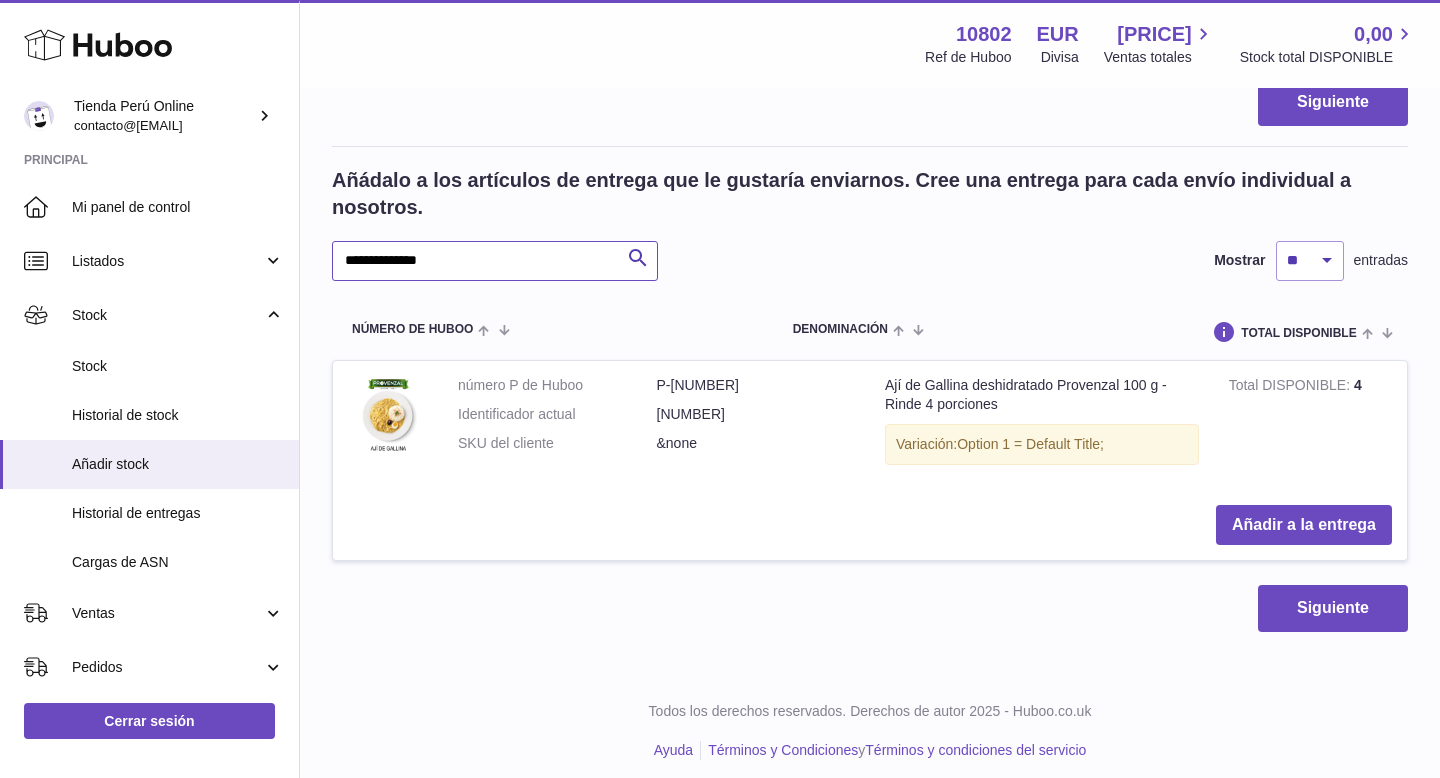 scroll, scrollTop: 1812, scrollLeft: 0, axis: vertical 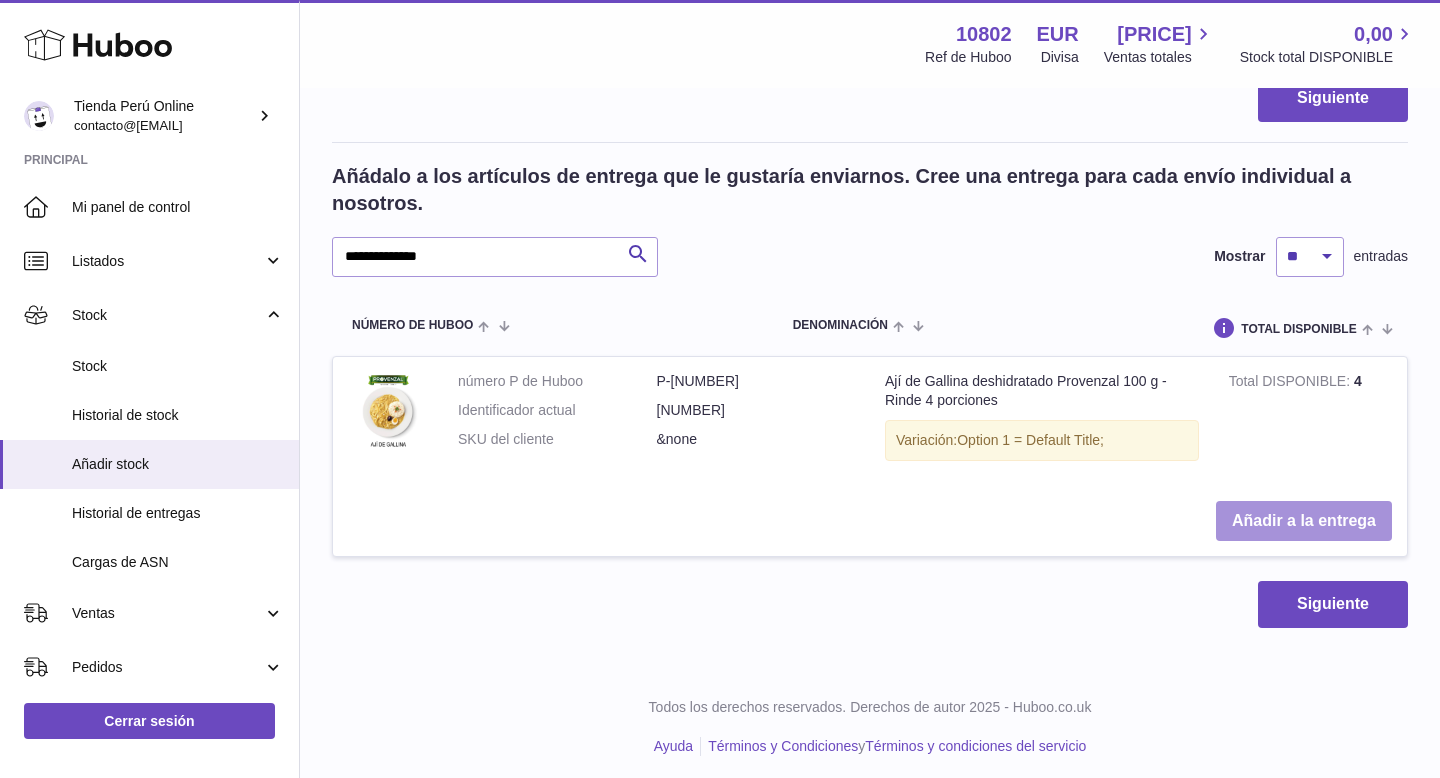 click on "Añadir a la entrega" at bounding box center (1304, 521) 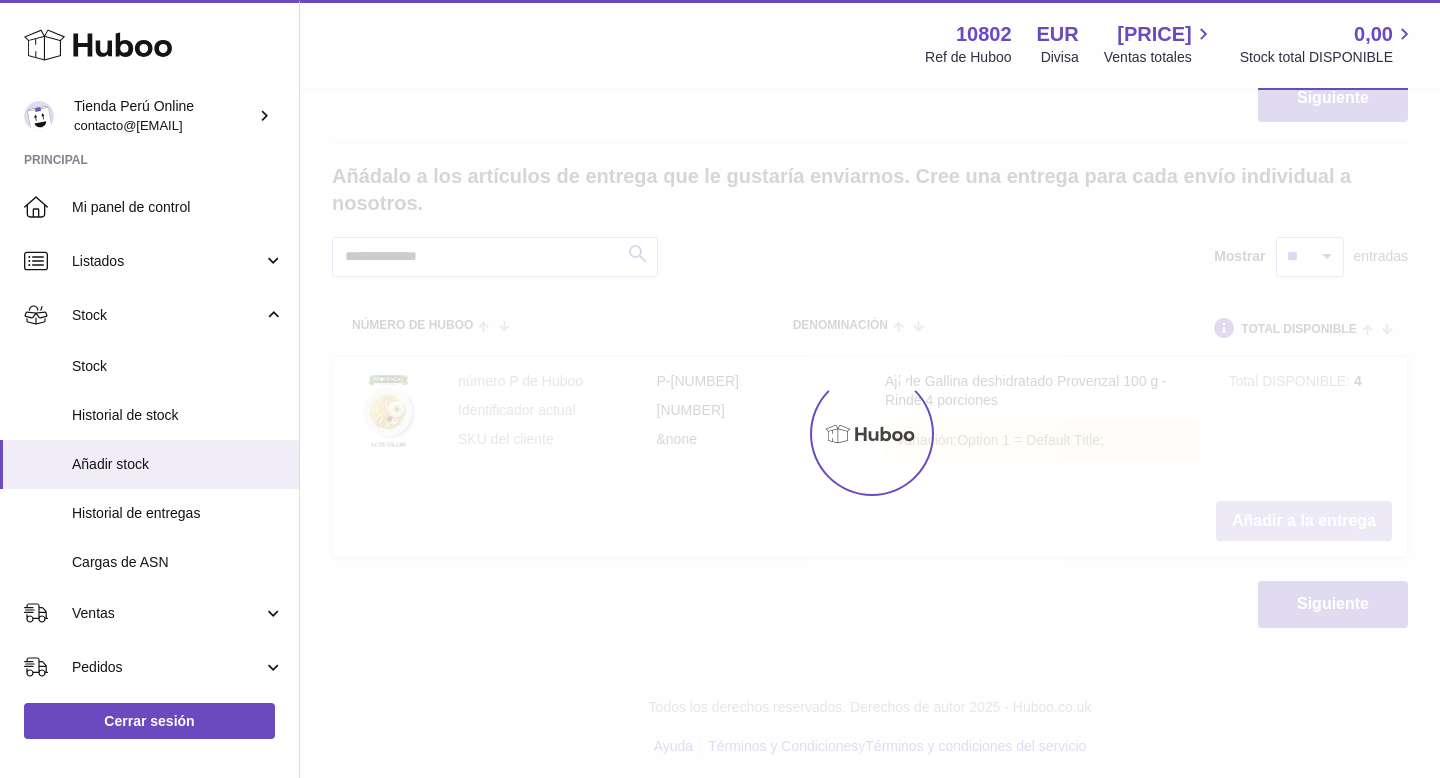 scroll, scrollTop: 2052, scrollLeft: 0, axis: vertical 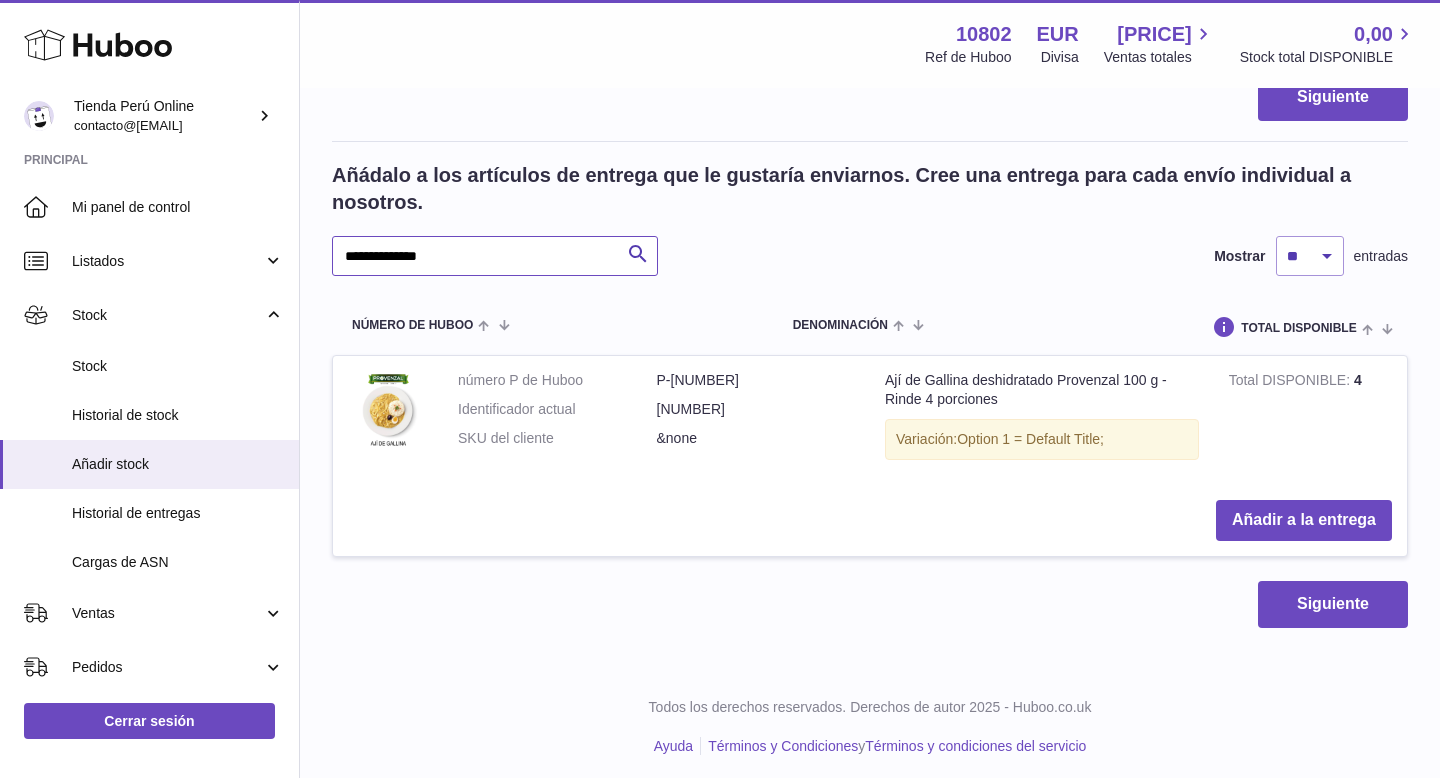 drag, startPoint x: 455, startPoint y: 261, endPoint x: 328, endPoint y: 257, distance: 127.06297 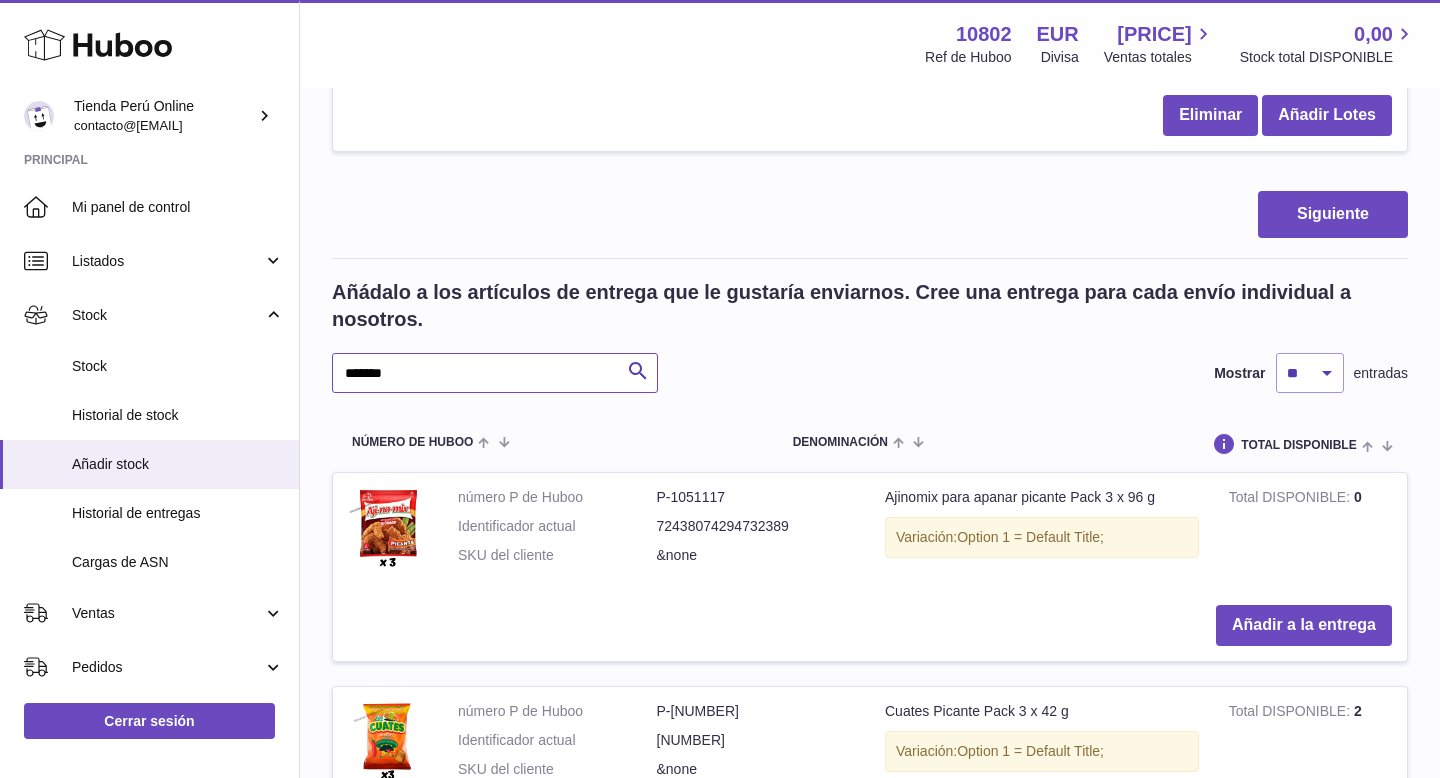 scroll, scrollTop: 1948, scrollLeft: 0, axis: vertical 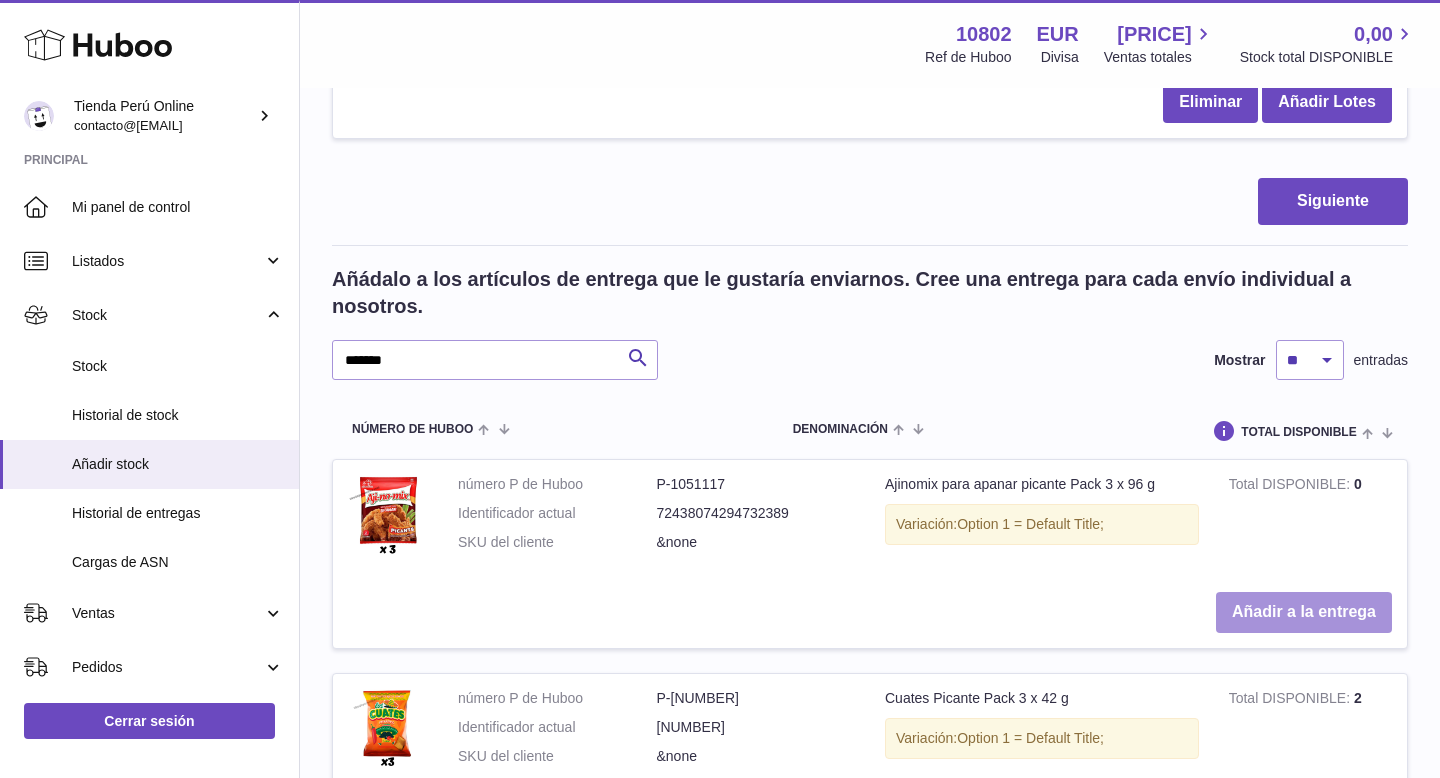 click on "Añadir a la entrega" at bounding box center (1304, 612) 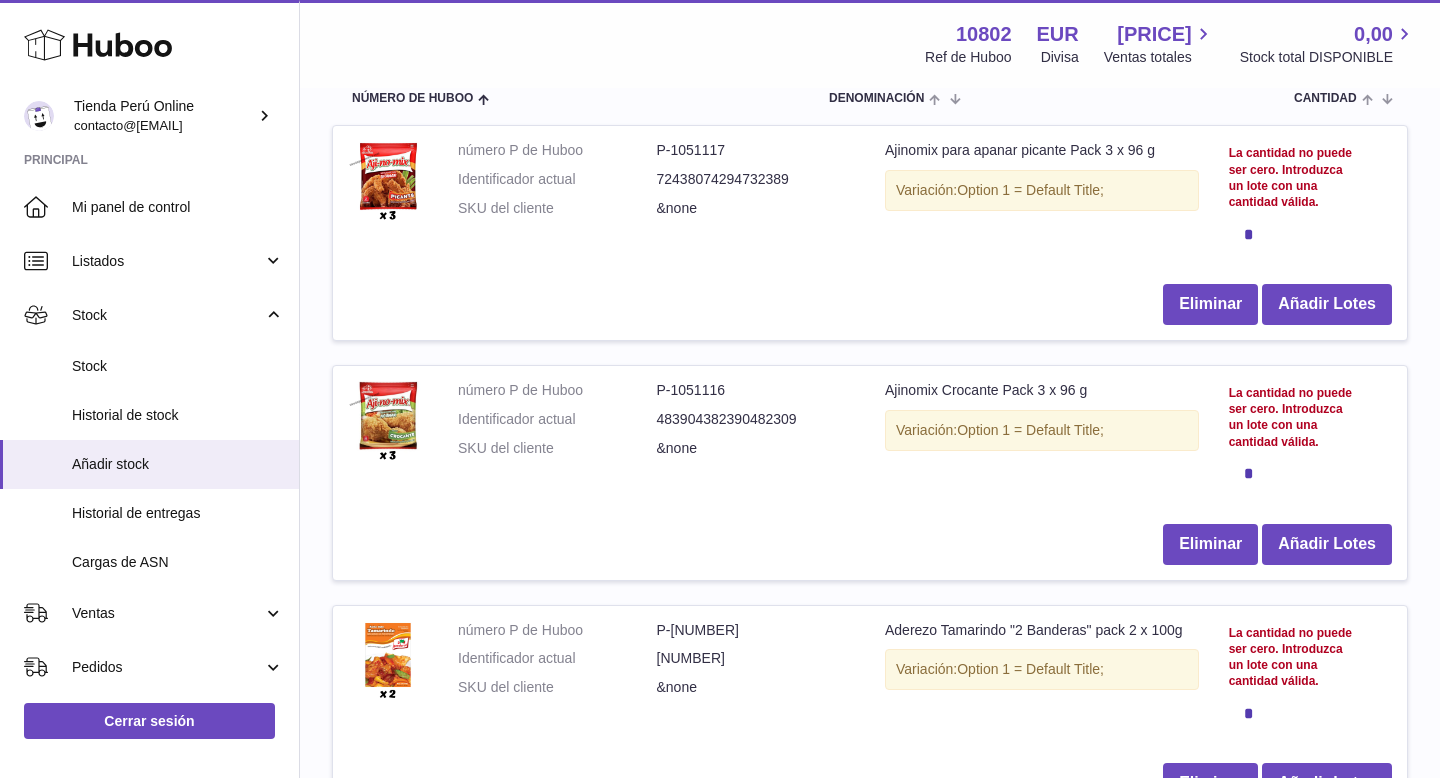 scroll, scrollTop: 252, scrollLeft: 0, axis: vertical 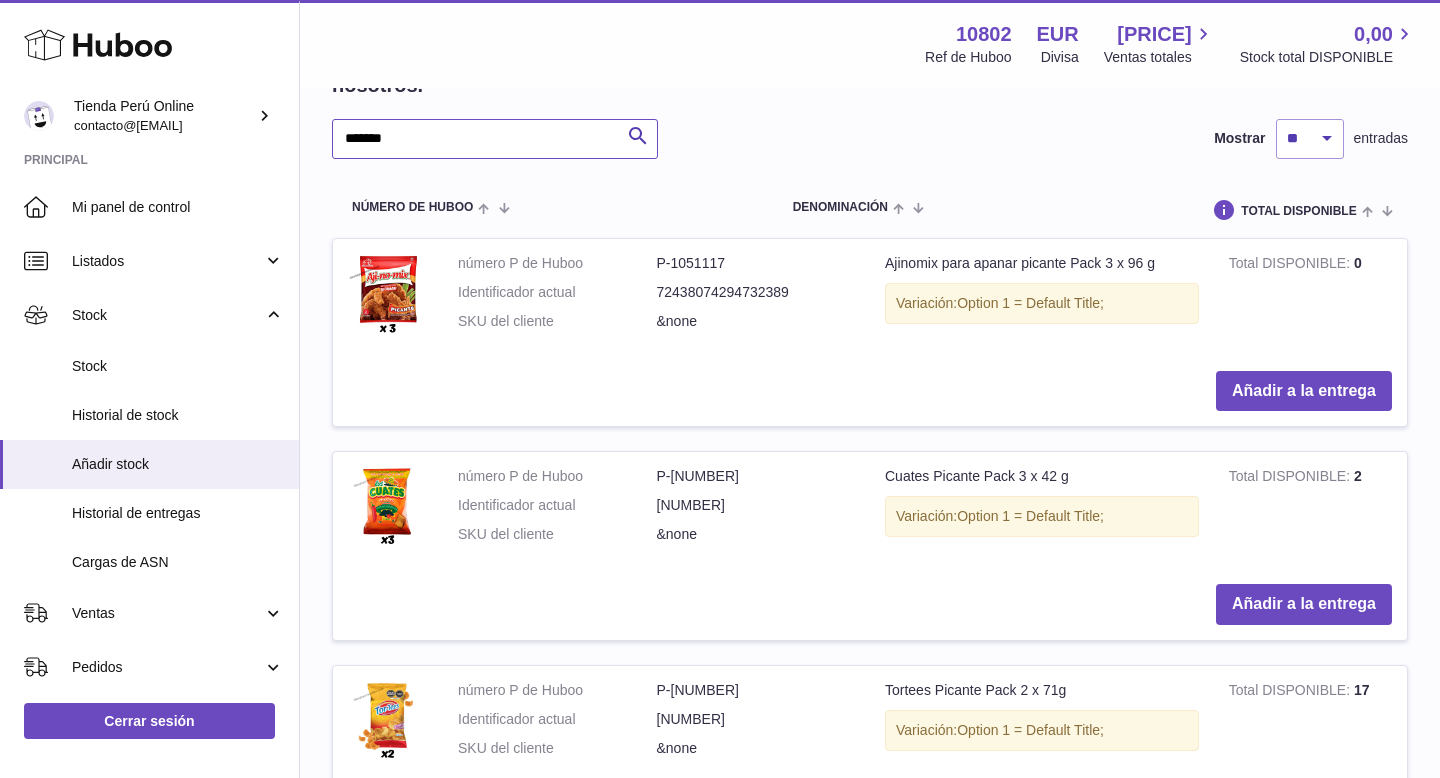 drag, startPoint x: 441, startPoint y: 142, endPoint x: 310, endPoint y: 133, distance: 131.30879 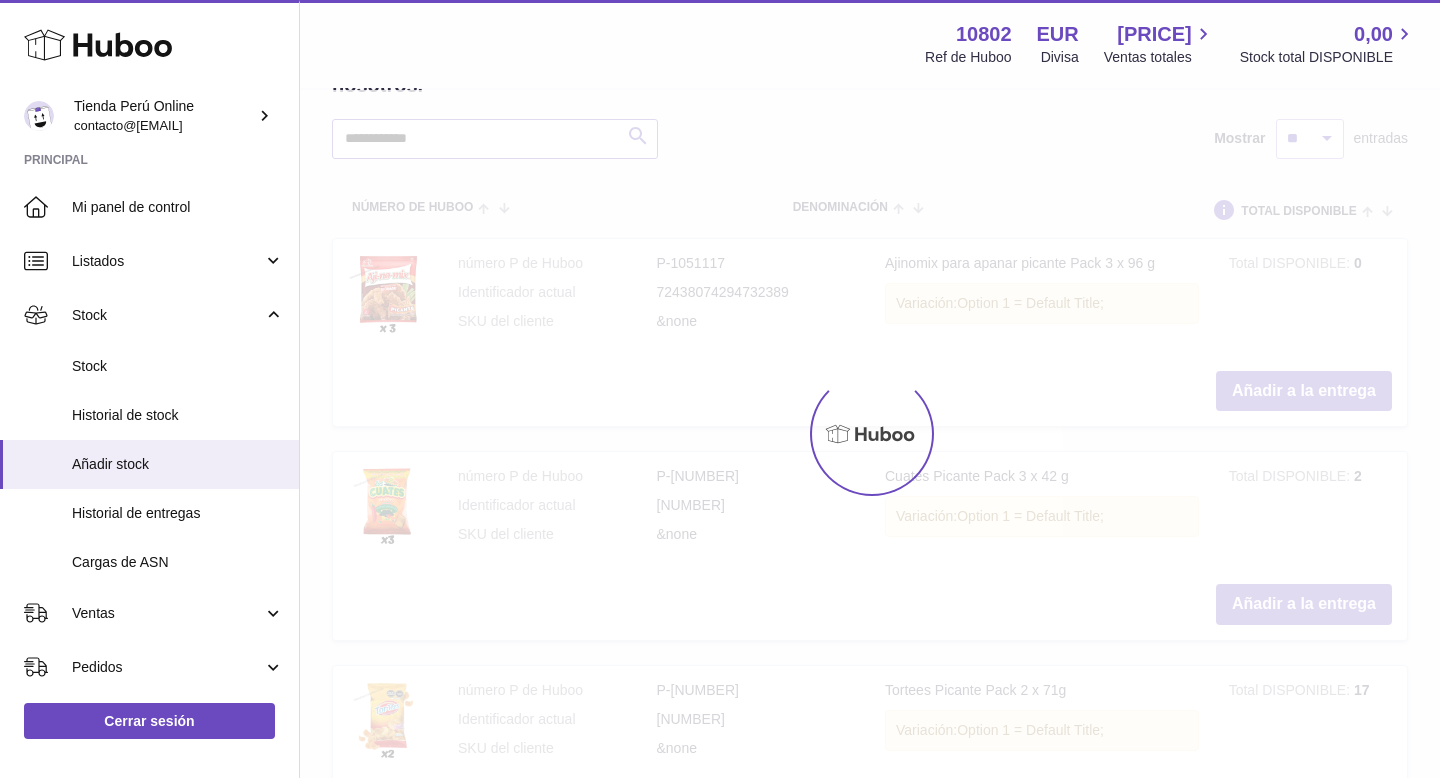 scroll, scrollTop: 2288, scrollLeft: 0, axis: vertical 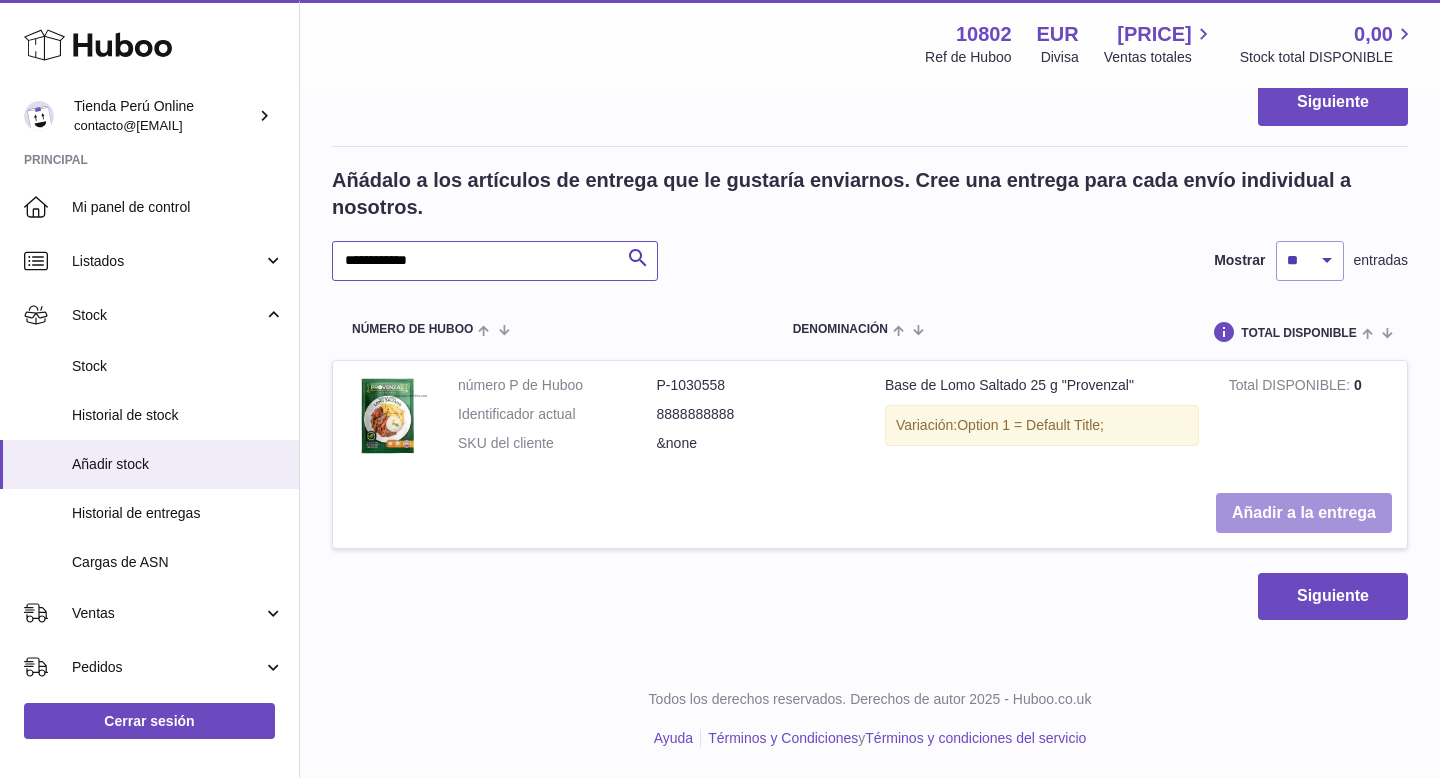 type on "**********" 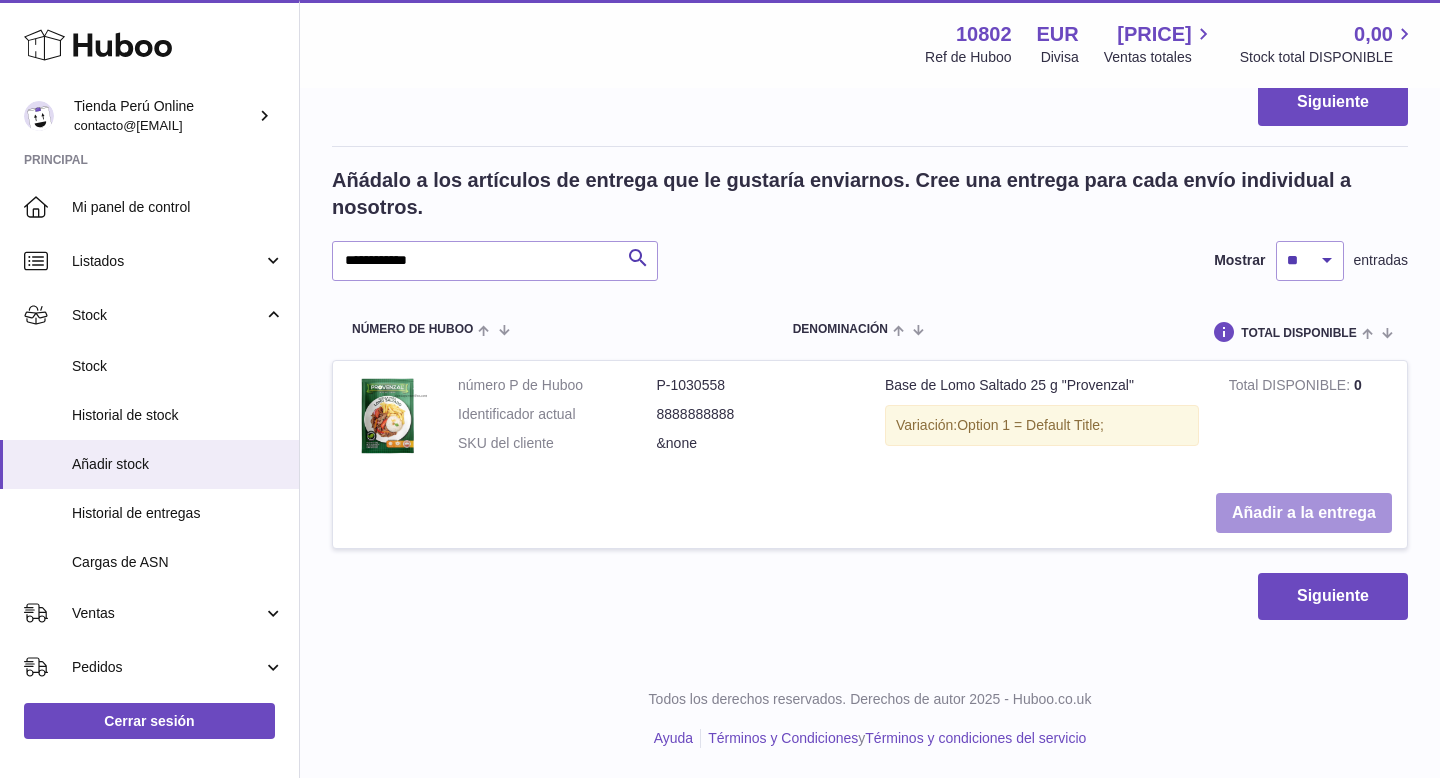 click on "Añadir a la entrega" at bounding box center [1304, 513] 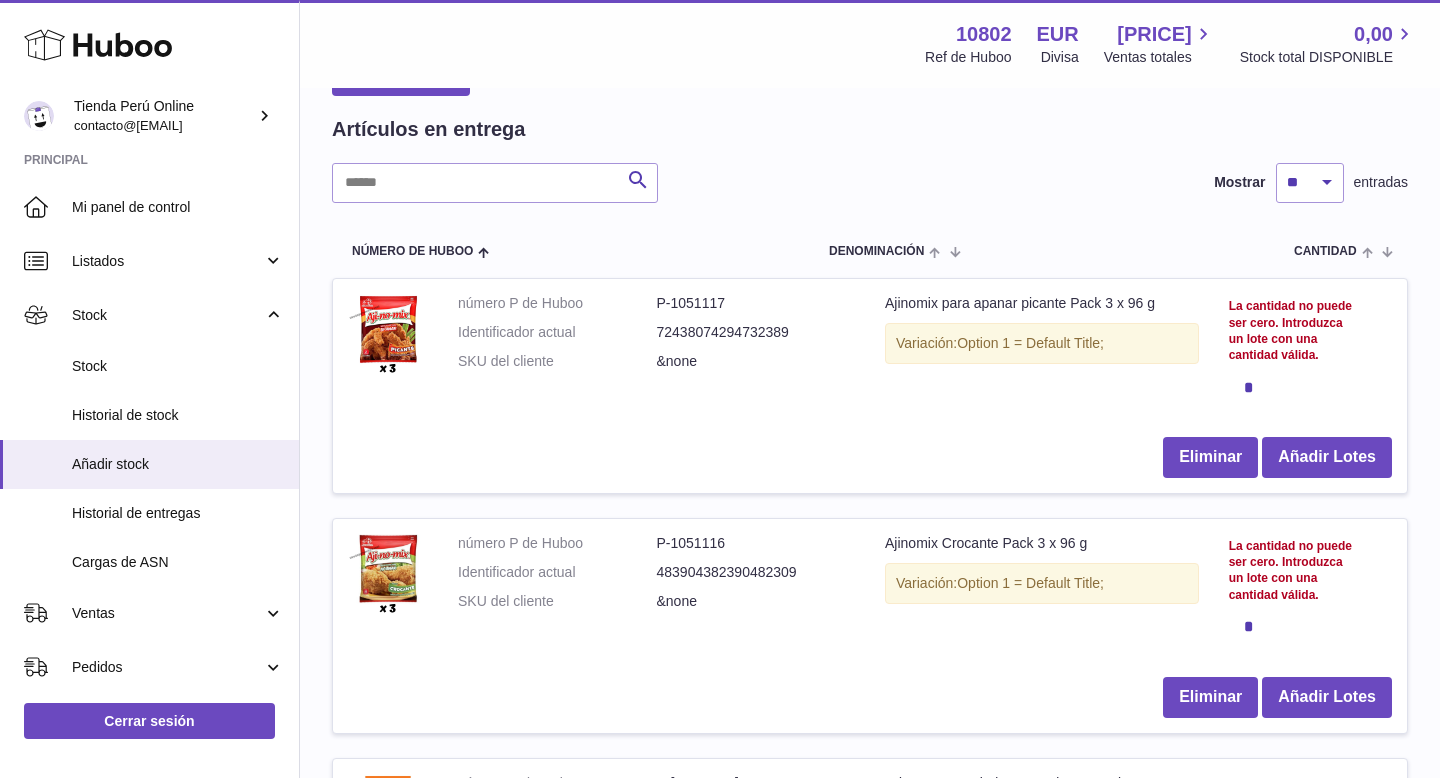 scroll, scrollTop: 152, scrollLeft: 0, axis: vertical 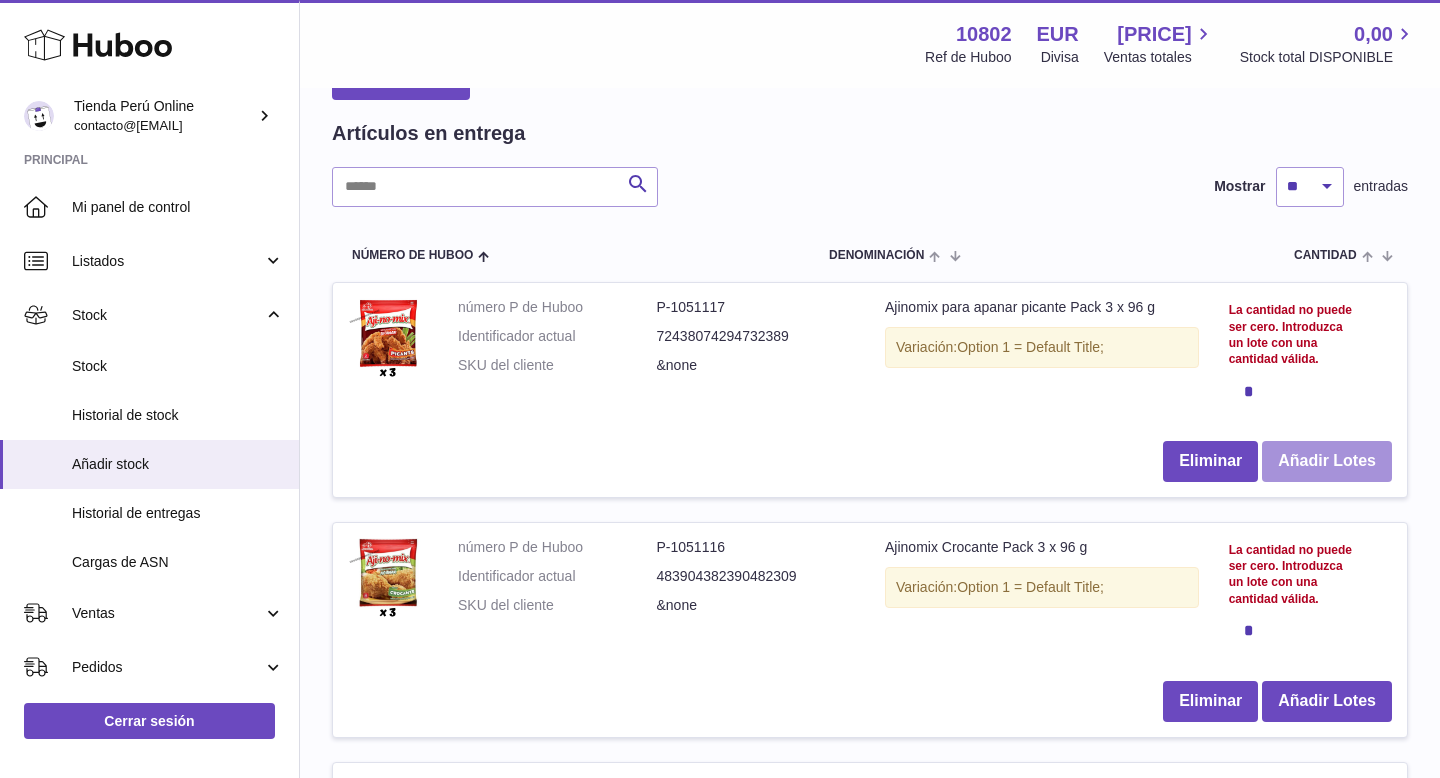 click on "Añadir Lotes" at bounding box center [1327, 461] 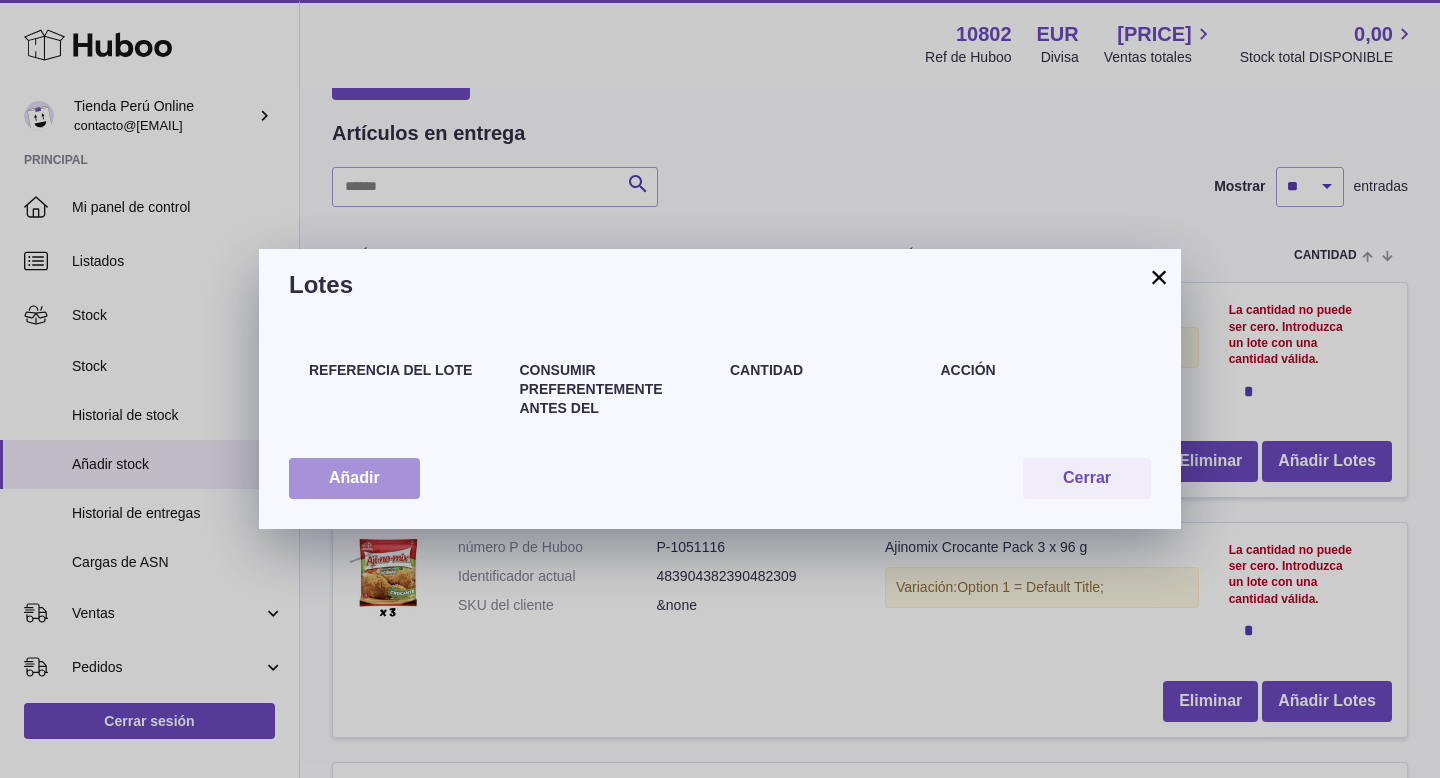 click on "Añadir" at bounding box center [354, 478] 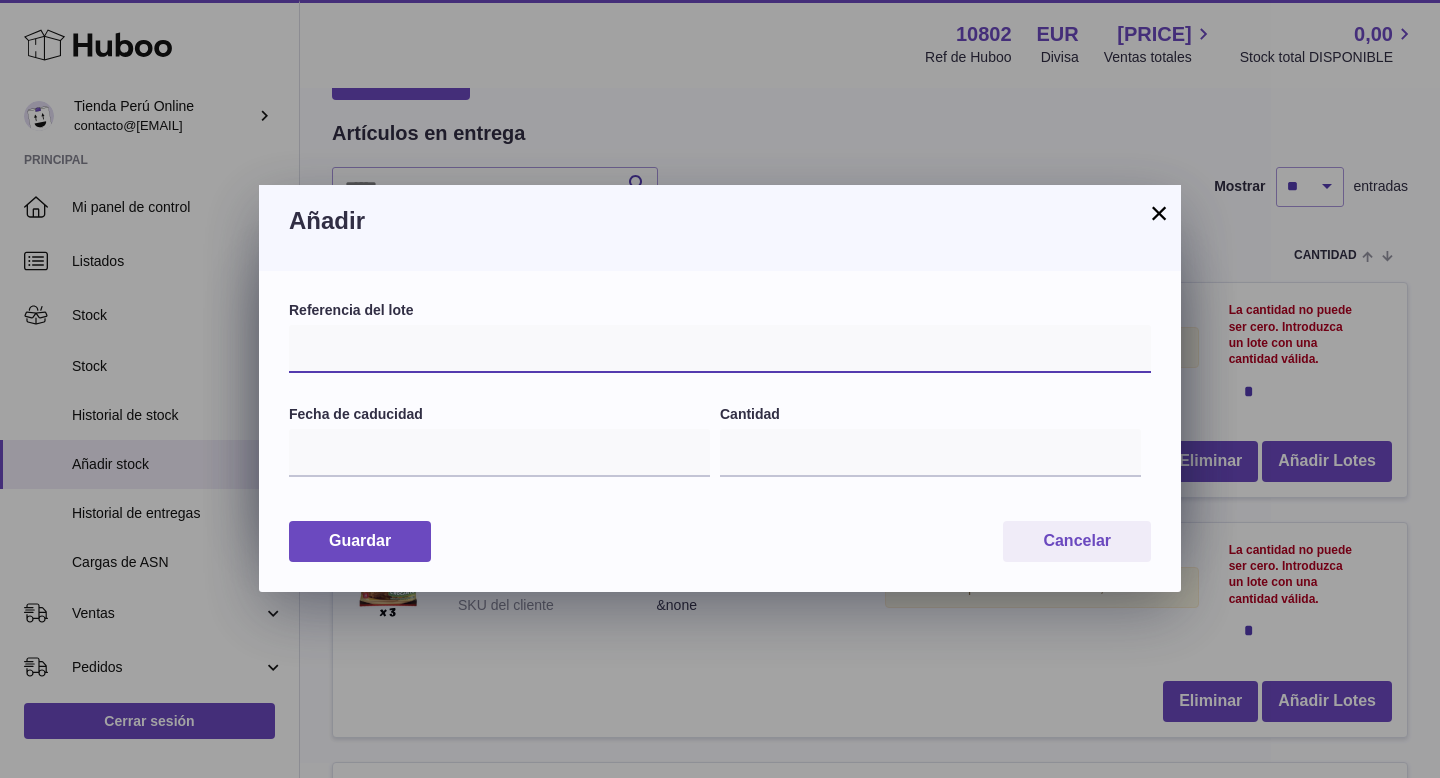 click at bounding box center [720, 349] 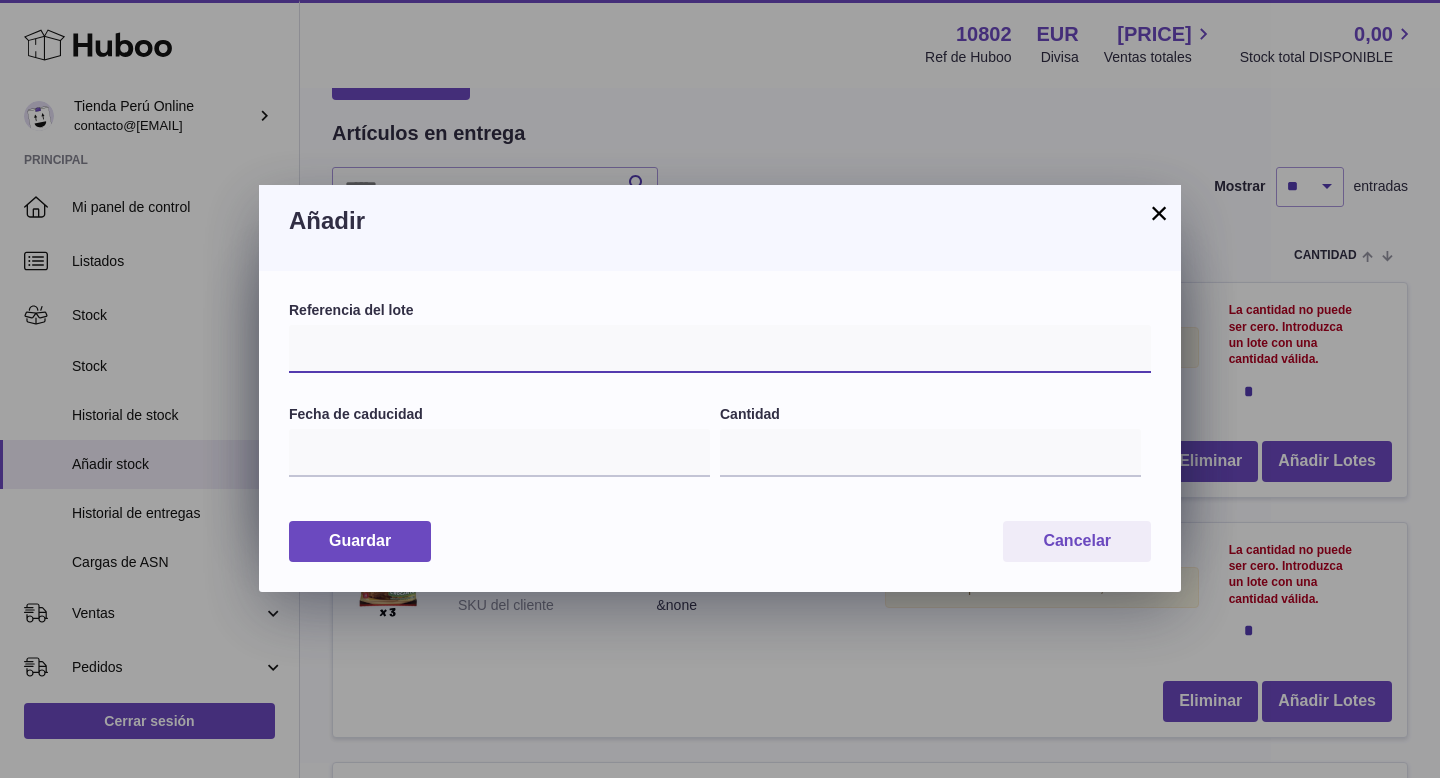 type on "**" 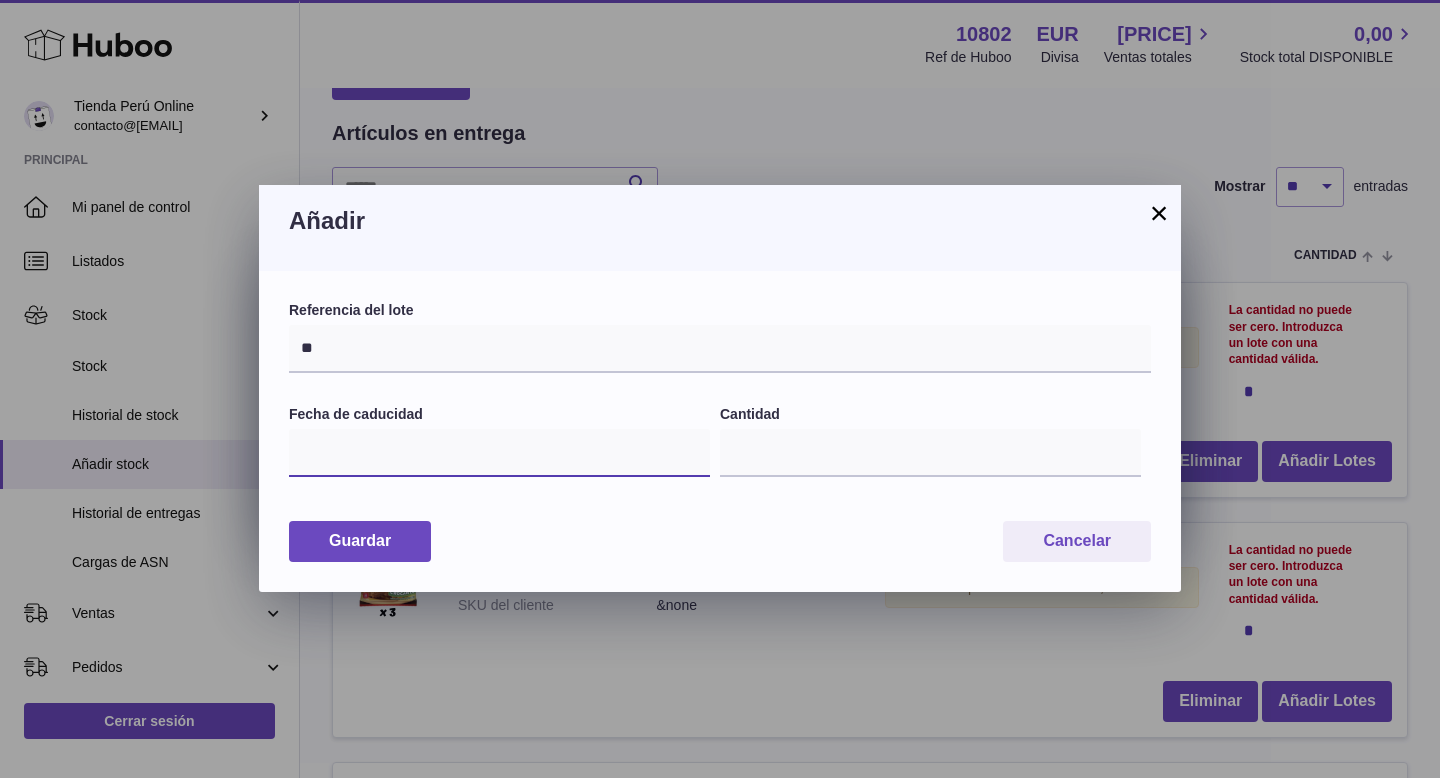 click at bounding box center (499, 453) 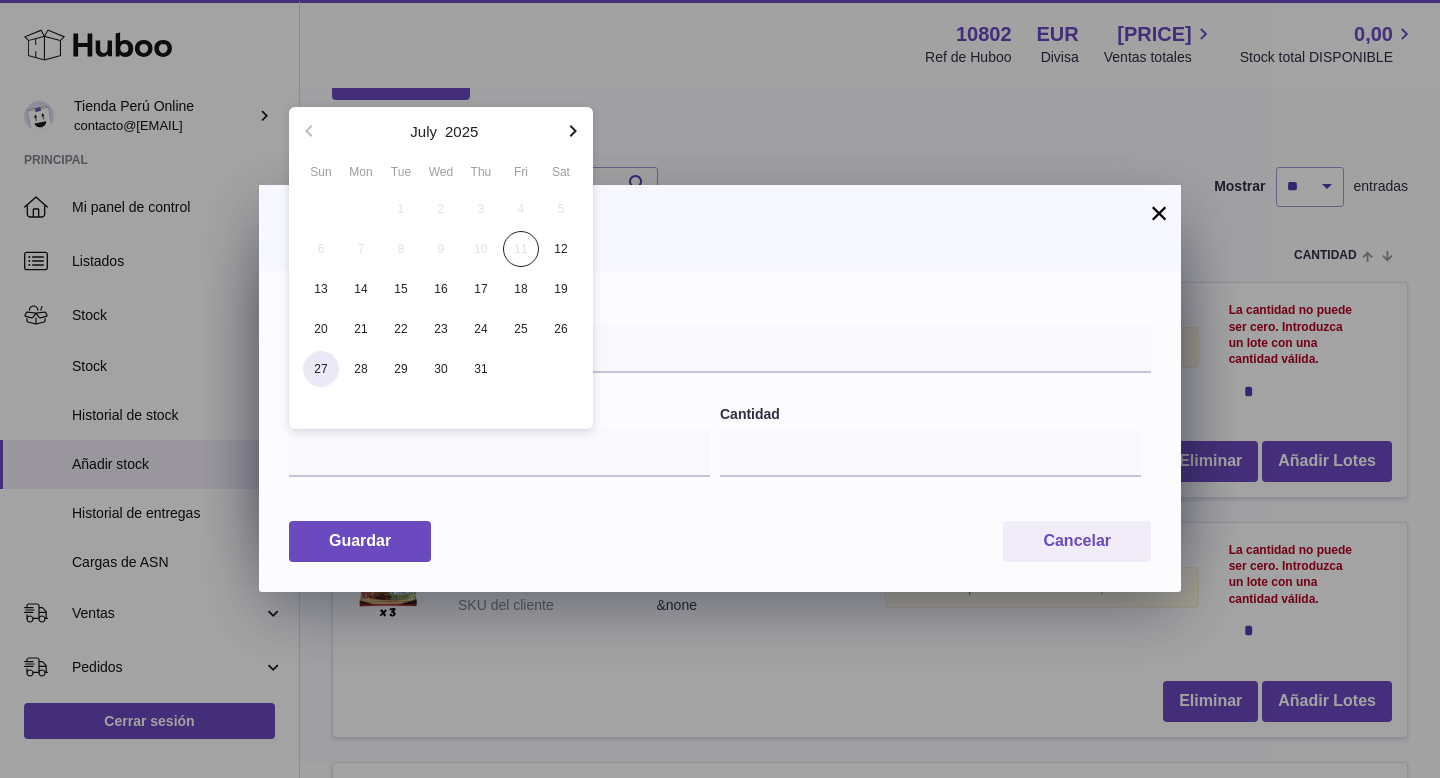 click on "27" at bounding box center [321, 369] 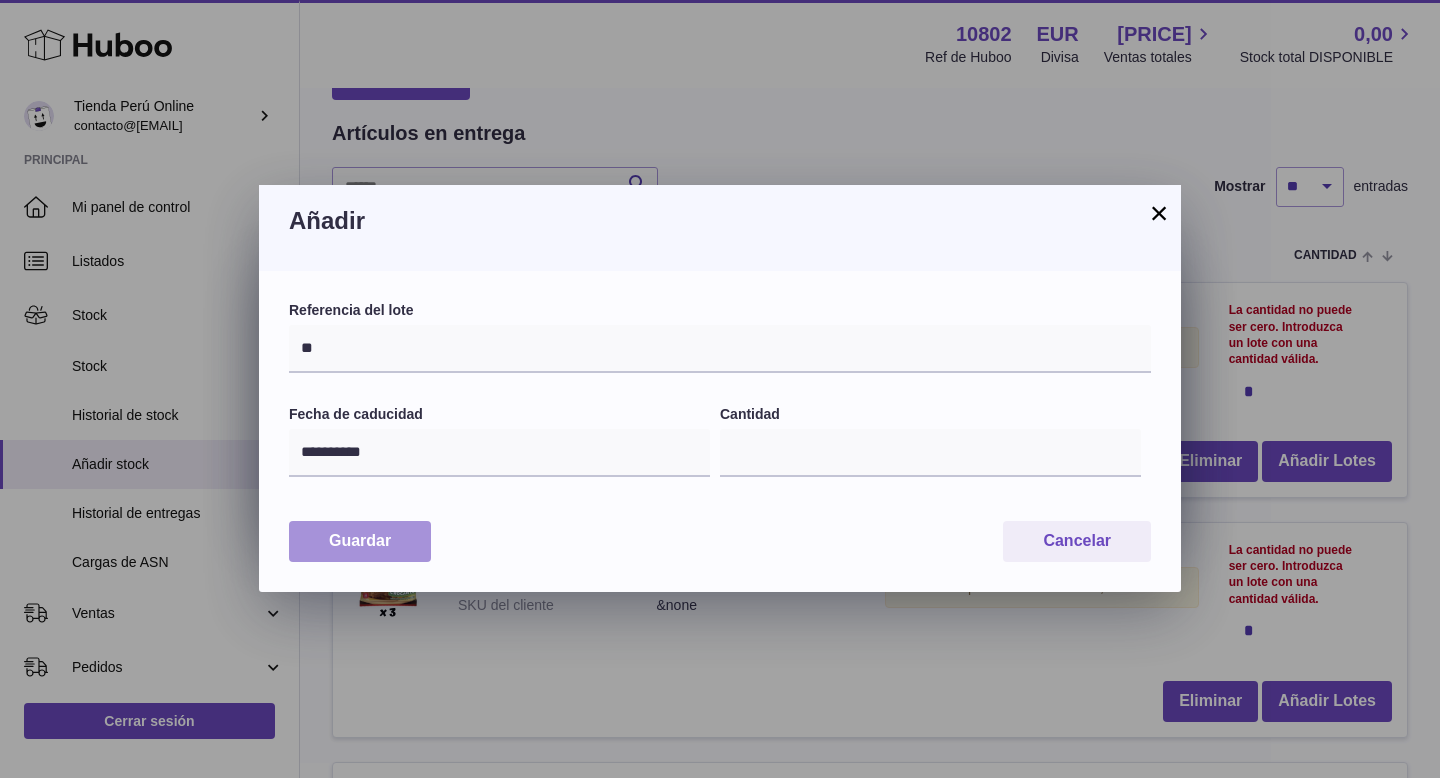 click on "Guardar" at bounding box center (360, 541) 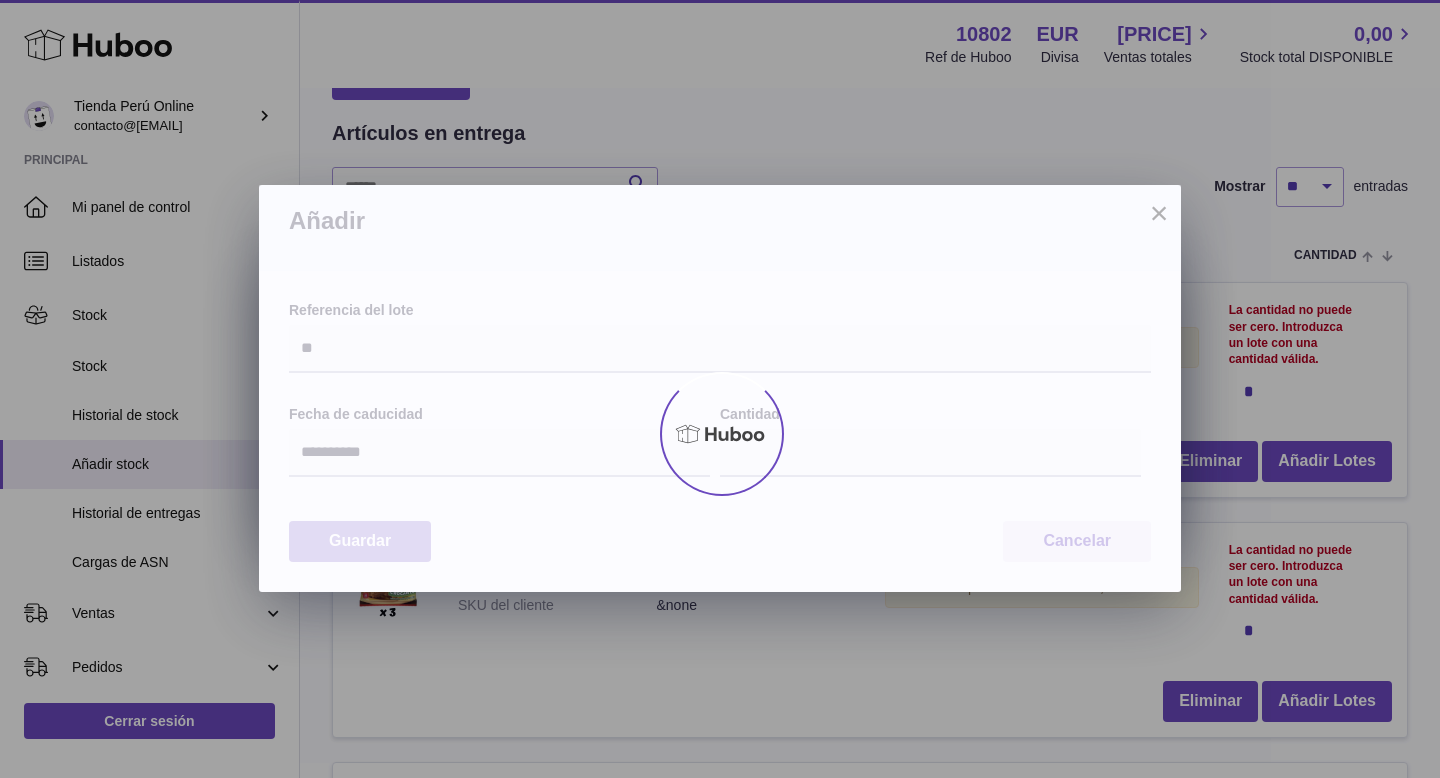 type on "*" 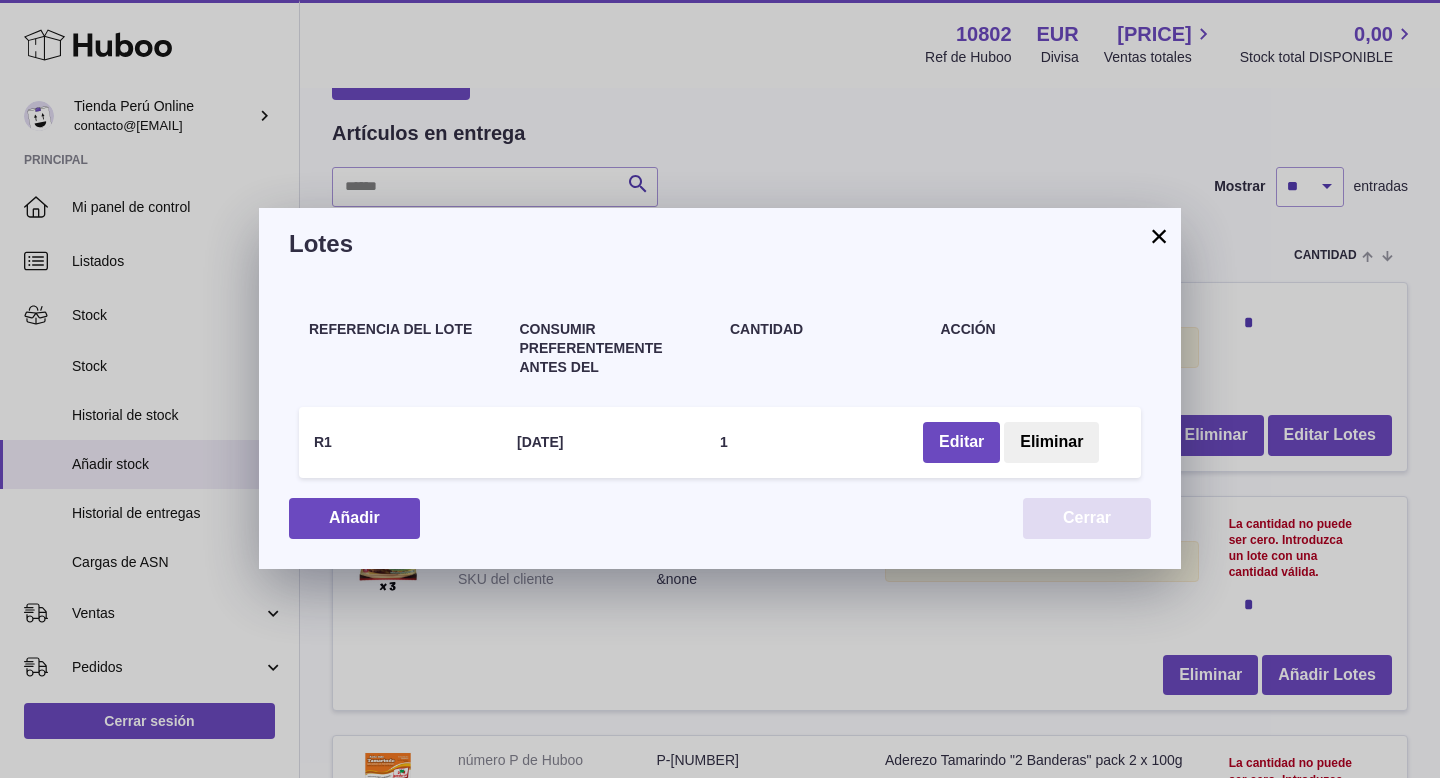 click on "Cerrar" at bounding box center (1087, 518) 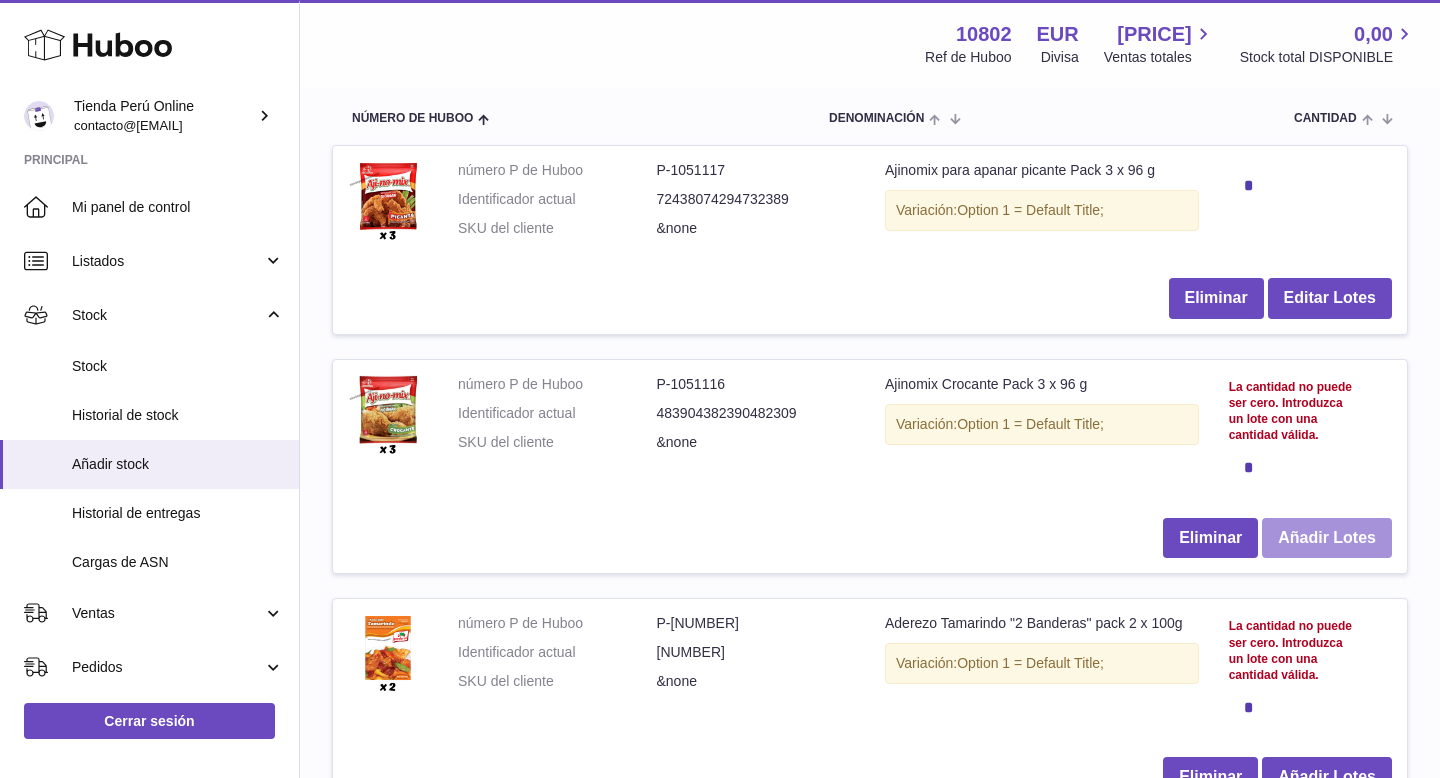 scroll, scrollTop: 301, scrollLeft: 0, axis: vertical 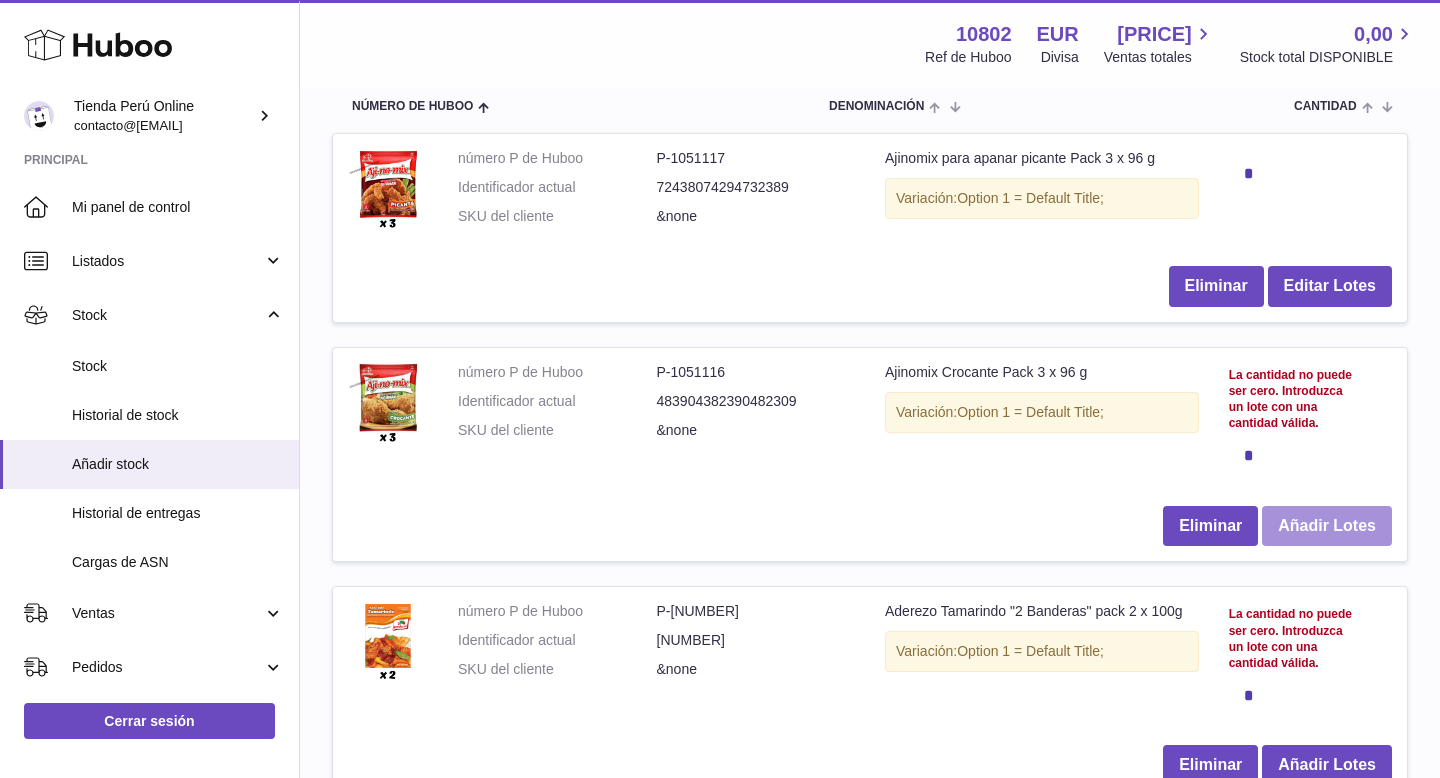 click on "Añadir Lotes" at bounding box center (1327, 526) 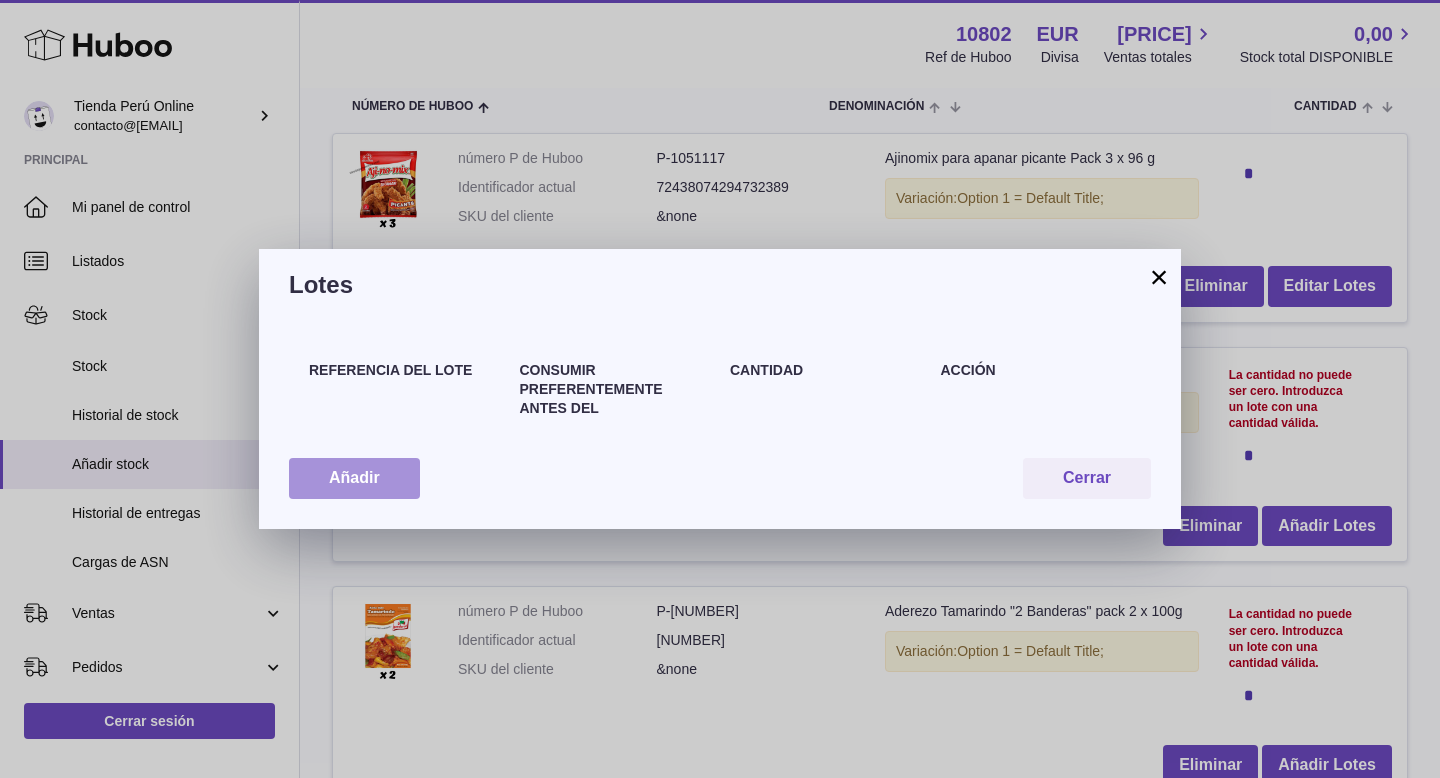 click on "Añadir" at bounding box center [354, 478] 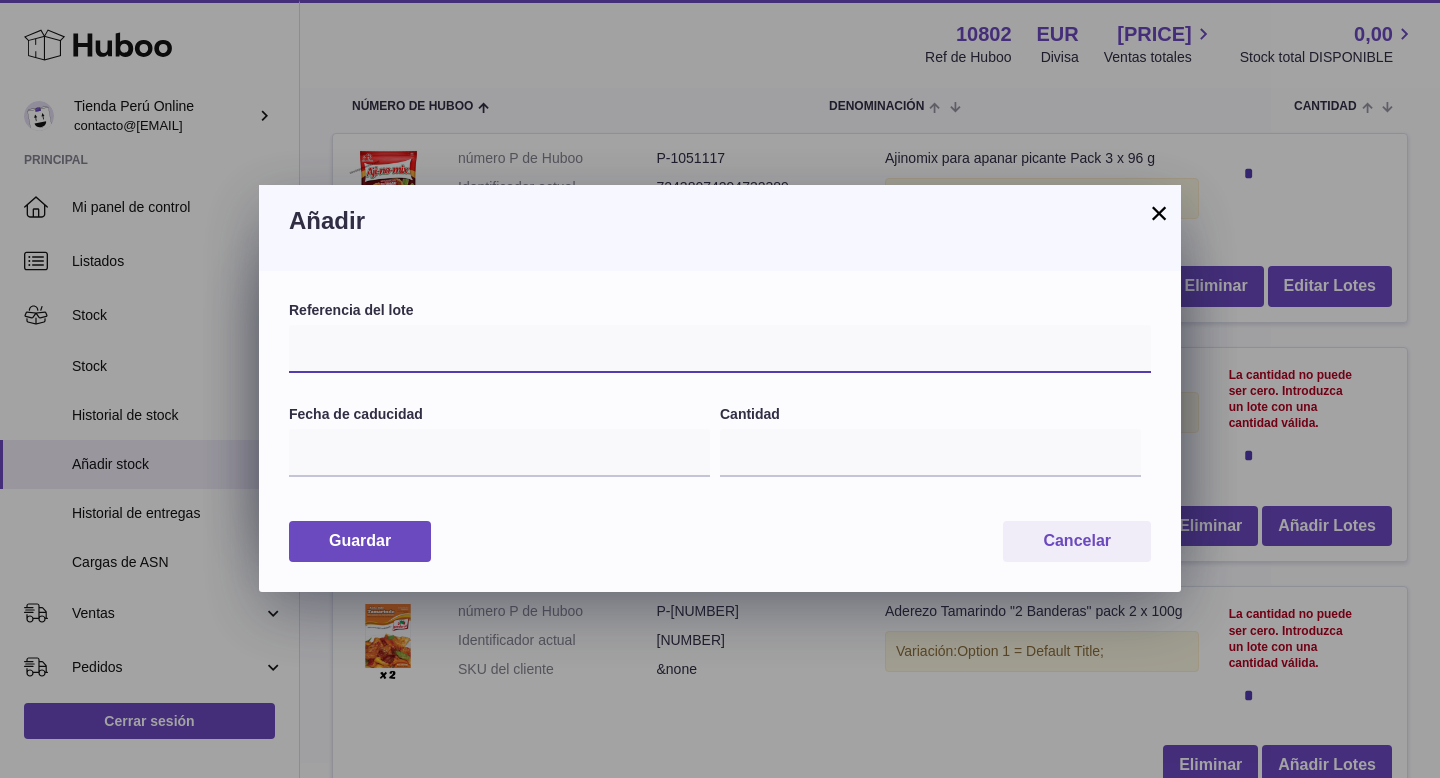 click at bounding box center [720, 349] 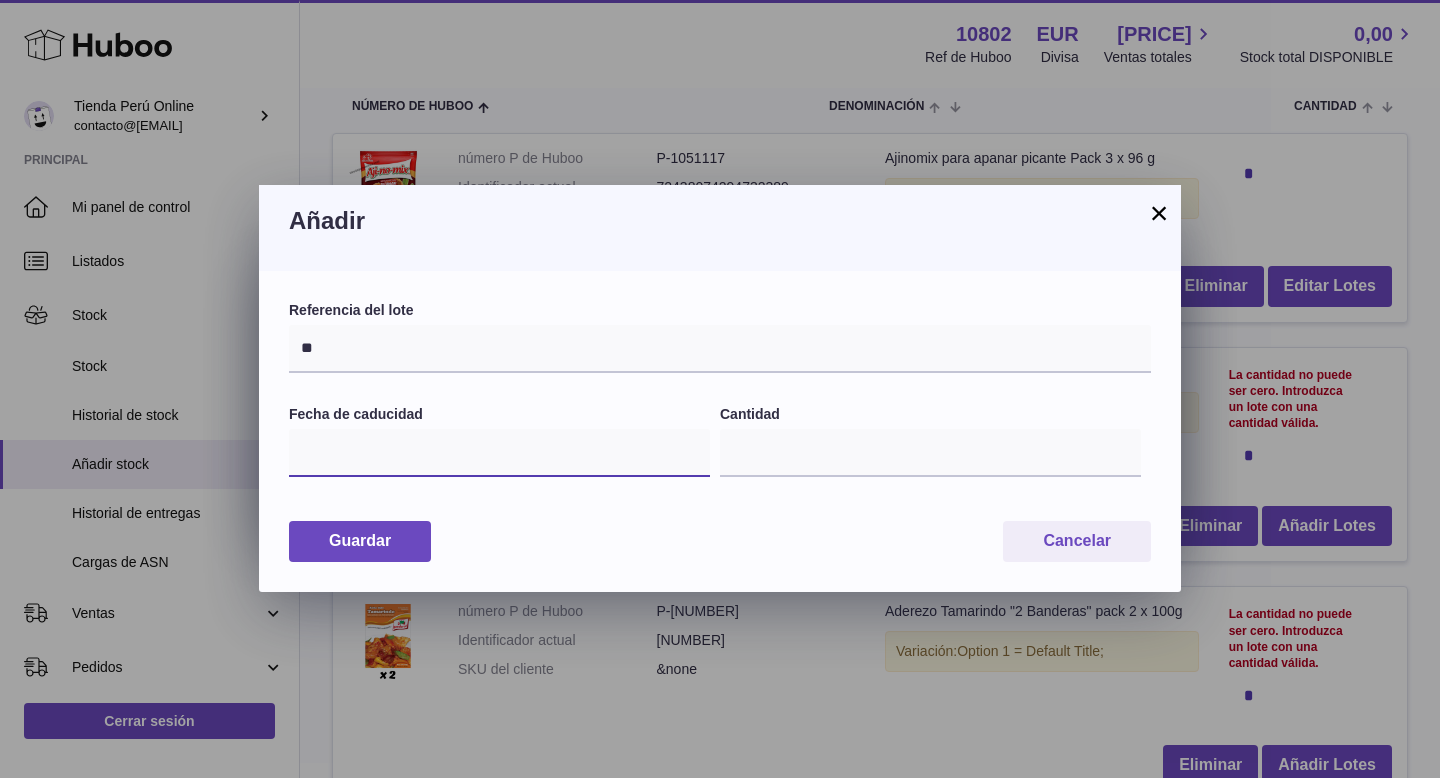 click at bounding box center (499, 453) 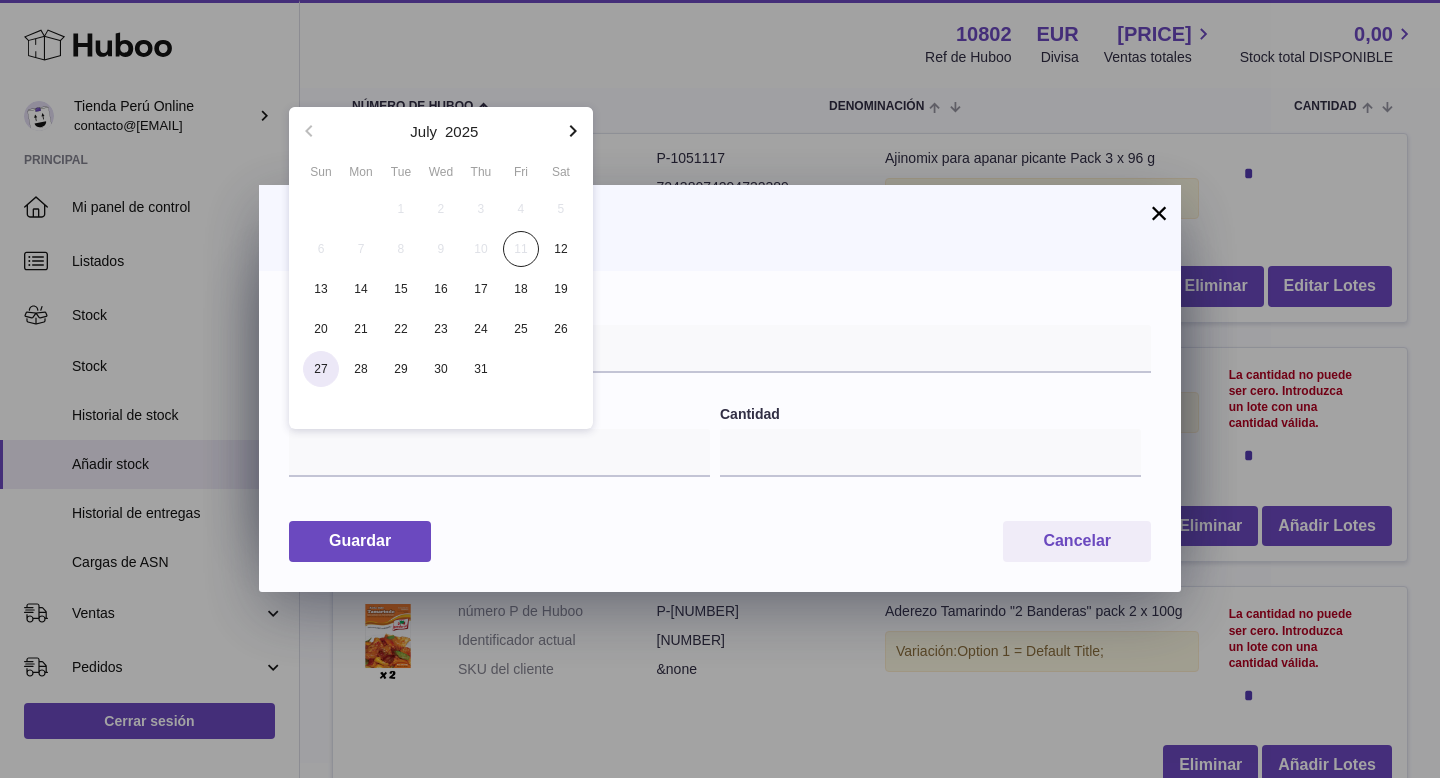 click on "27" at bounding box center (321, 369) 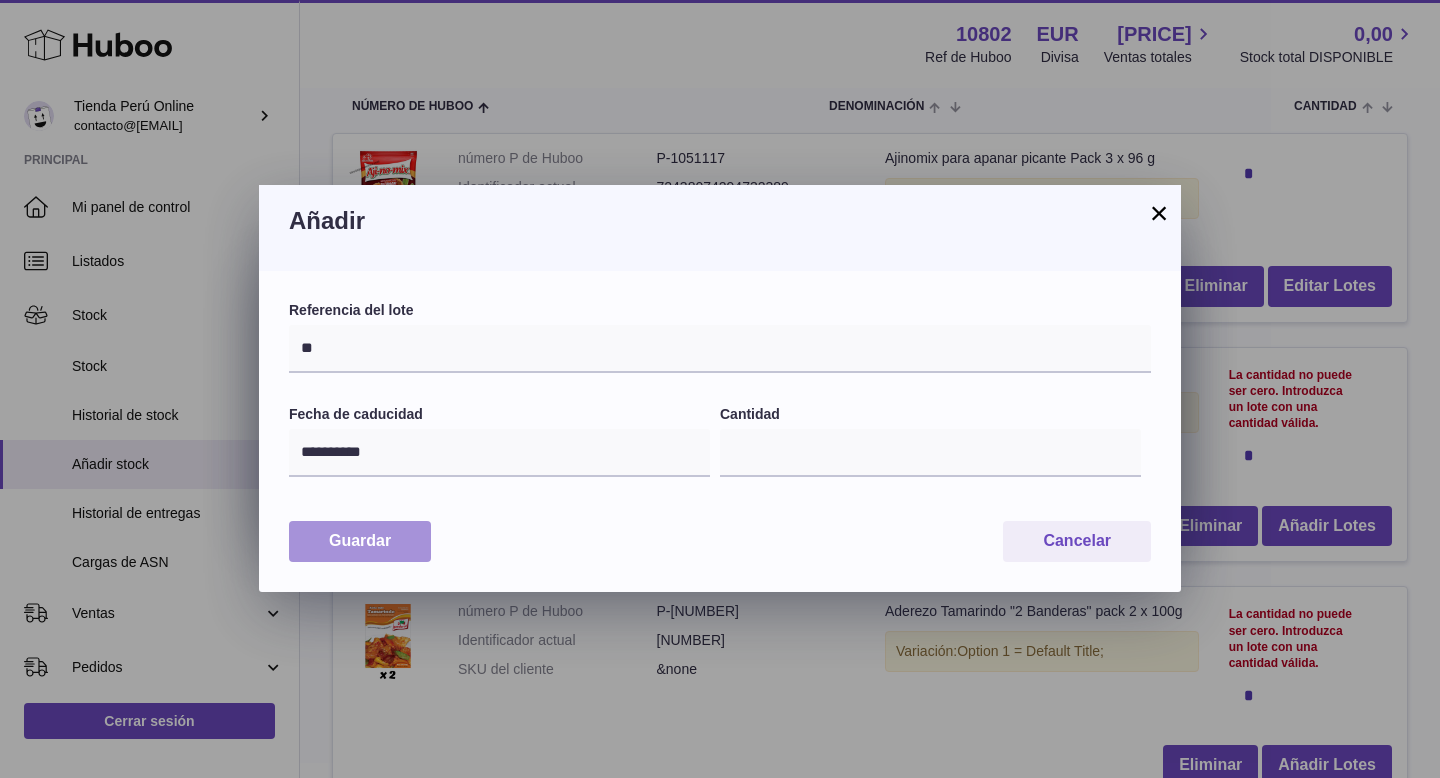 click on "Guardar" at bounding box center [360, 541] 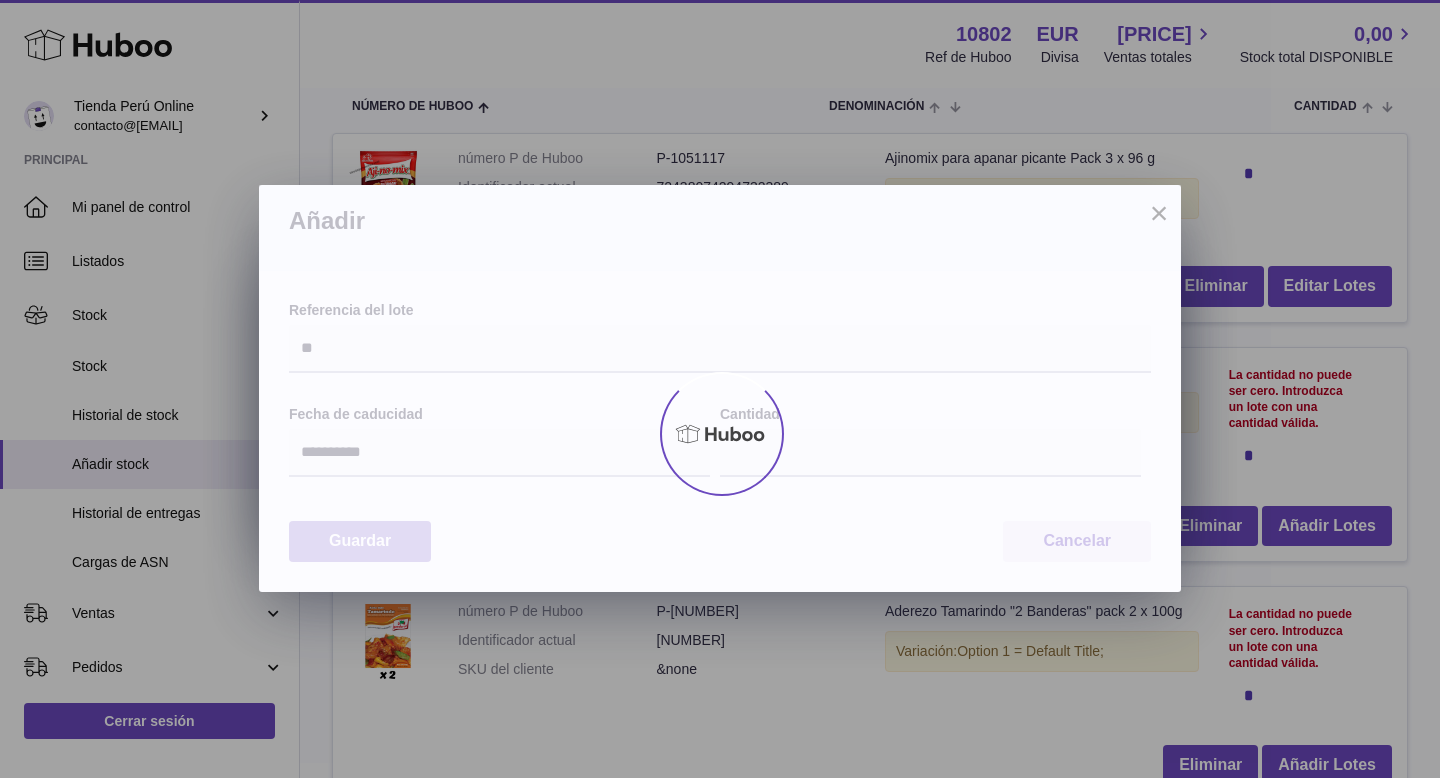 type on "*" 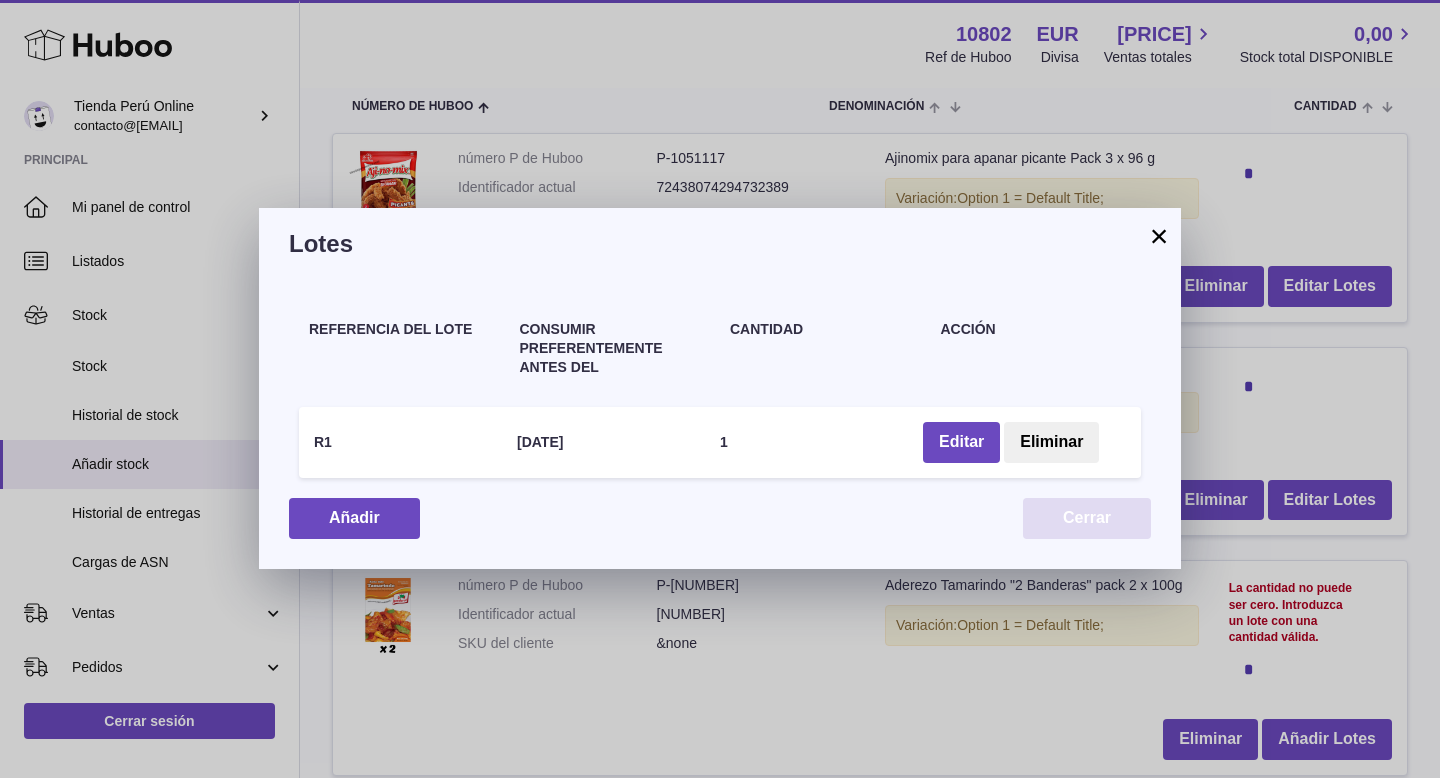 click on "Cerrar" at bounding box center [1087, 518] 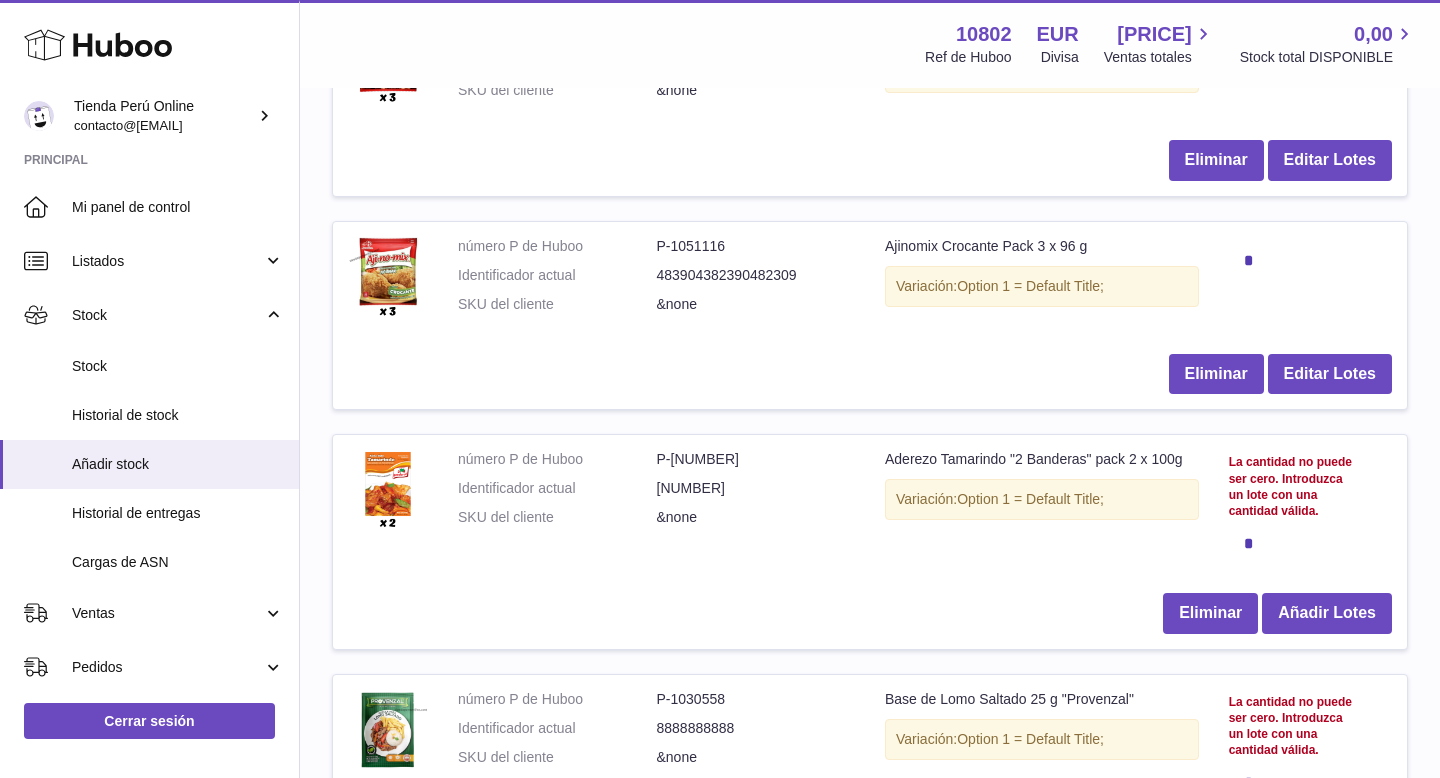 scroll, scrollTop: 515, scrollLeft: 0, axis: vertical 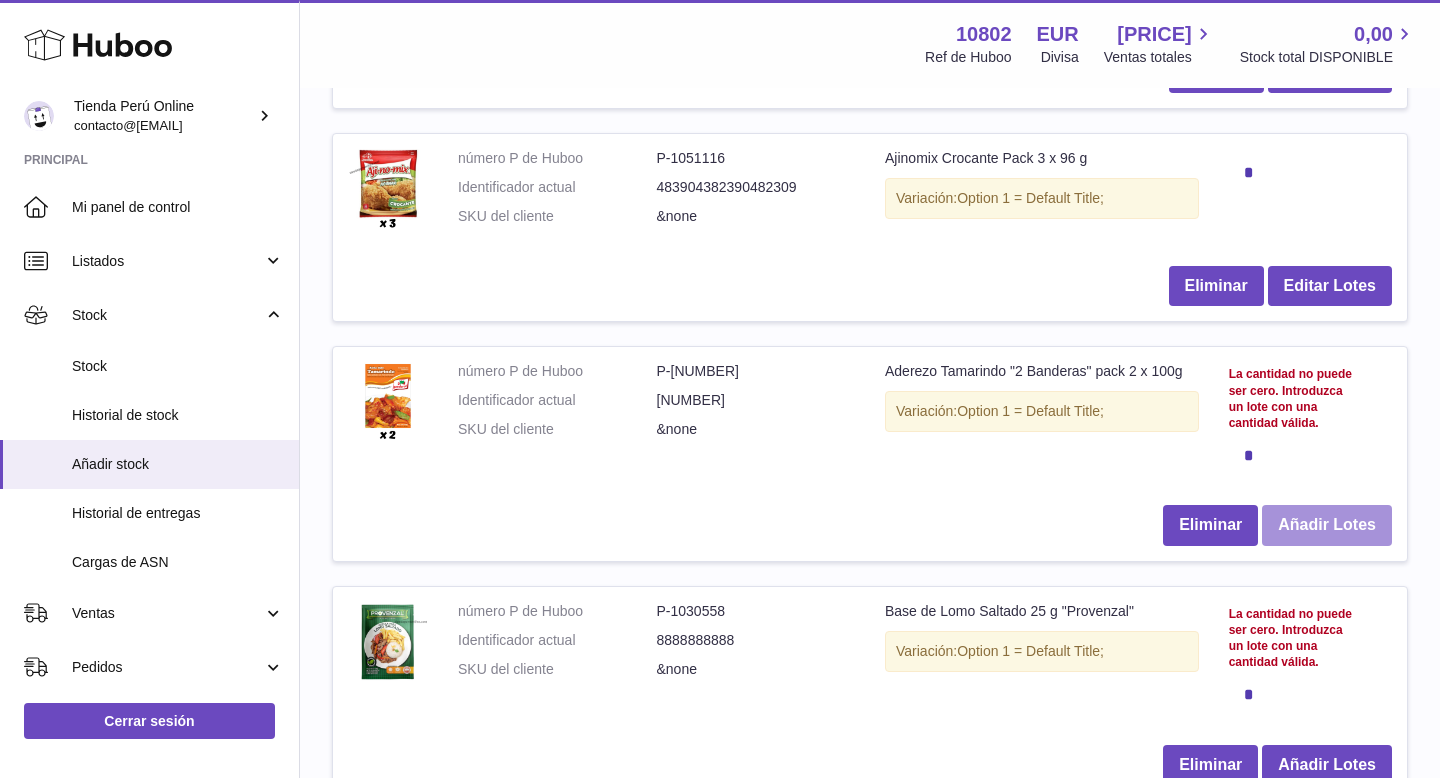 click on "Añadir Lotes" at bounding box center [1327, 525] 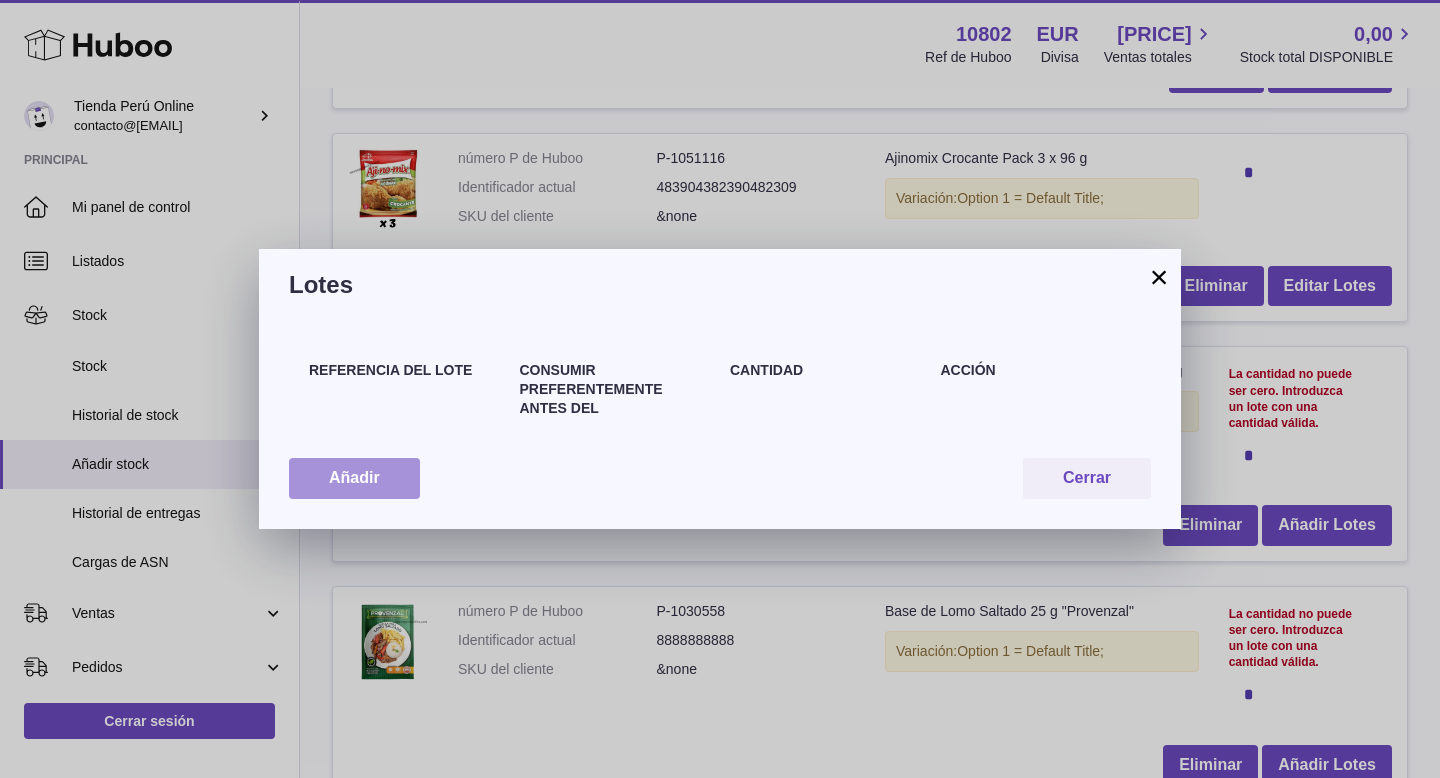 click on "Añadir" at bounding box center [354, 478] 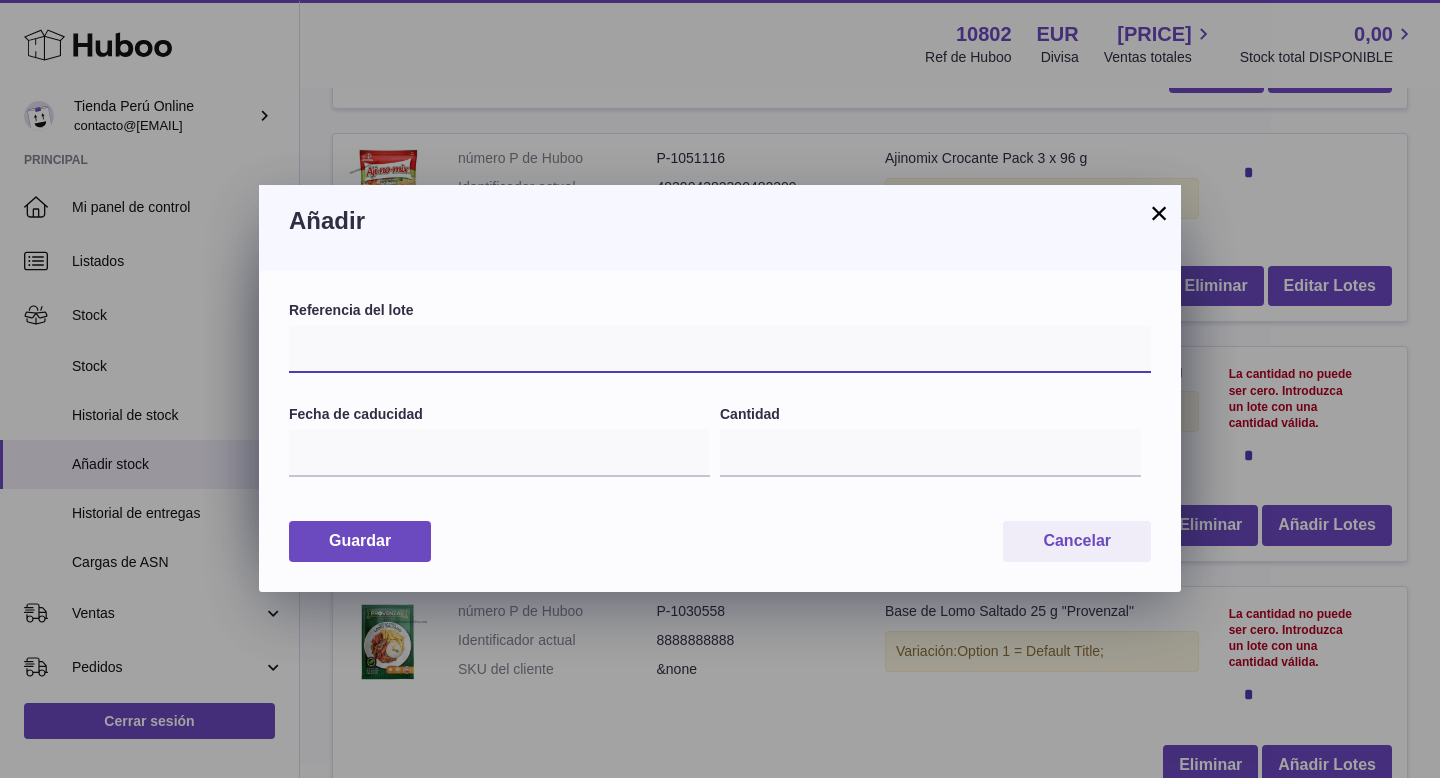 click at bounding box center (720, 349) 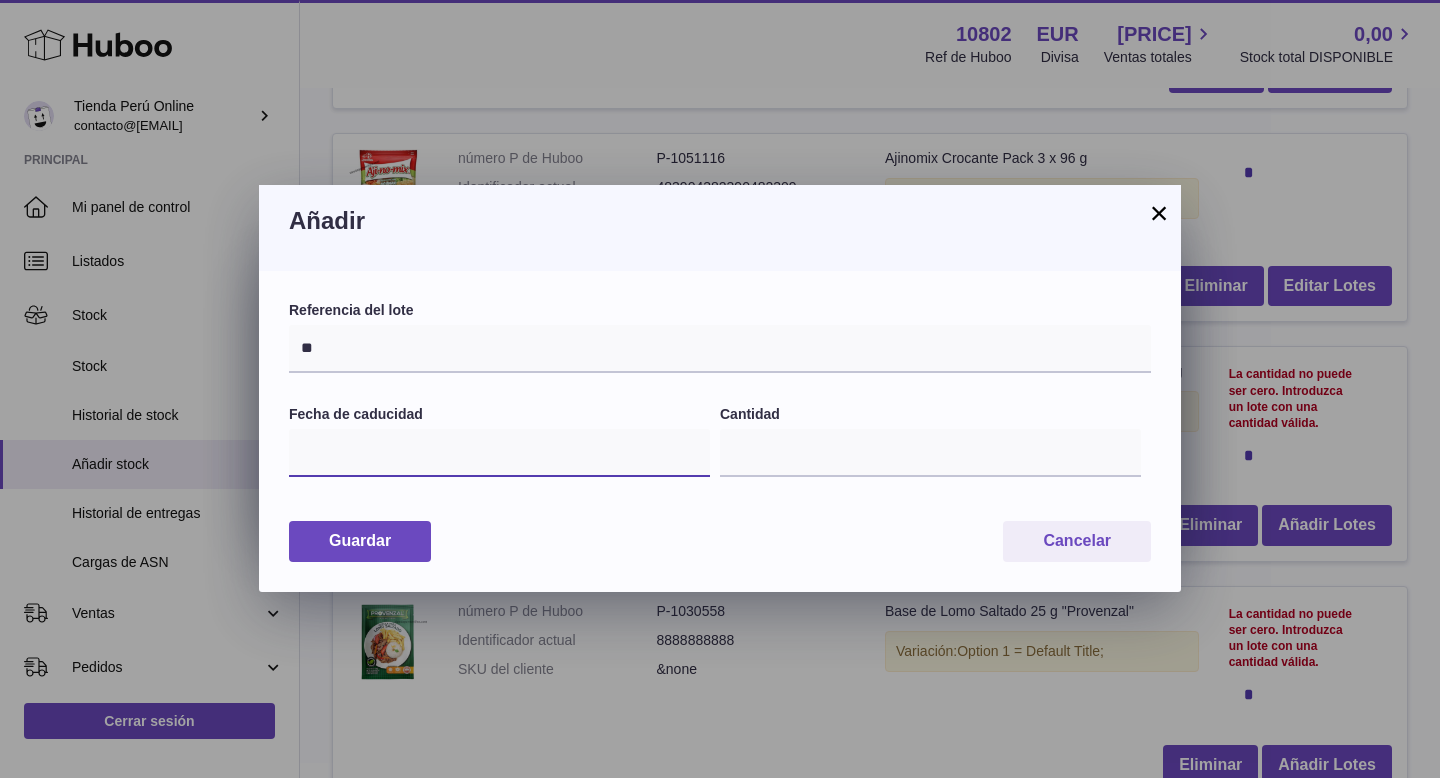 click at bounding box center (499, 453) 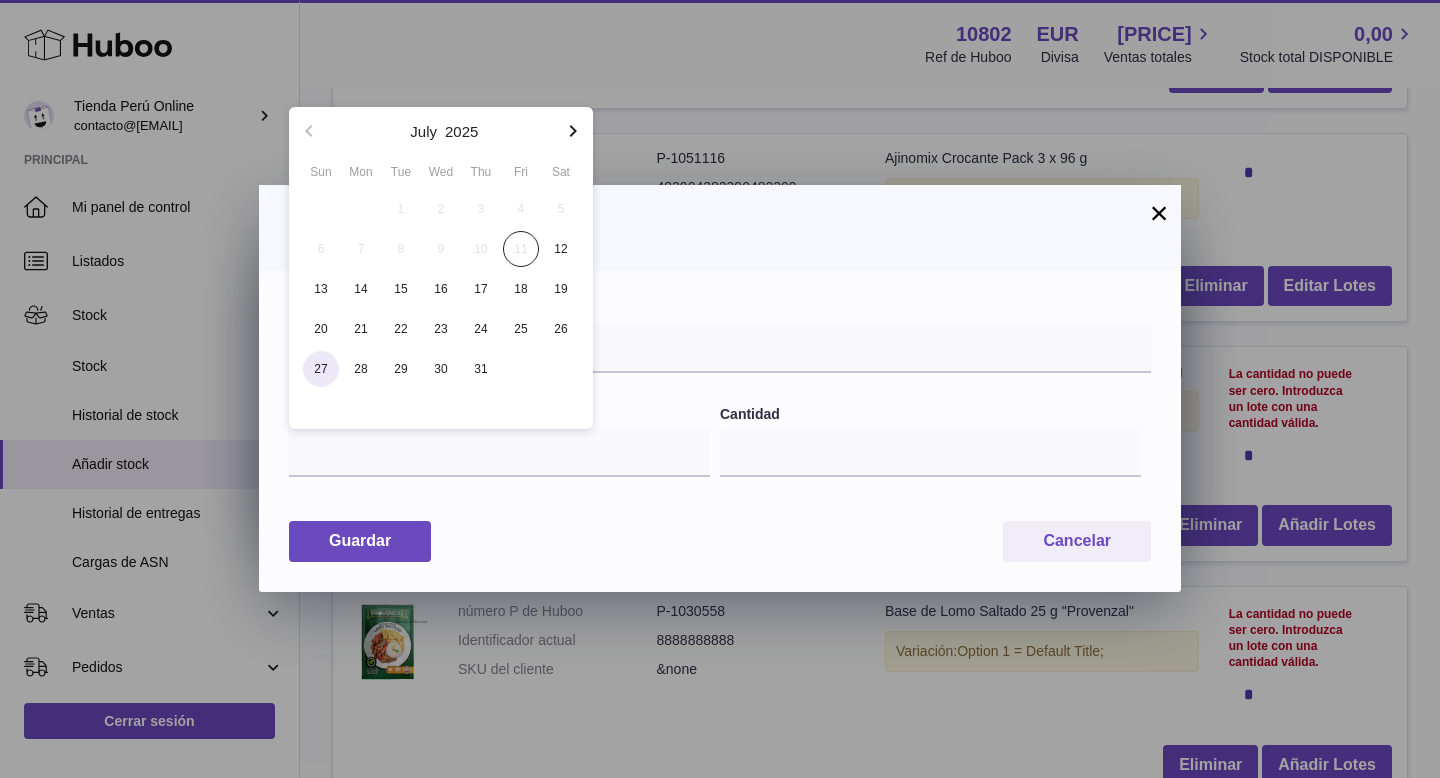 click on "27" at bounding box center (321, 369) 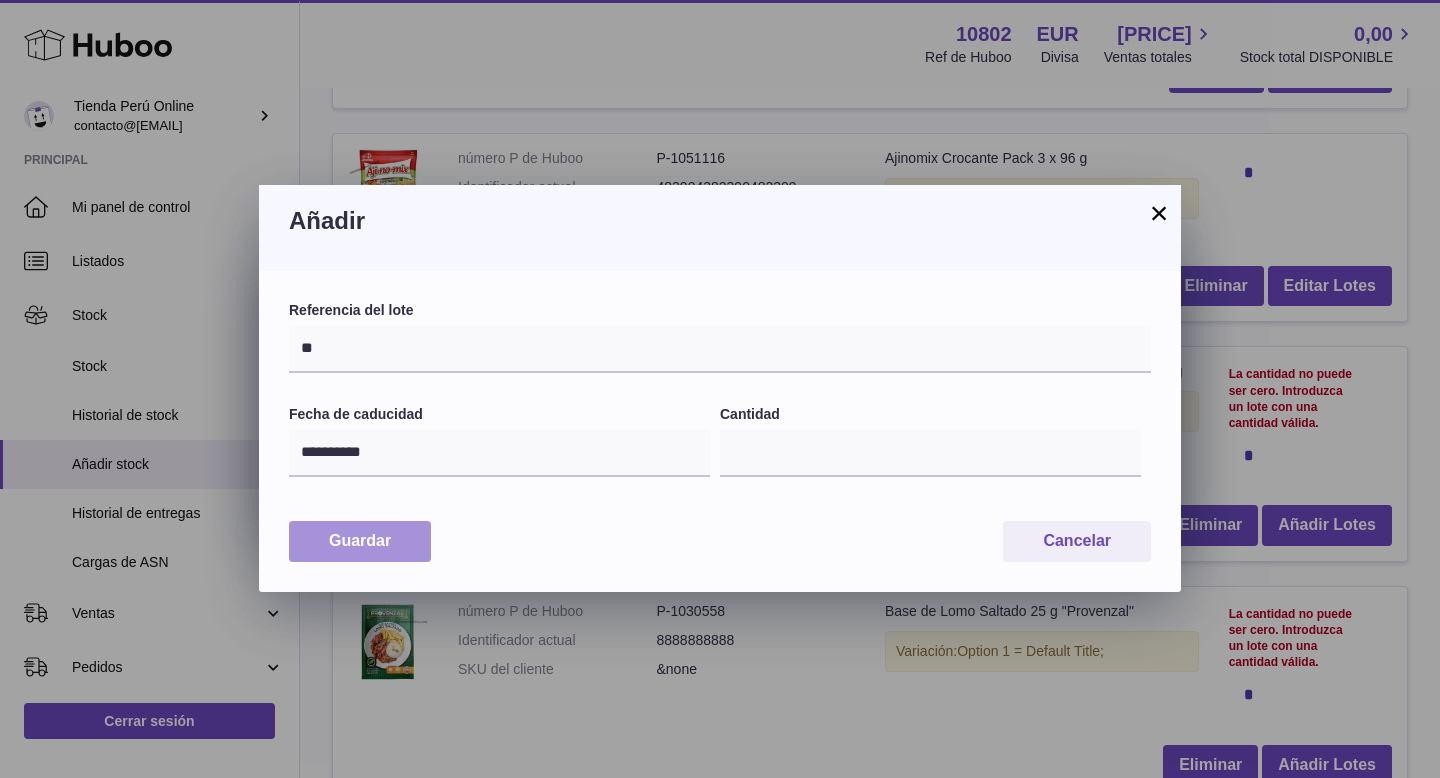 click on "Guardar" at bounding box center [360, 541] 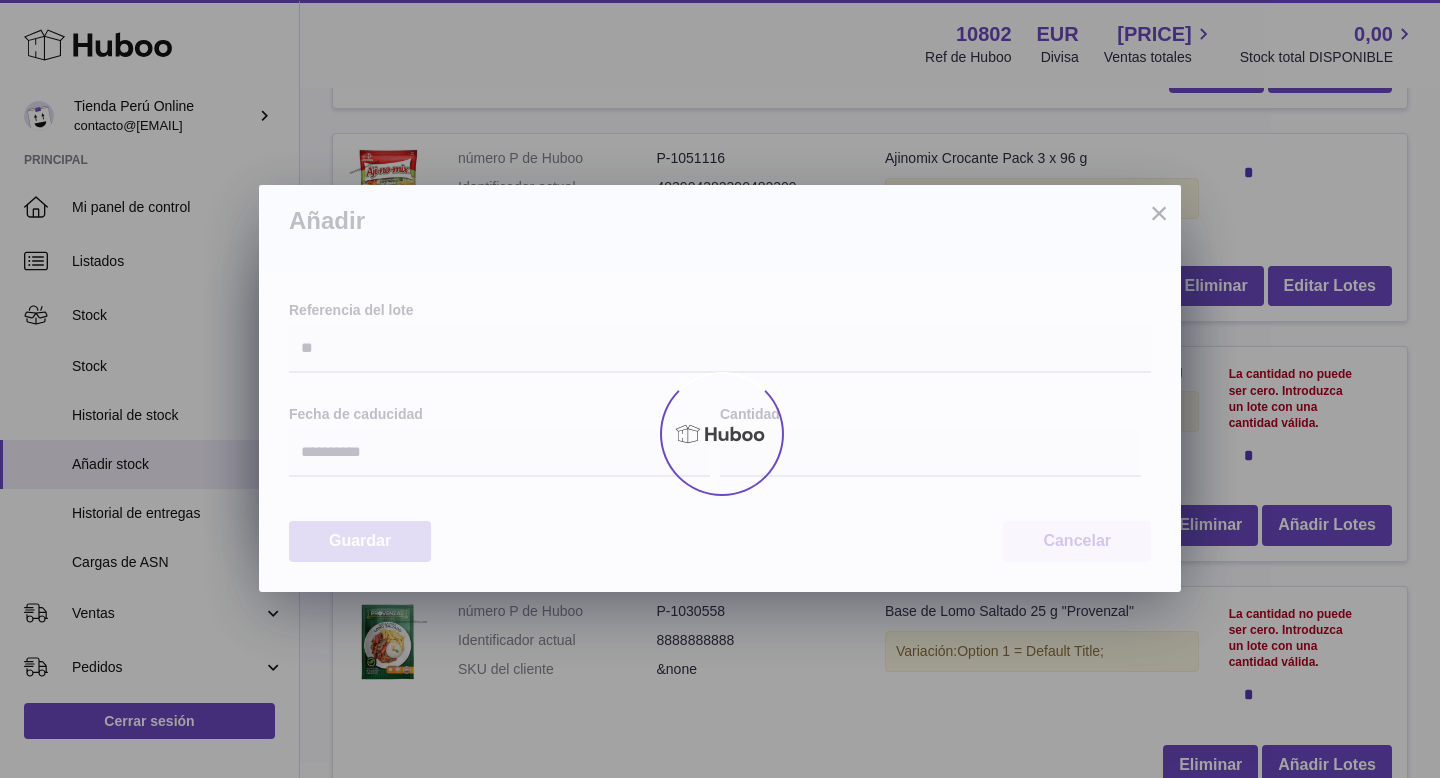 type on "*" 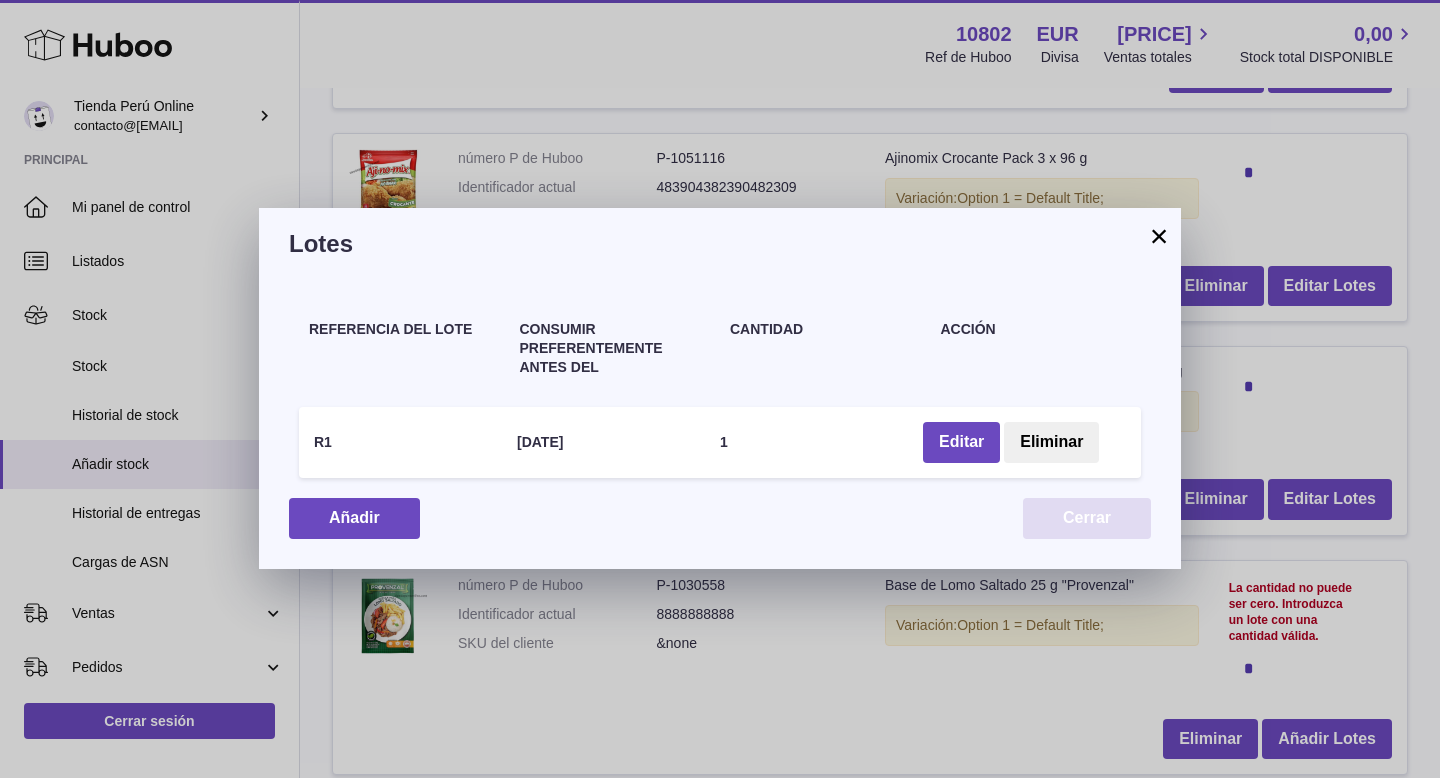 click on "Cerrar" at bounding box center (1087, 518) 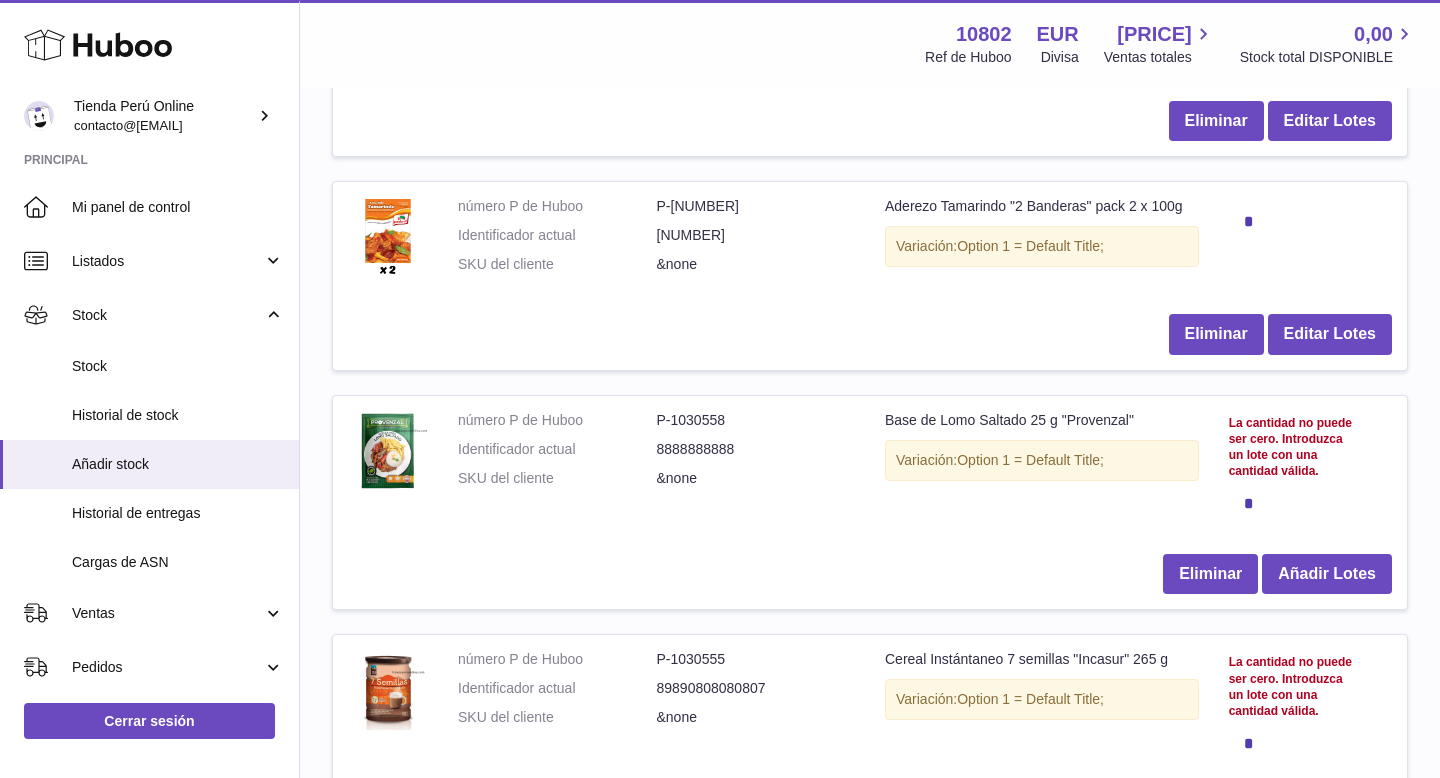 scroll, scrollTop: 795, scrollLeft: 0, axis: vertical 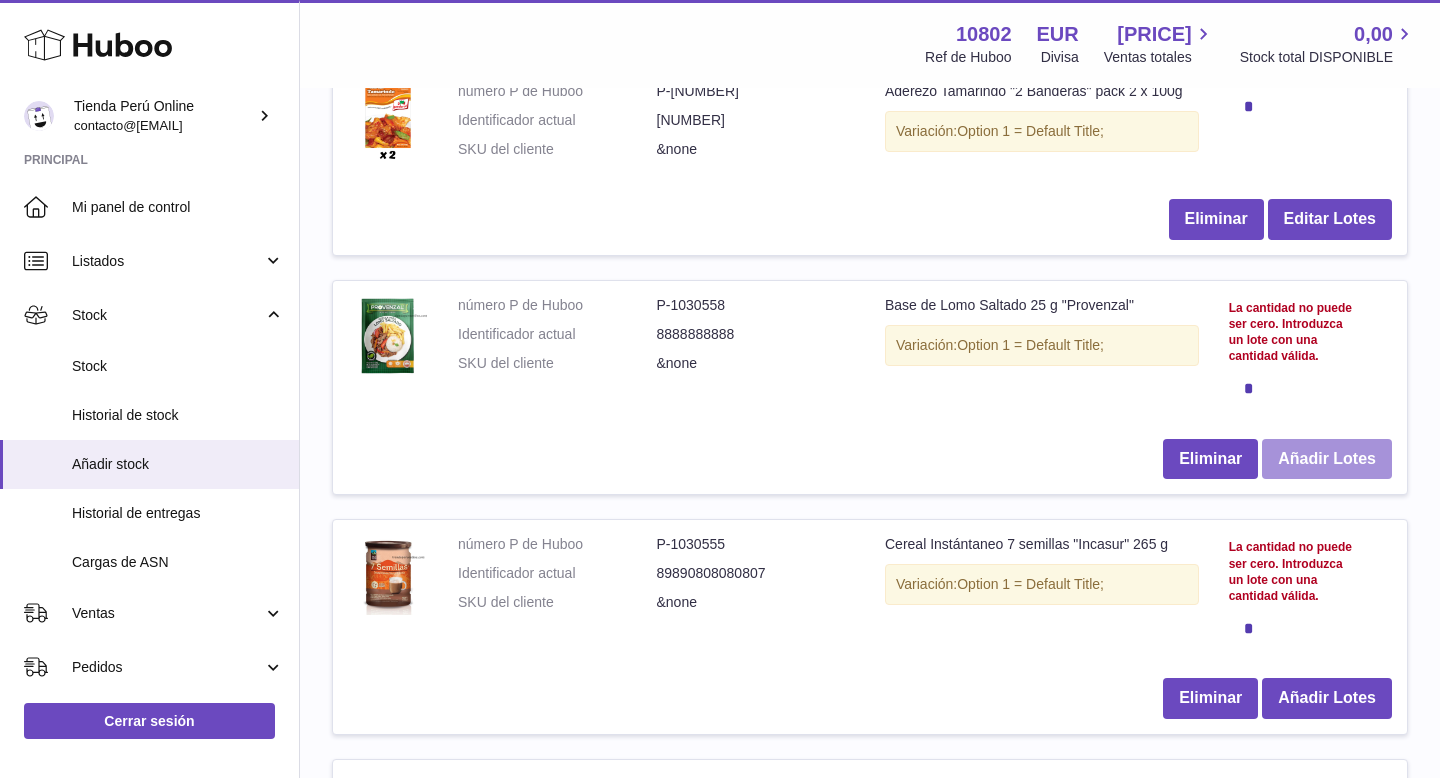 click on "Añadir Lotes" at bounding box center (1327, 459) 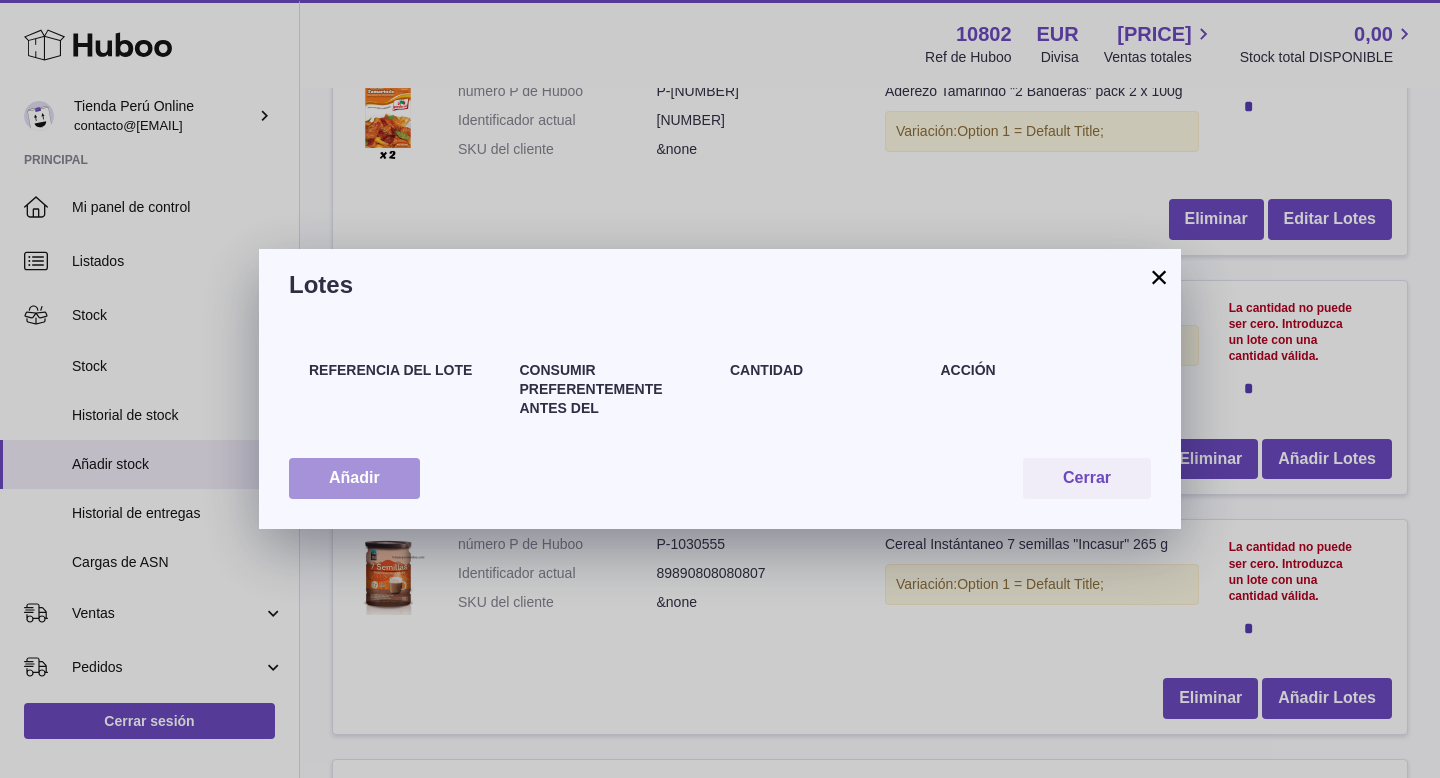 click on "Añadir" at bounding box center [354, 478] 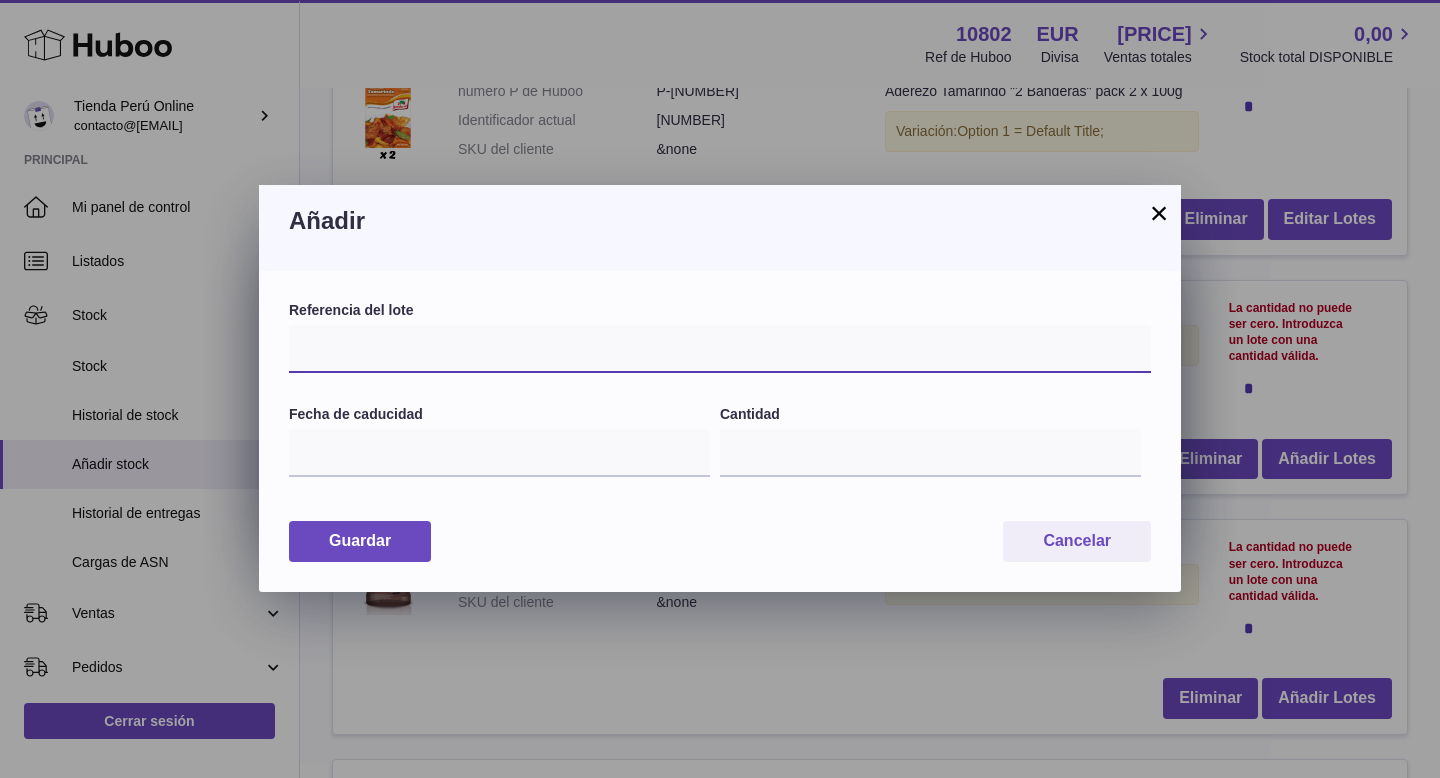 click at bounding box center (720, 349) 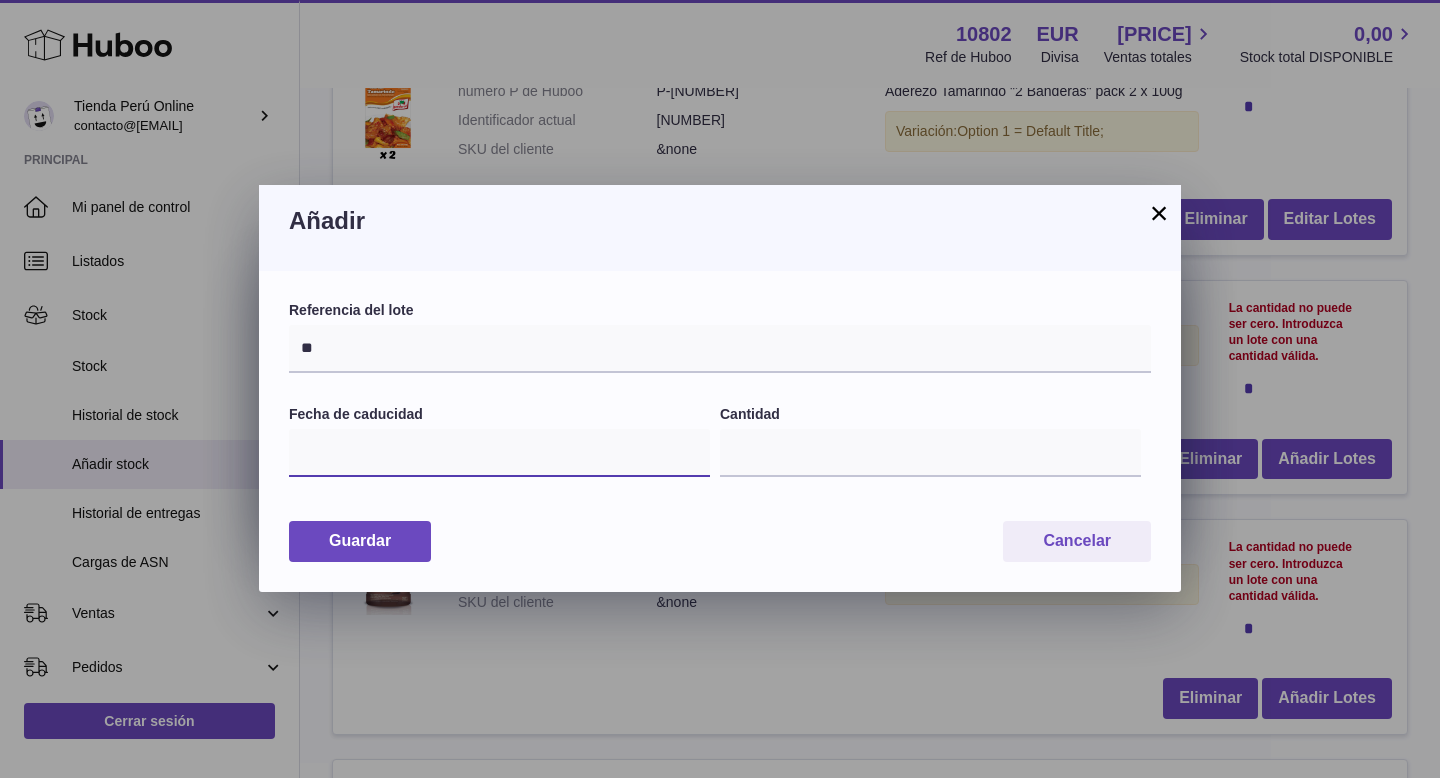 click at bounding box center [499, 453] 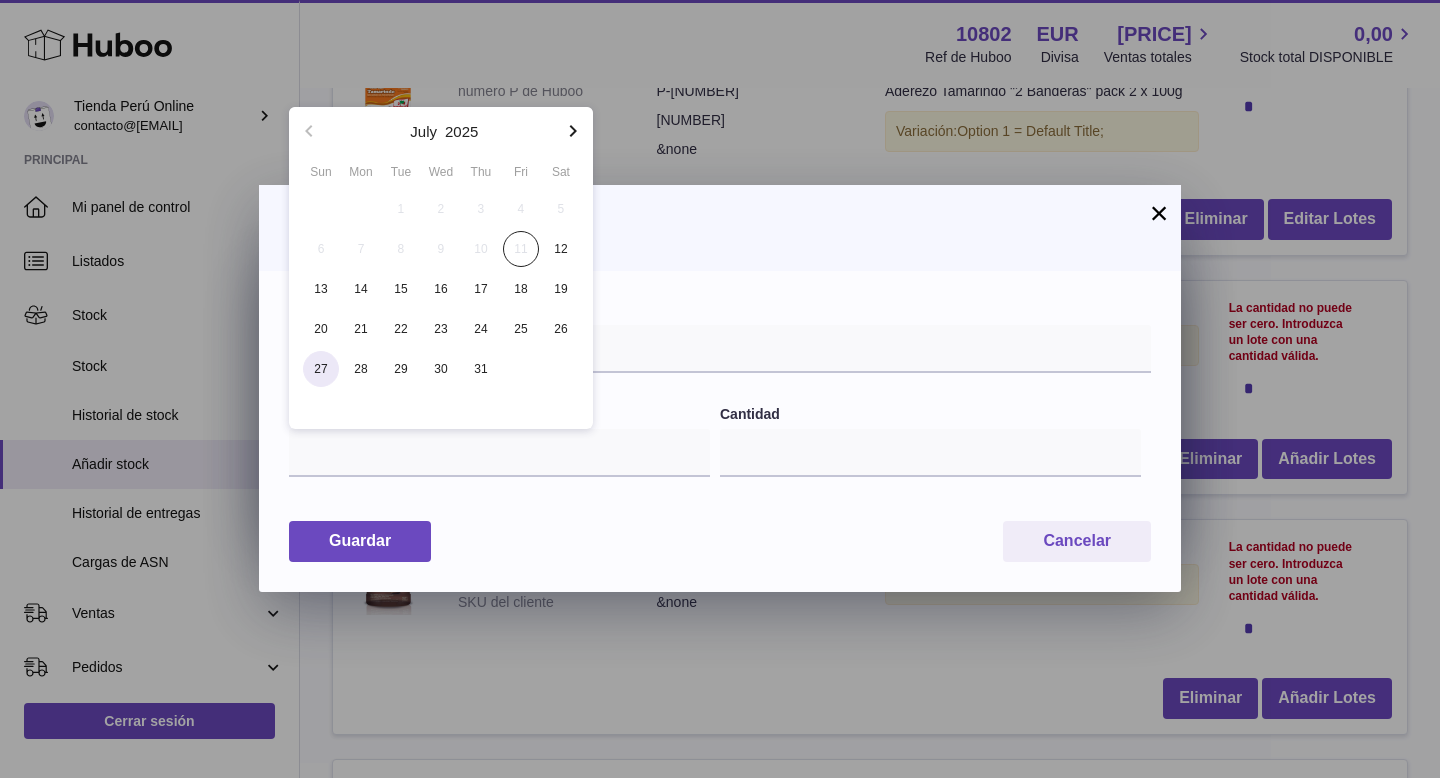 click on "27" at bounding box center (321, 369) 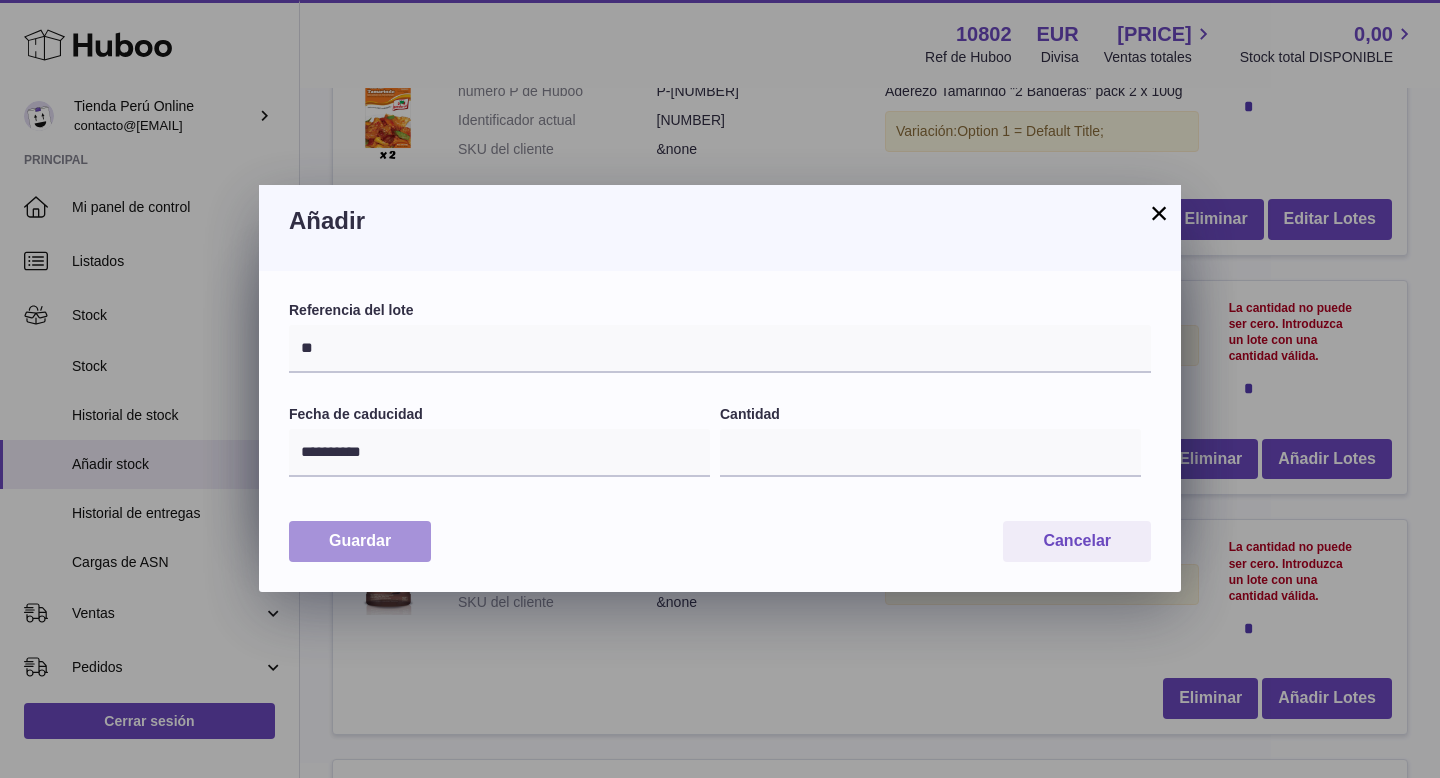 click on "Guardar" at bounding box center (360, 541) 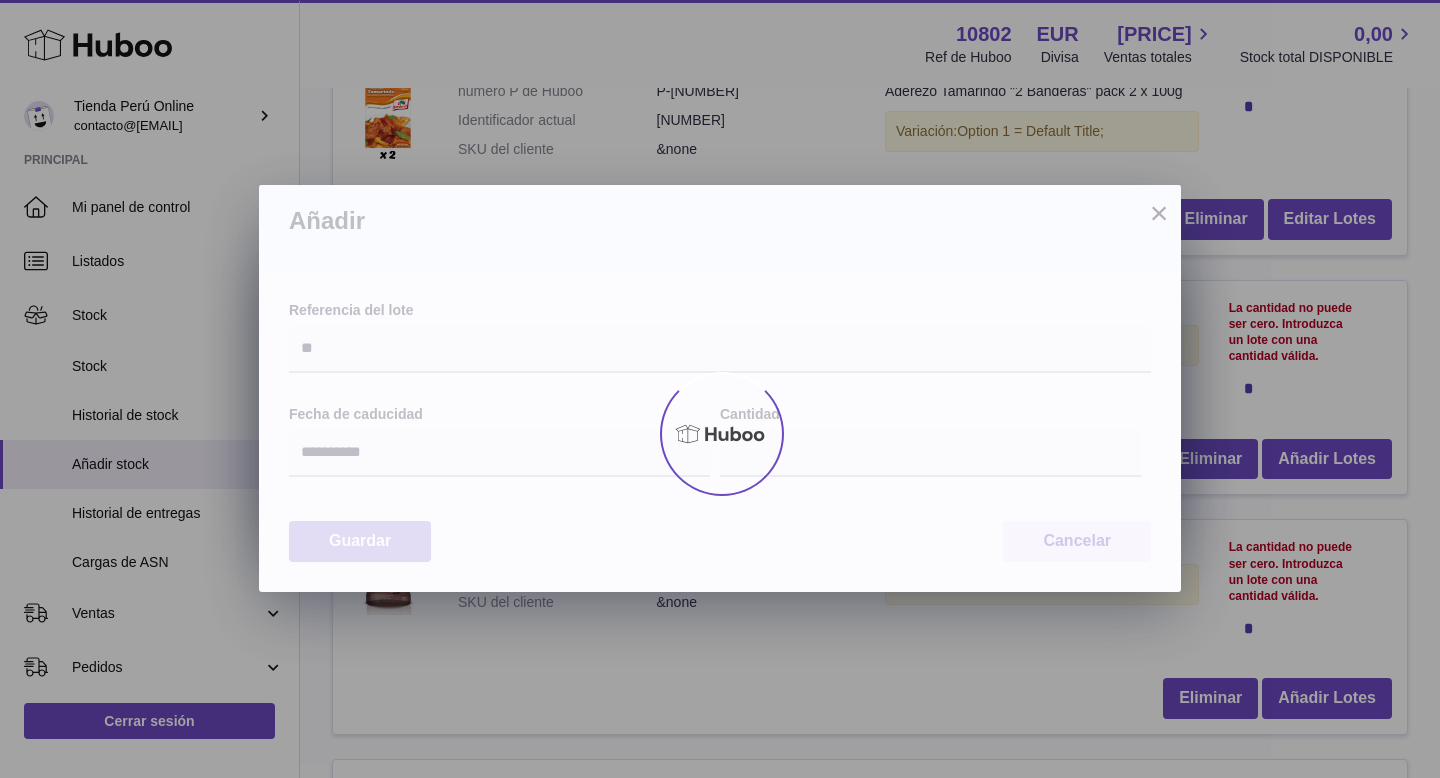 type on "*" 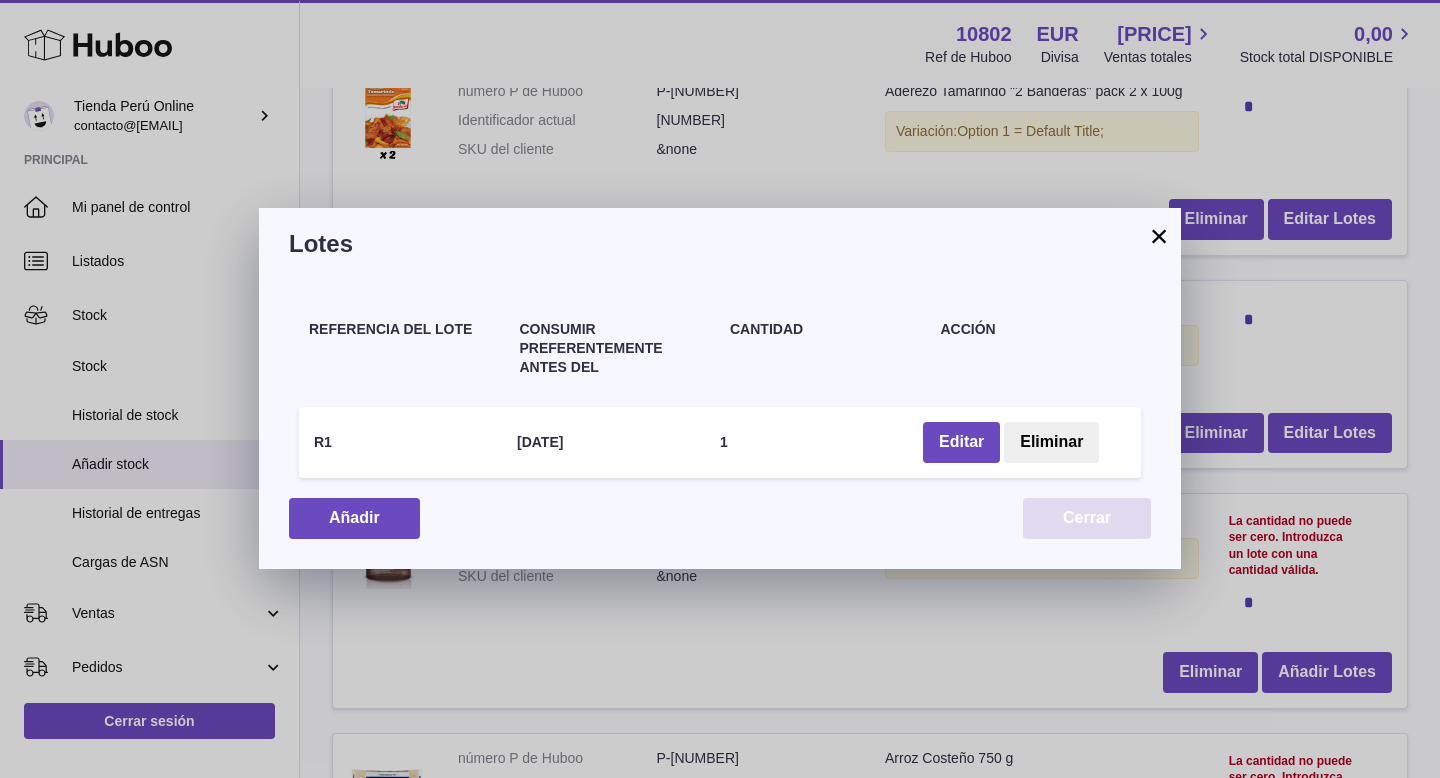 click on "Cerrar" at bounding box center [1087, 518] 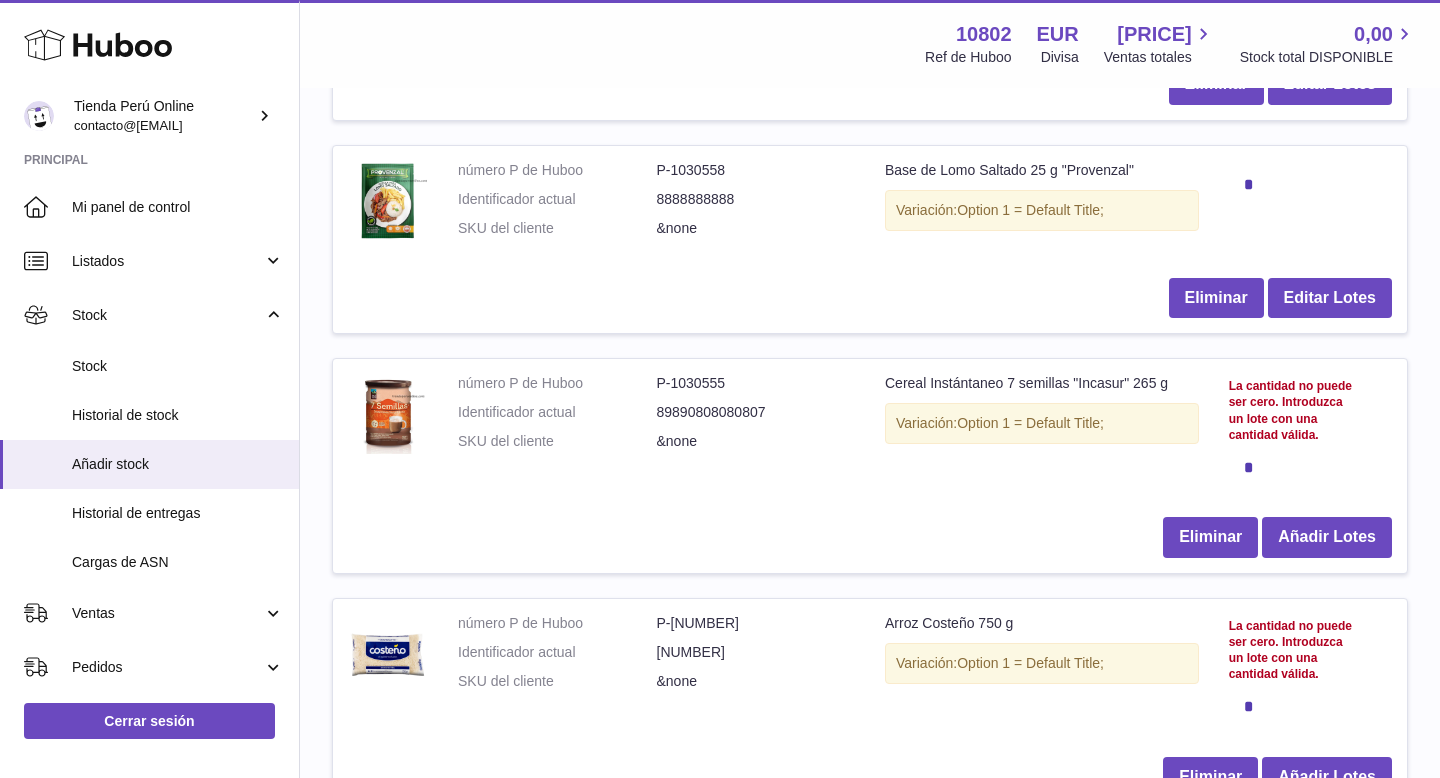 scroll, scrollTop: 966, scrollLeft: 0, axis: vertical 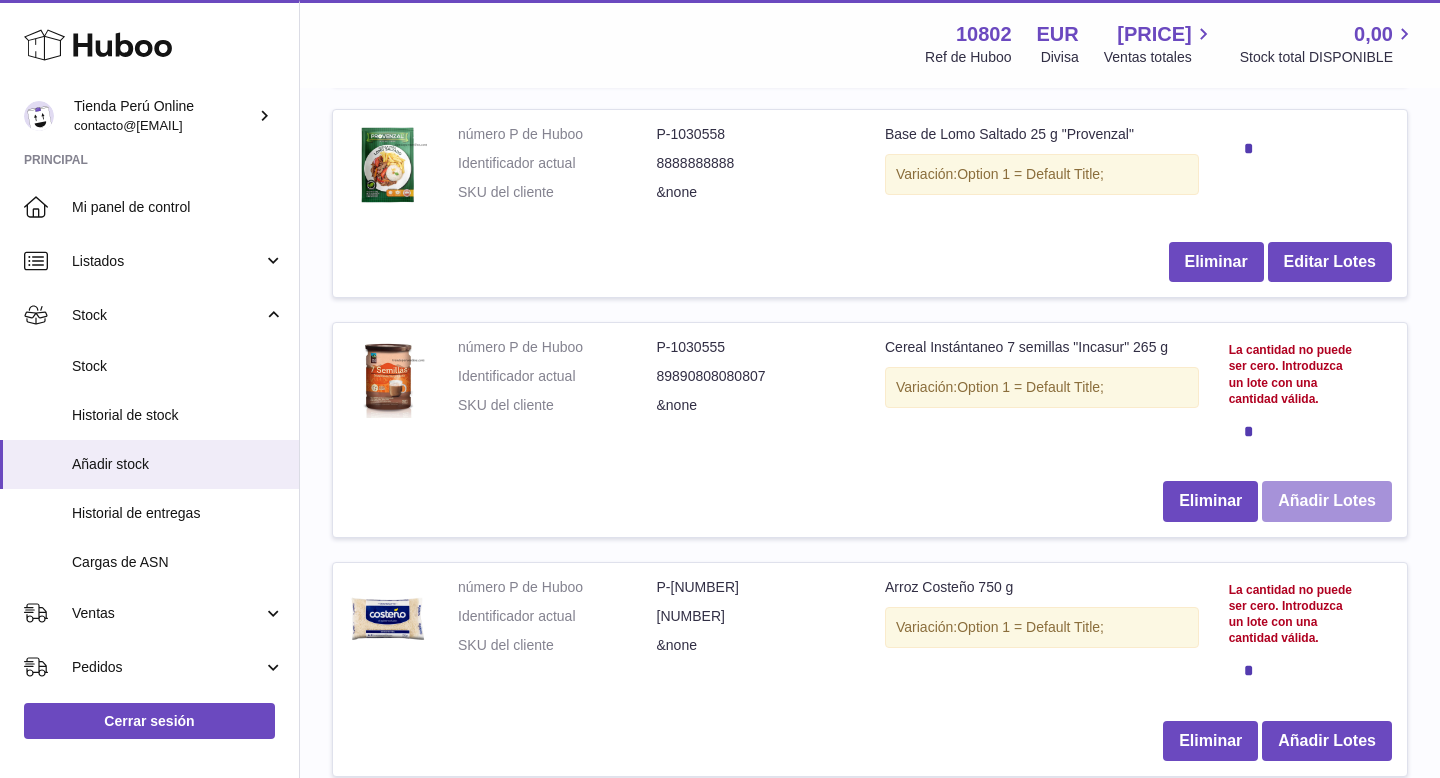 click on "Añadir Lotes" at bounding box center (1327, 501) 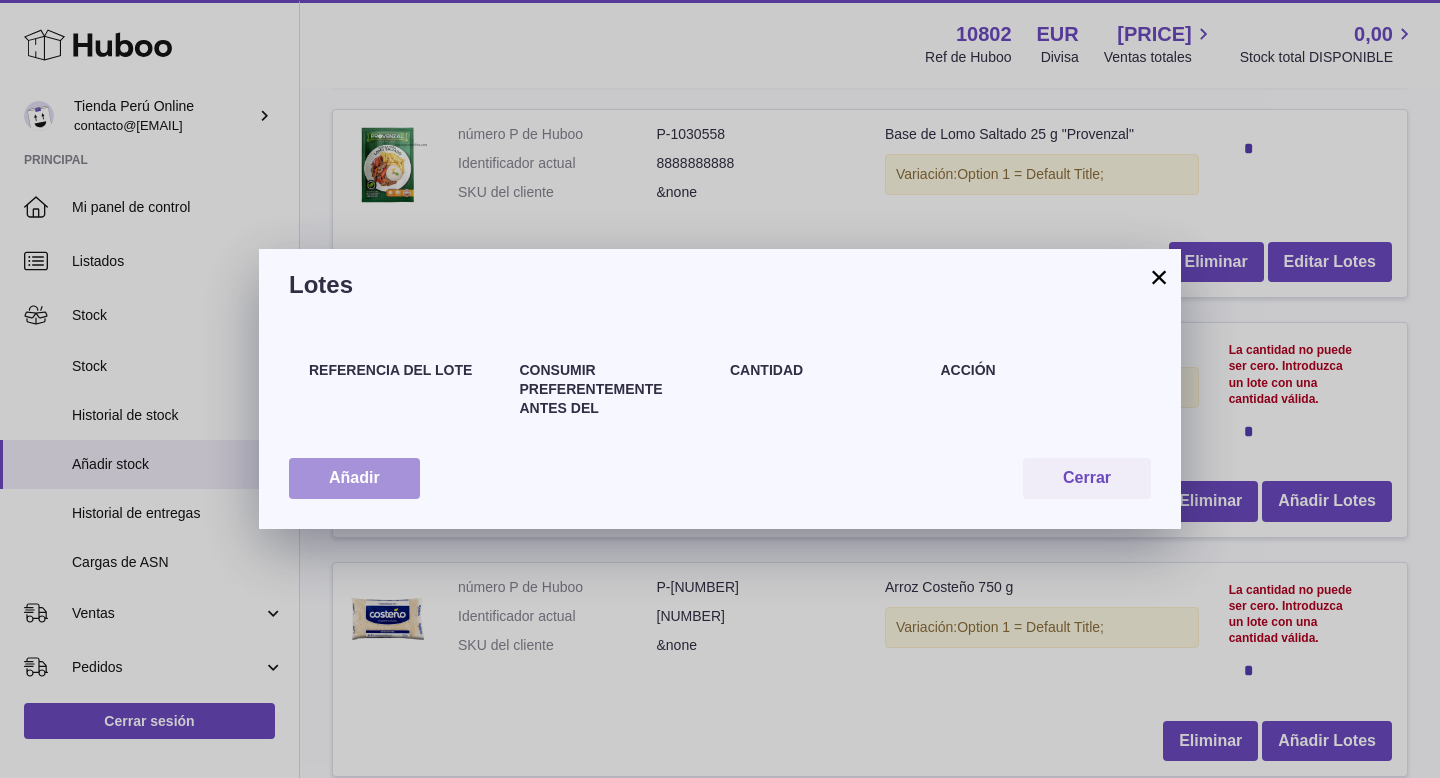 click on "Añadir" at bounding box center (354, 478) 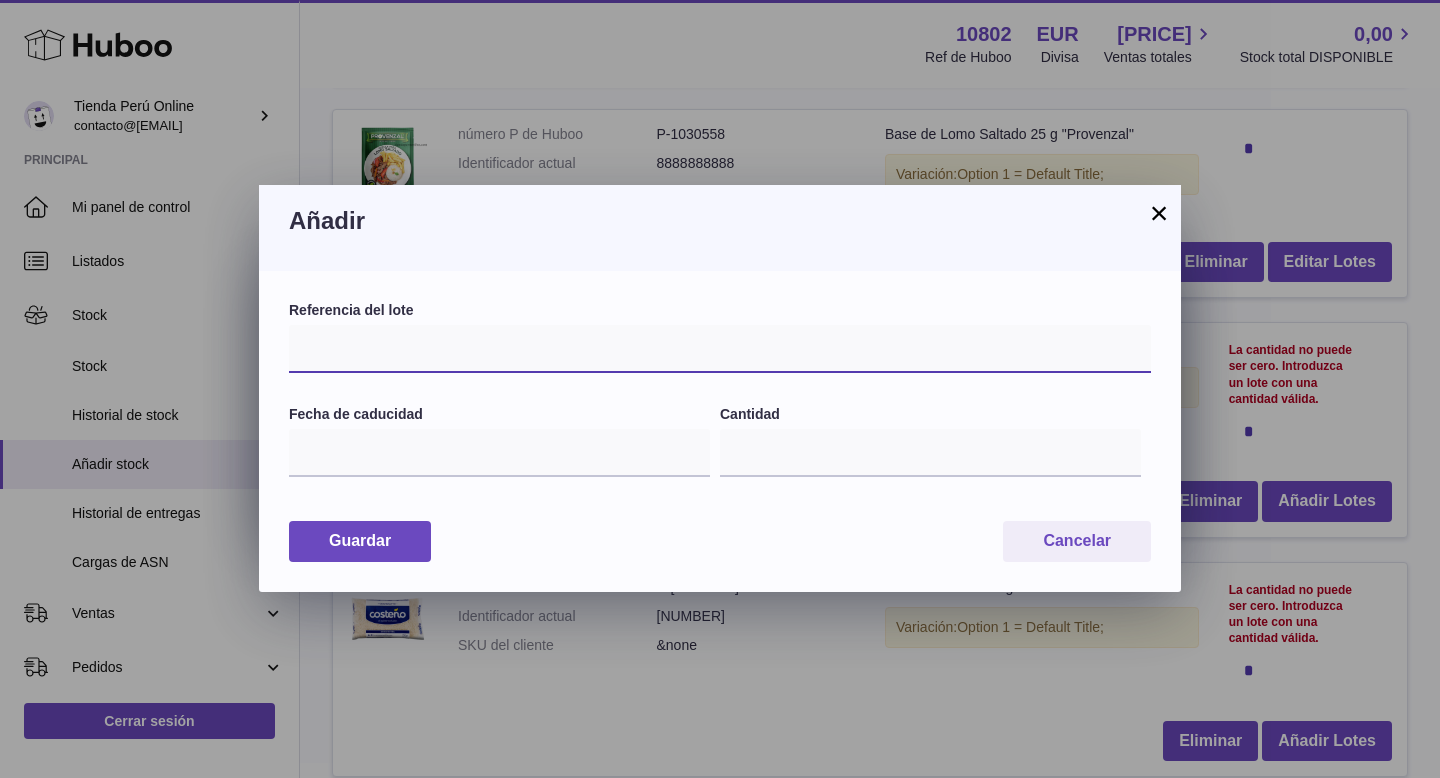 click at bounding box center [720, 349] 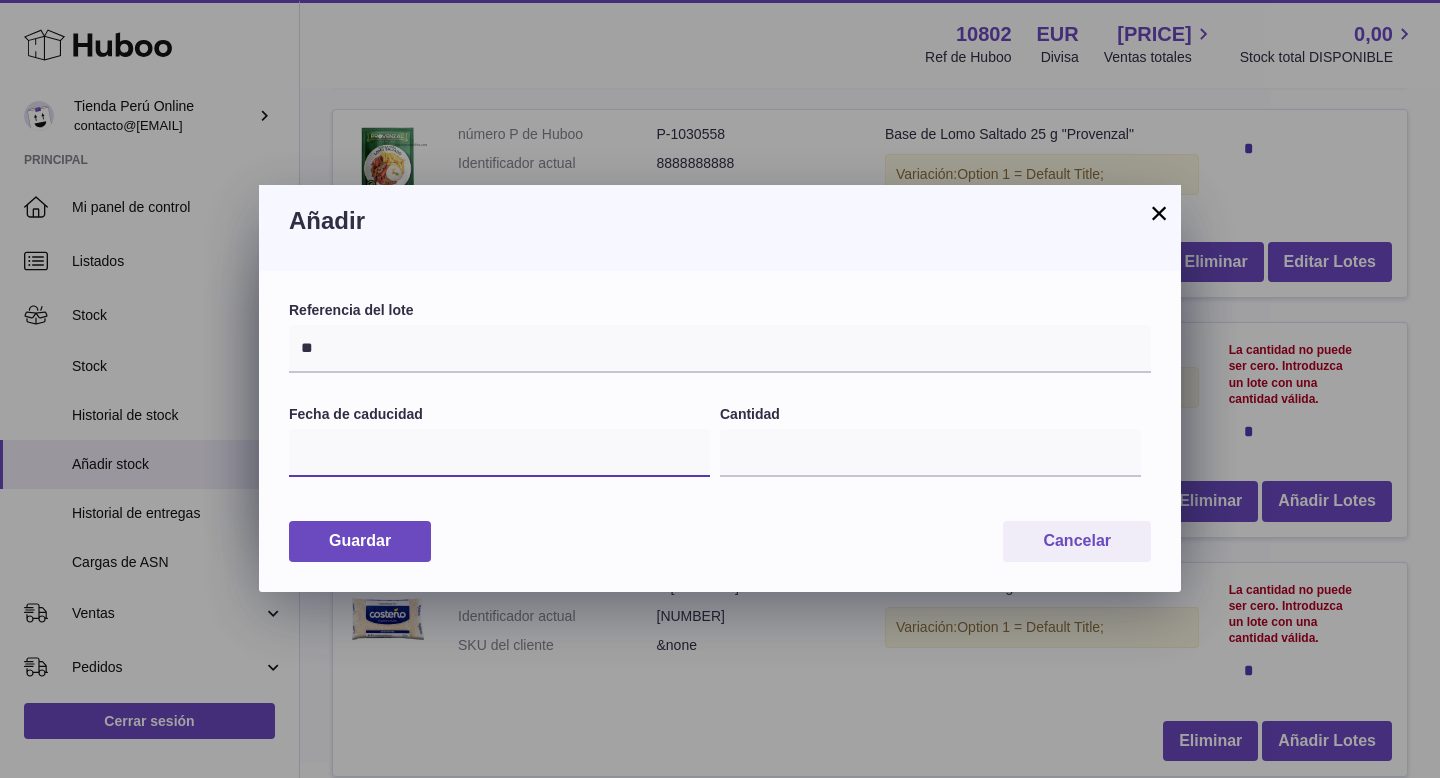 click at bounding box center (499, 453) 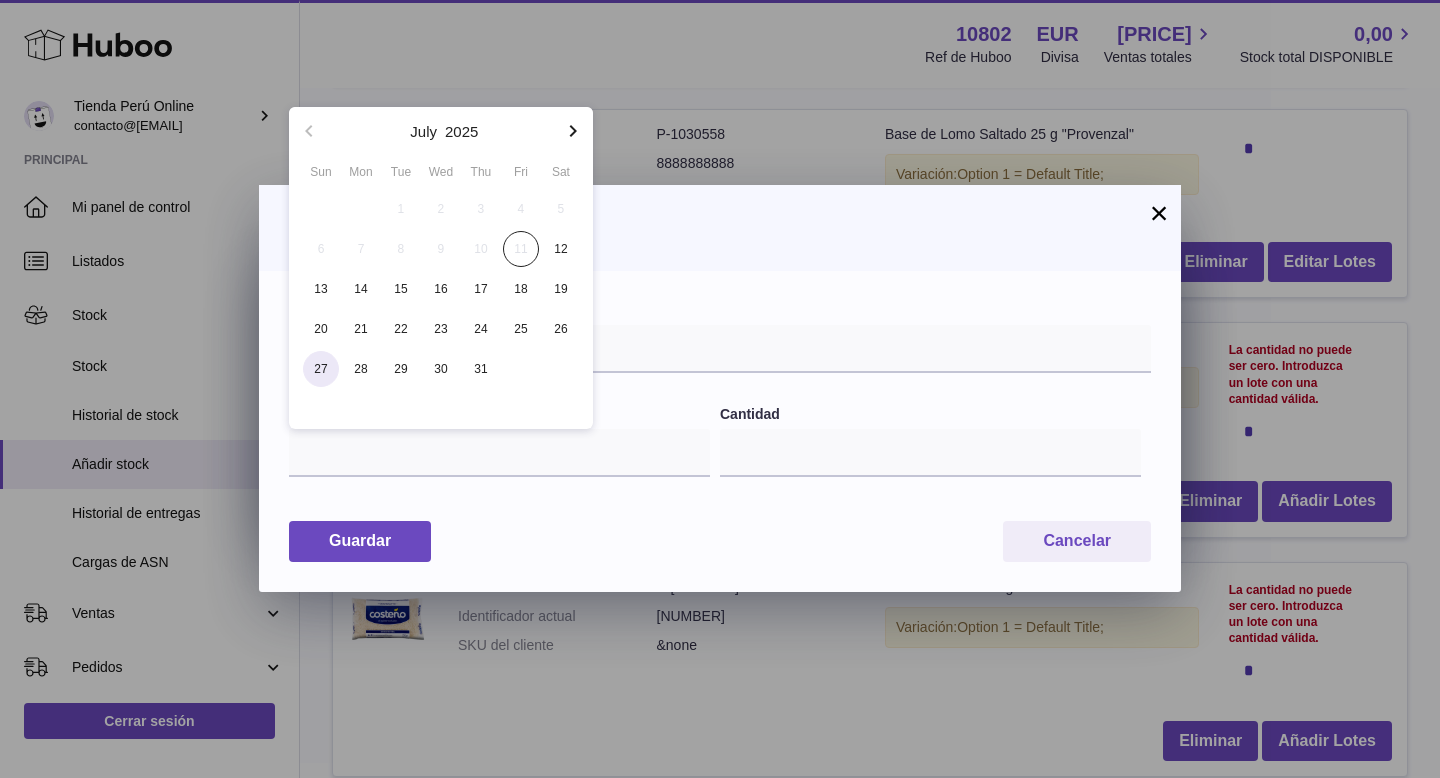 click on "27" at bounding box center (321, 369) 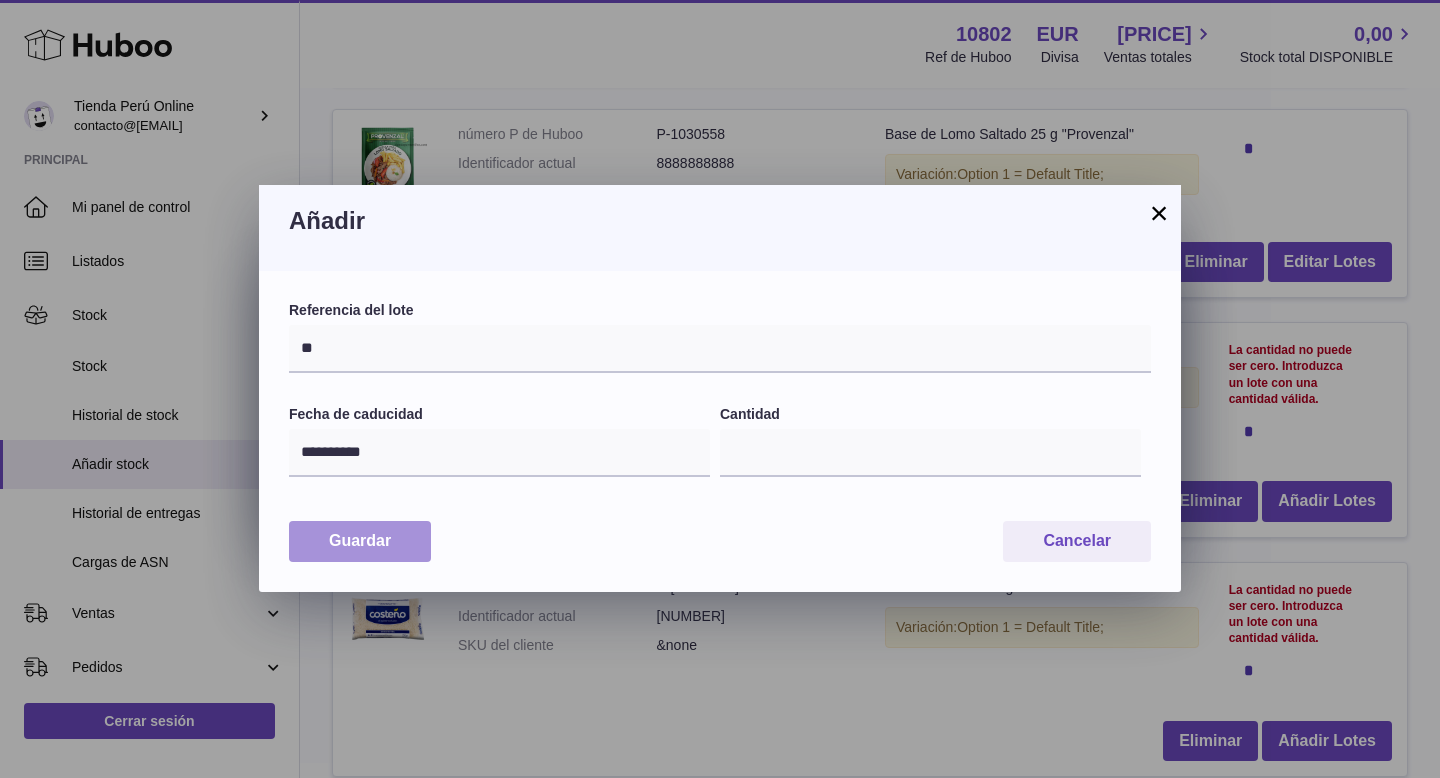 click on "Guardar" at bounding box center (360, 541) 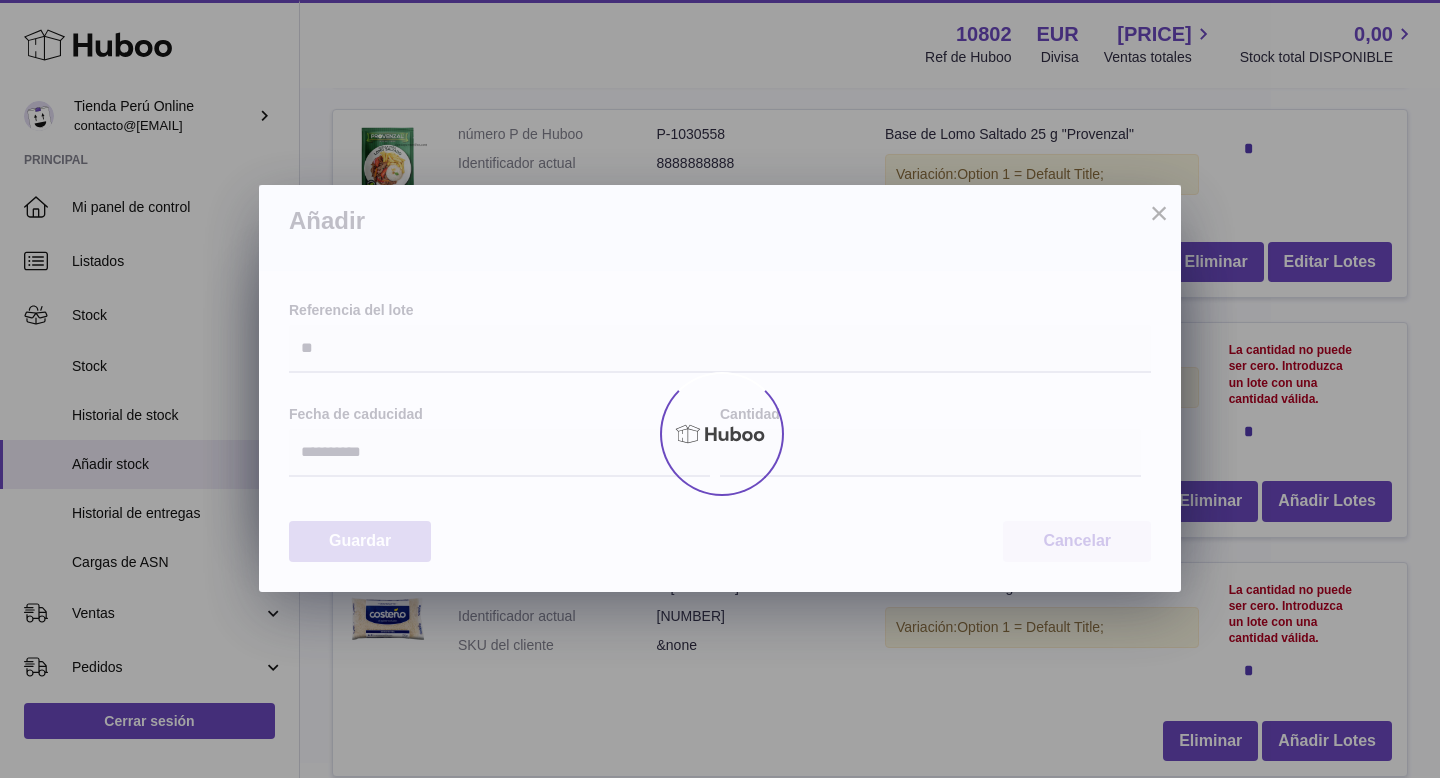 type on "*" 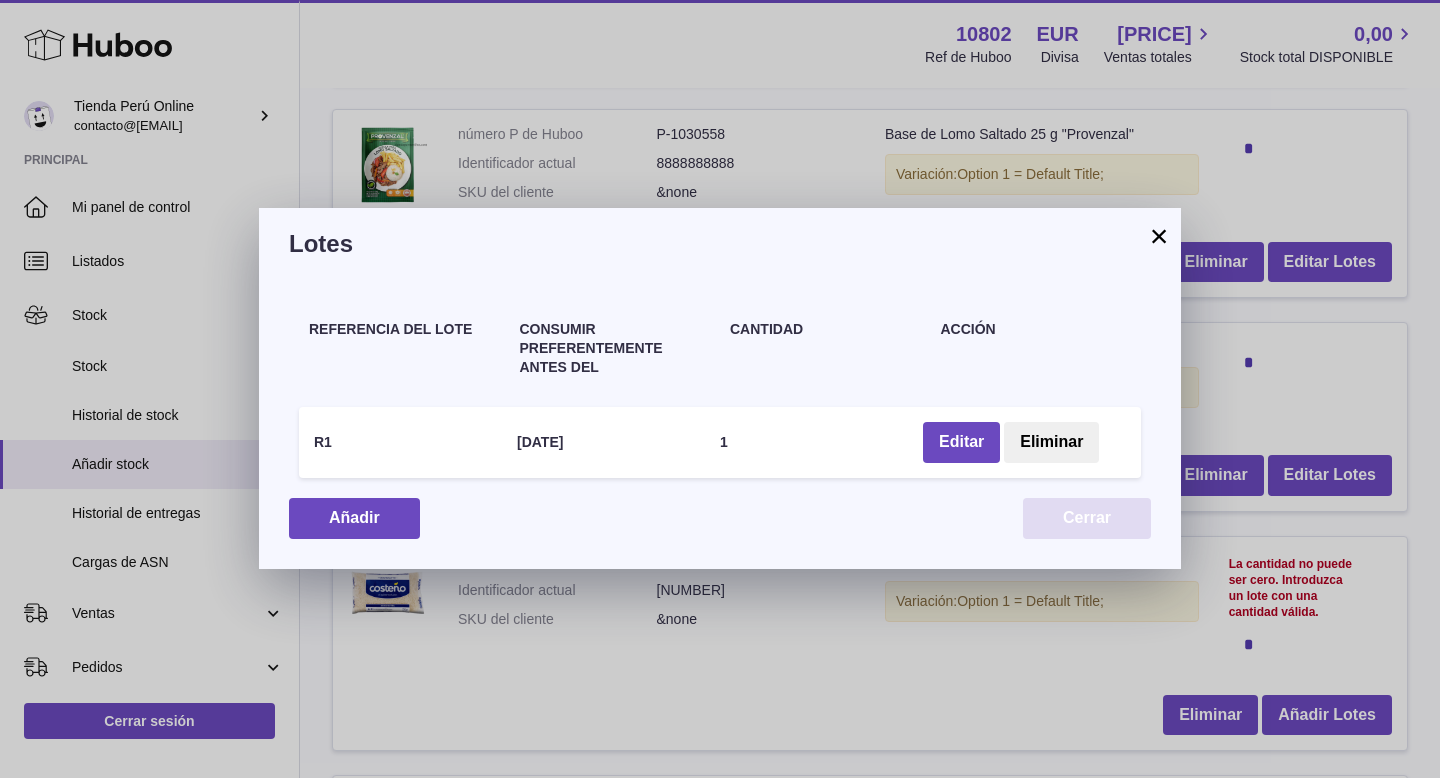 click on "Cerrar" at bounding box center (1087, 518) 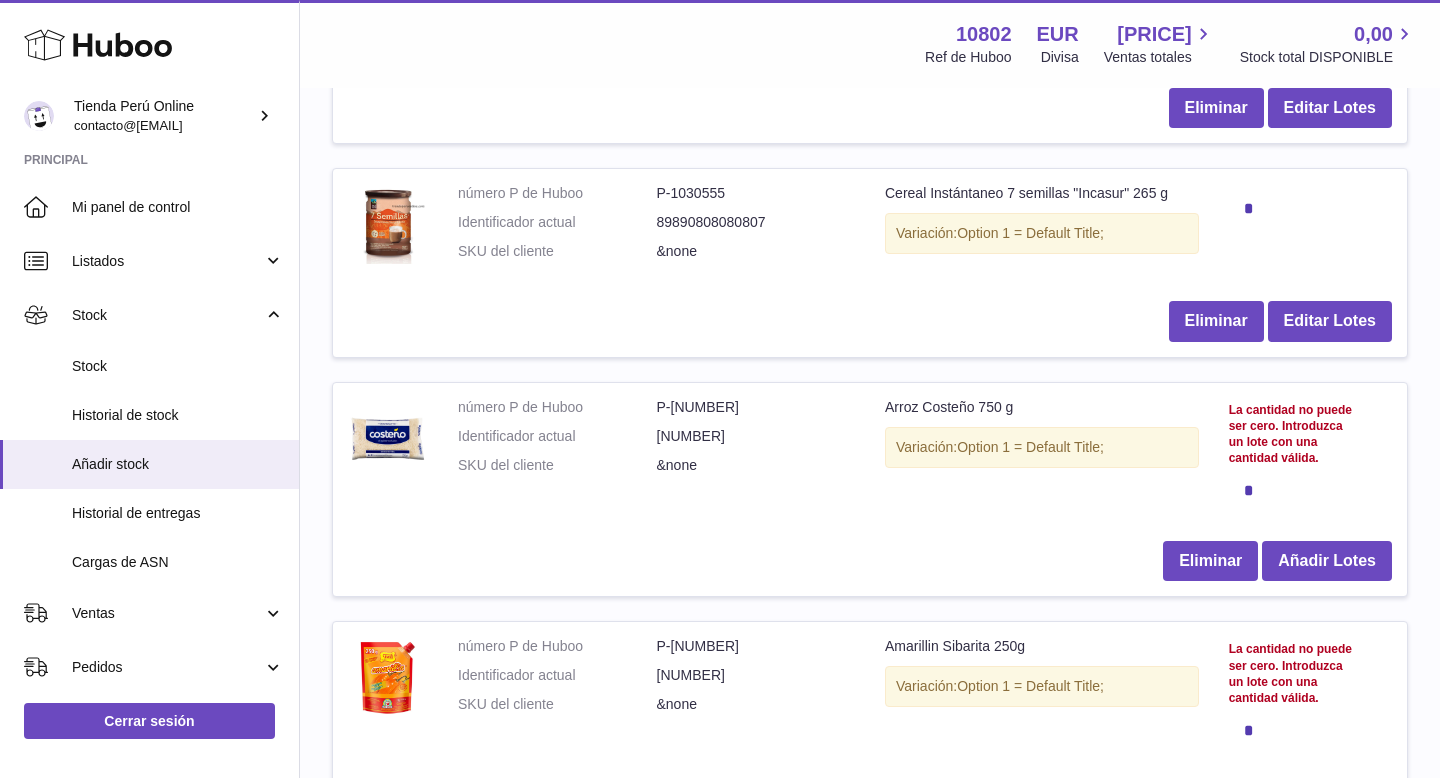 scroll, scrollTop: 1179, scrollLeft: 0, axis: vertical 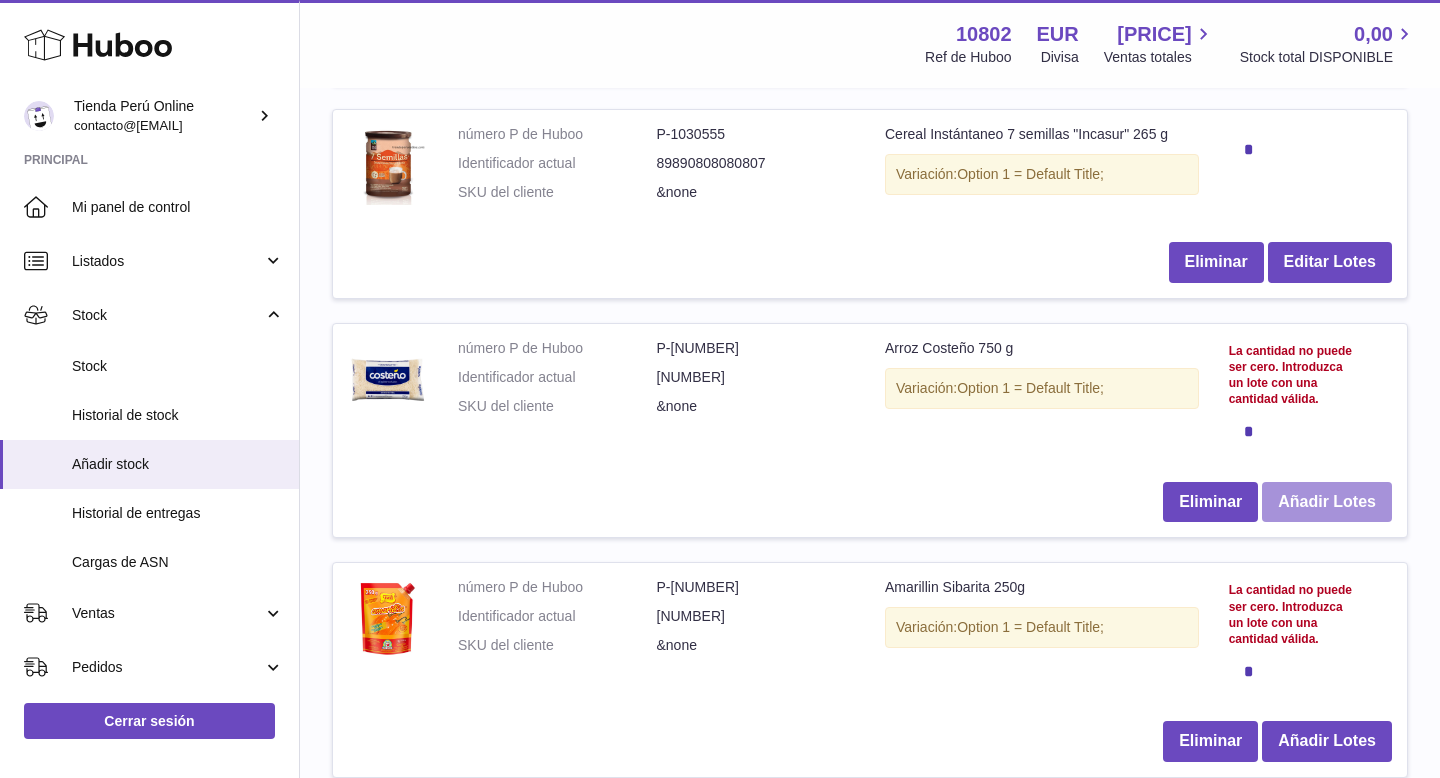 click on "Añadir Lotes" at bounding box center (1327, 502) 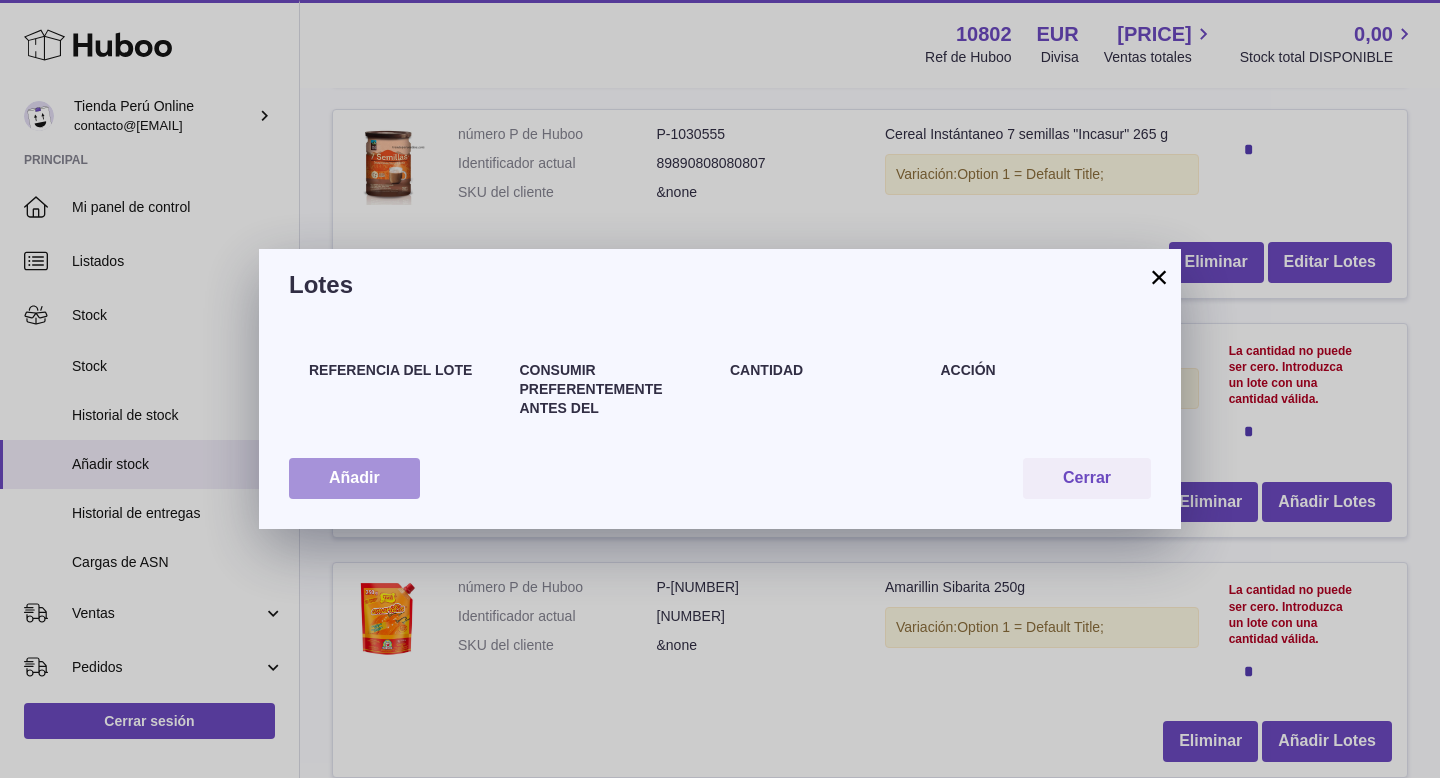 click on "Añadir" at bounding box center [354, 478] 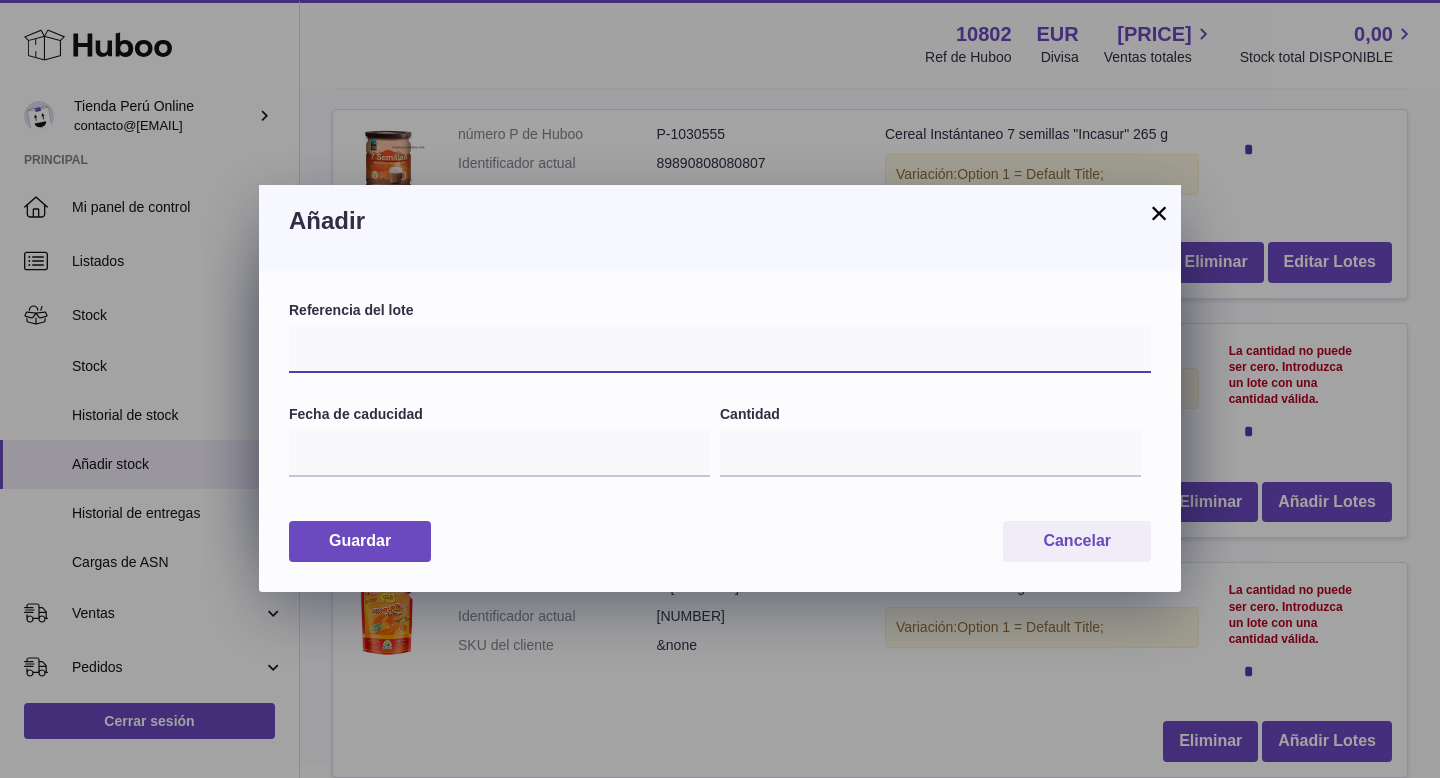 click at bounding box center [720, 349] 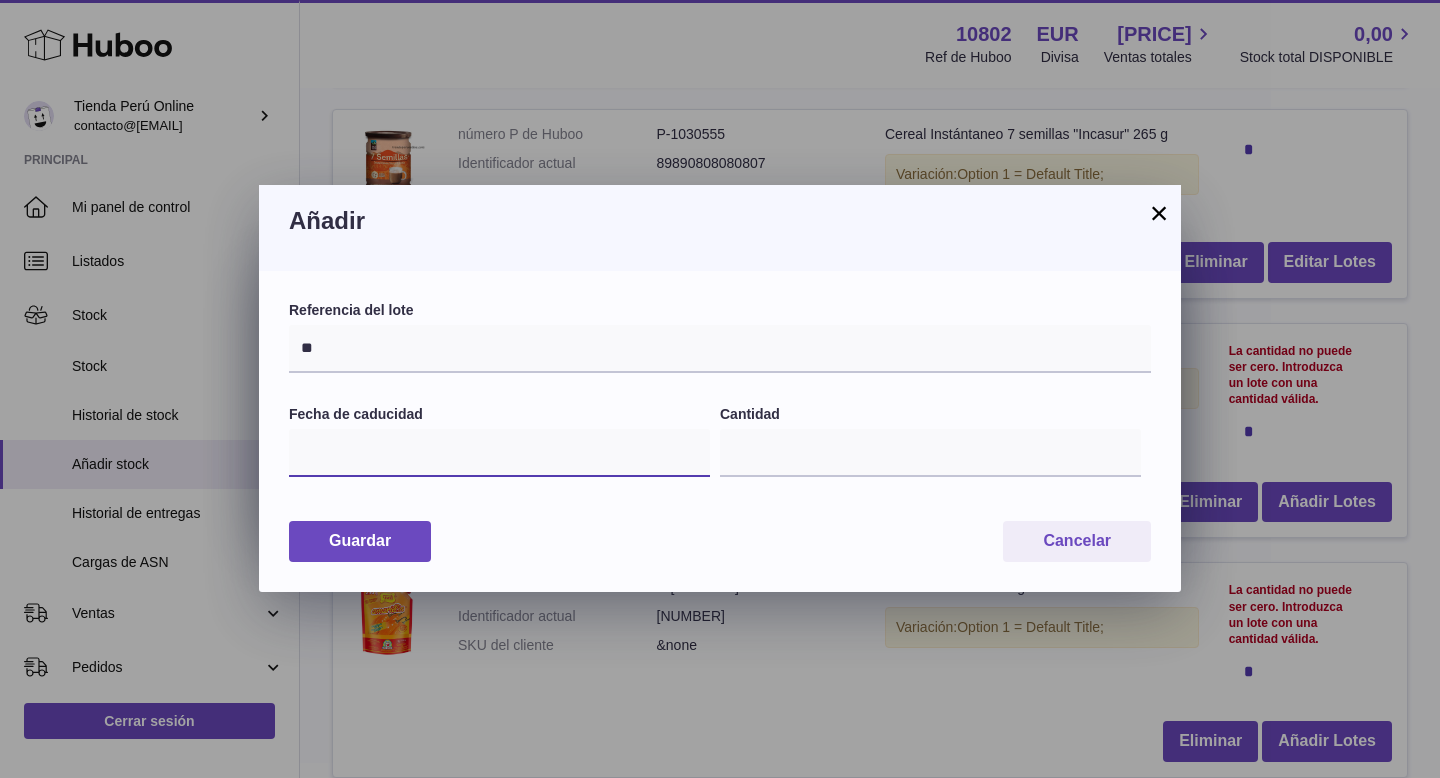 click at bounding box center (499, 453) 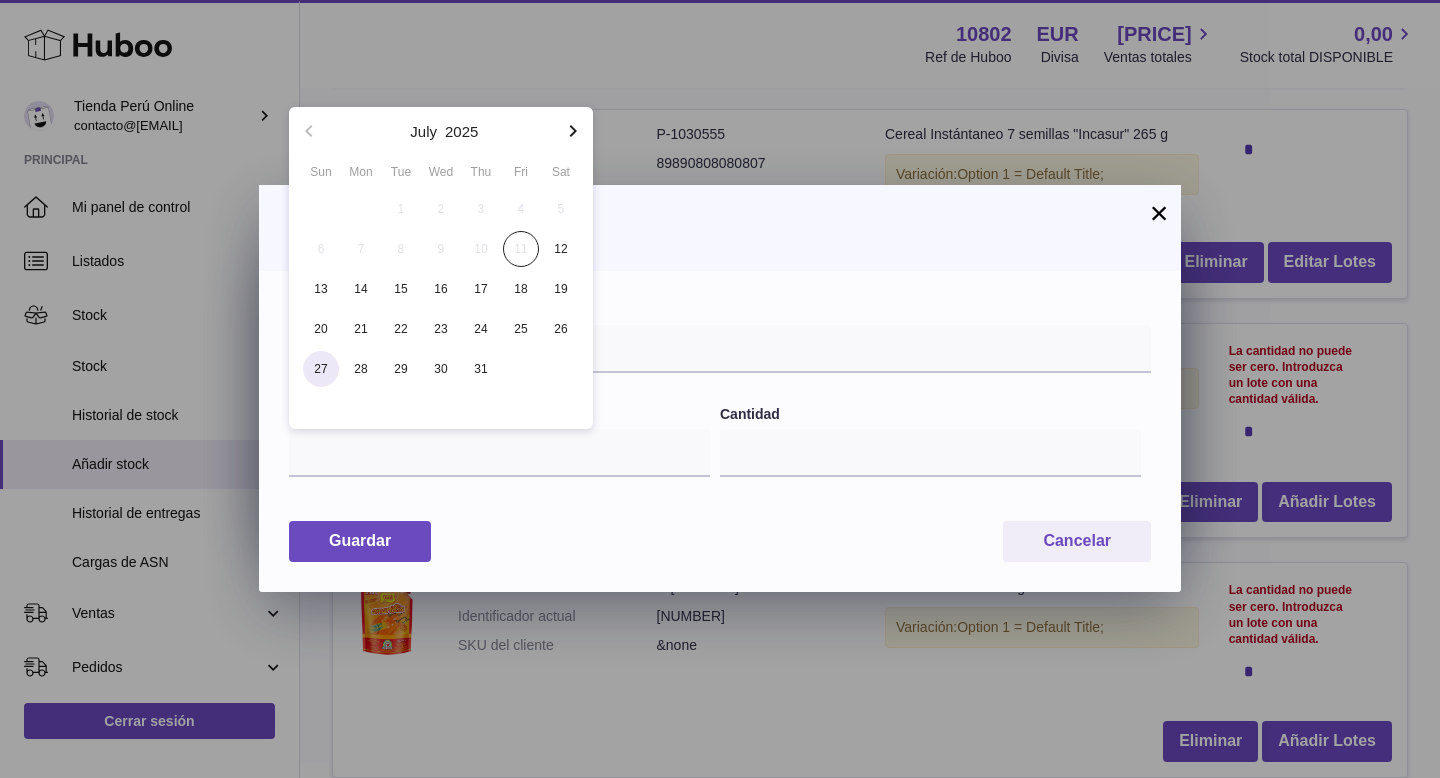 click on "27" at bounding box center [321, 369] 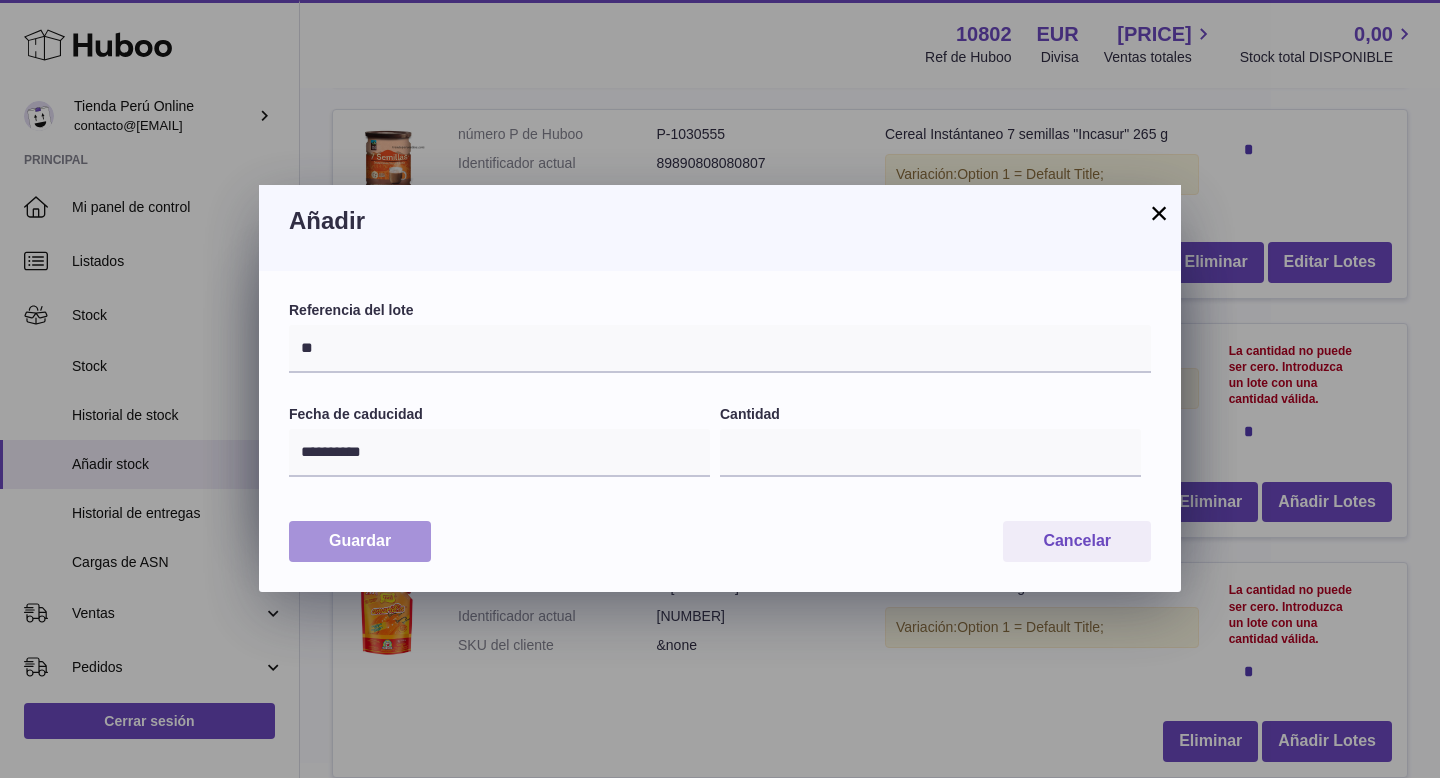 click on "Guardar" at bounding box center [360, 541] 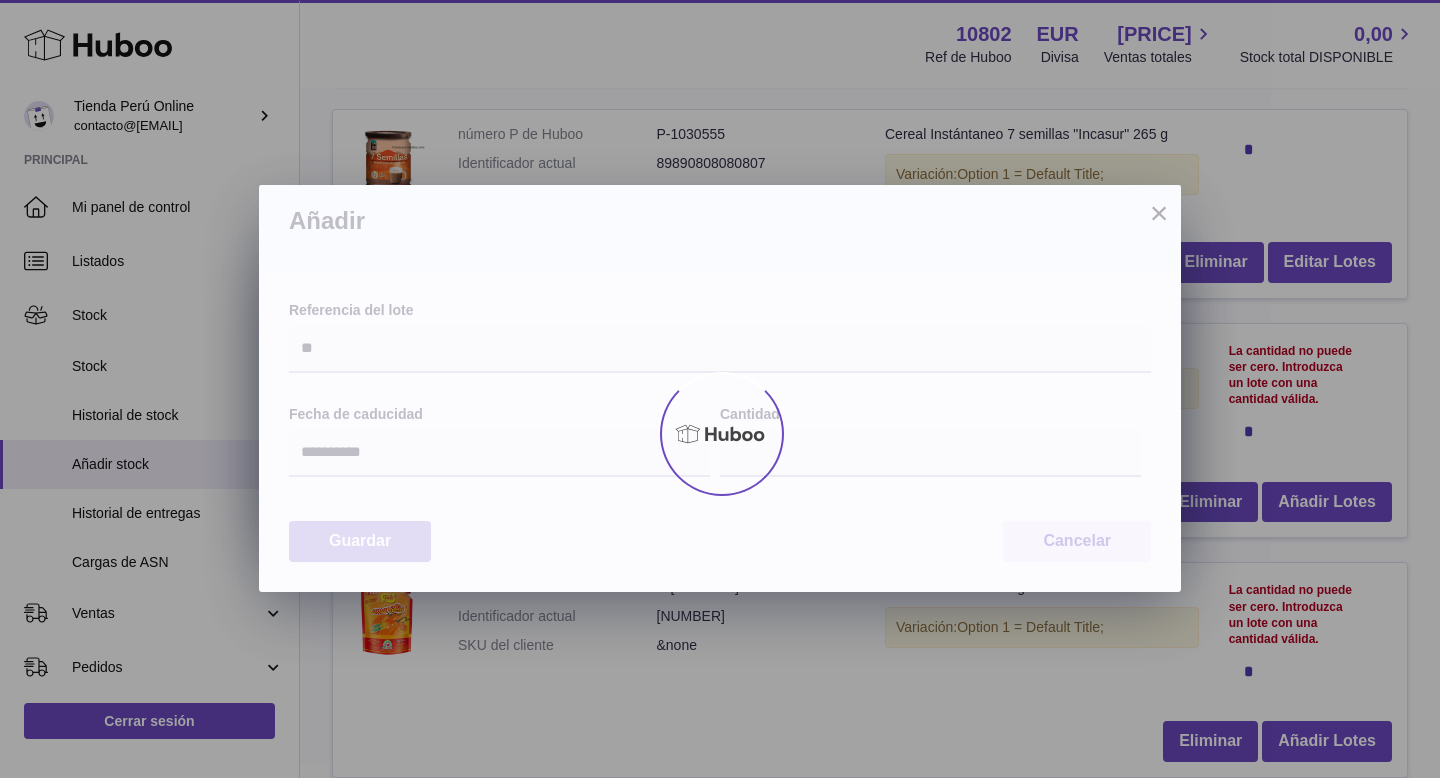 type on "*" 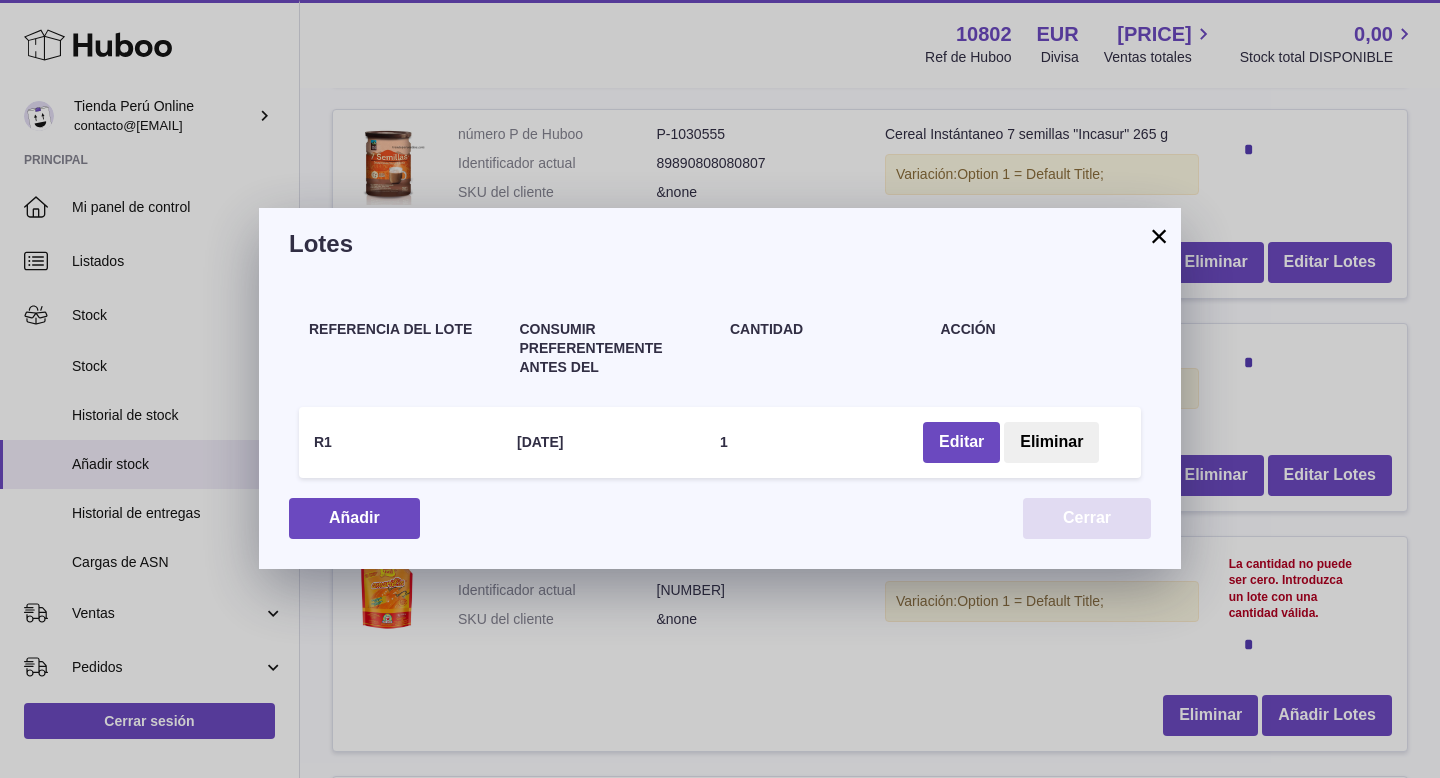 click on "Cerrar" at bounding box center (1087, 518) 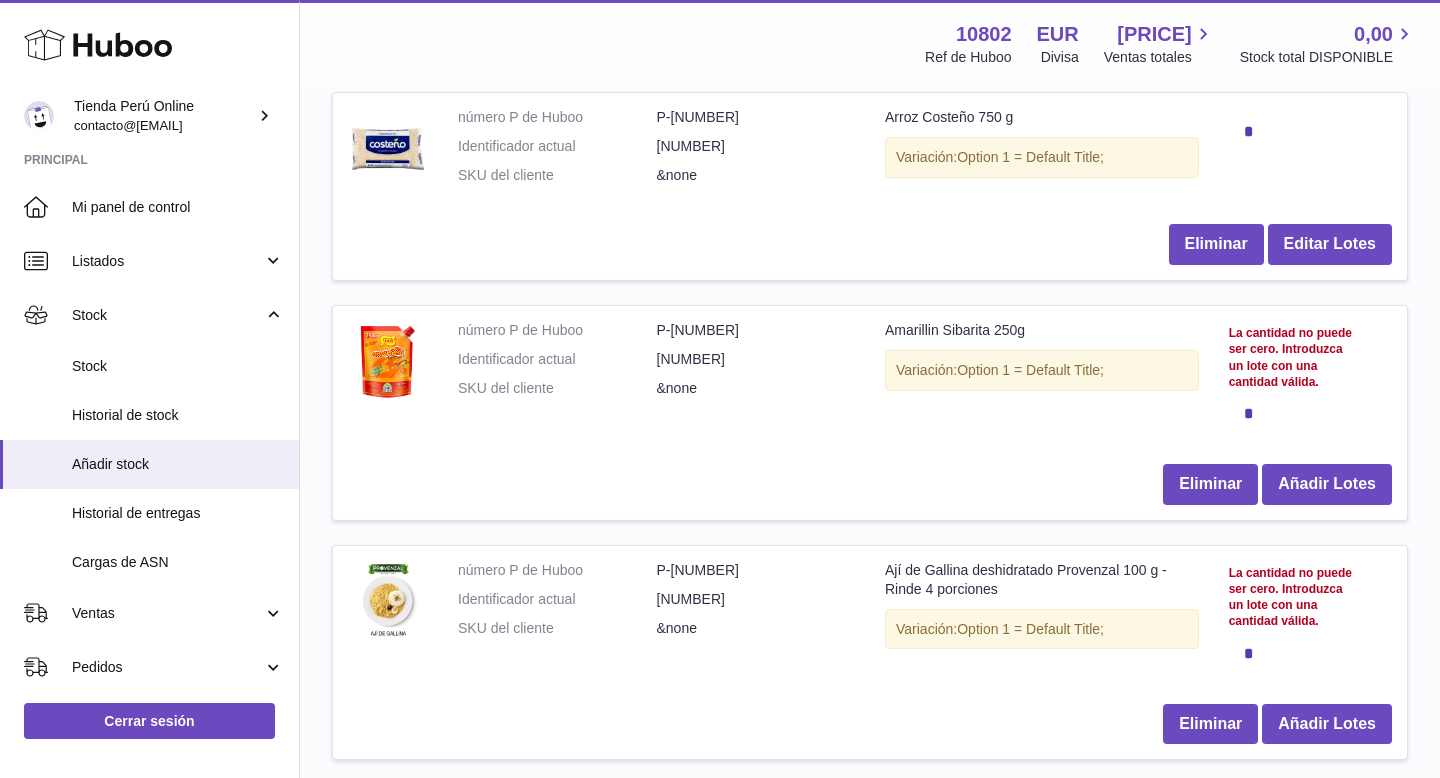 scroll, scrollTop: 1420, scrollLeft: 0, axis: vertical 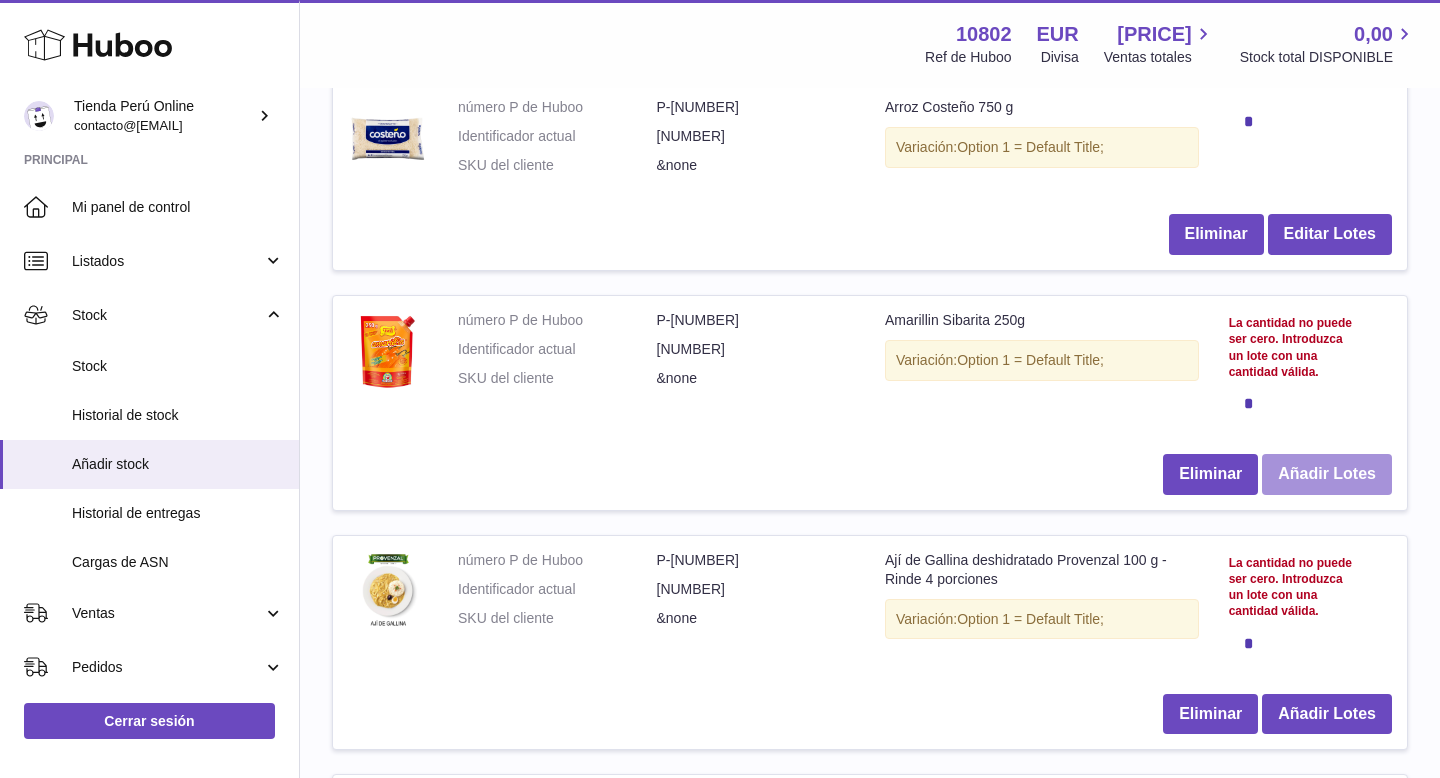 click on "Añadir Lotes" at bounding box center (1327, 474) 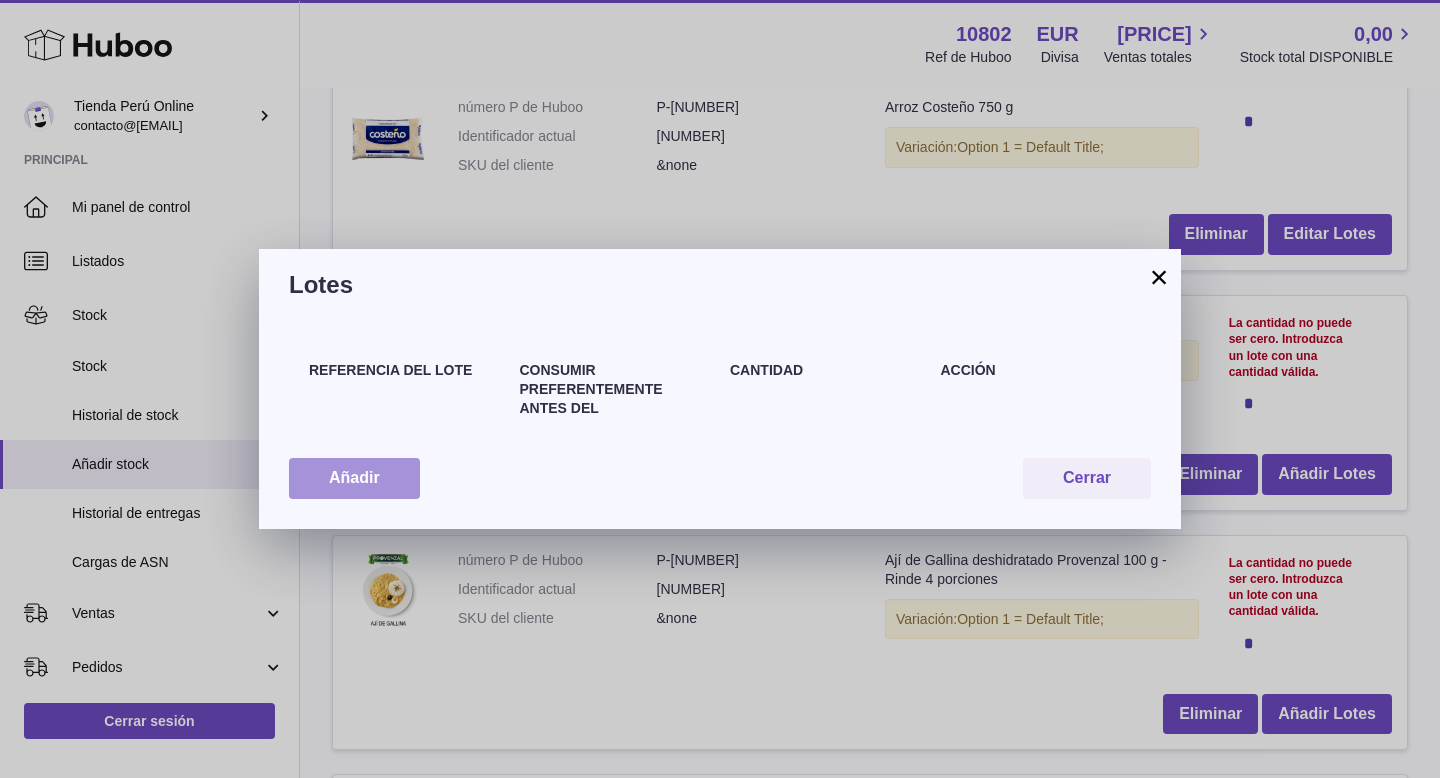 click on "Añadir" at bounding box center [354, 478] 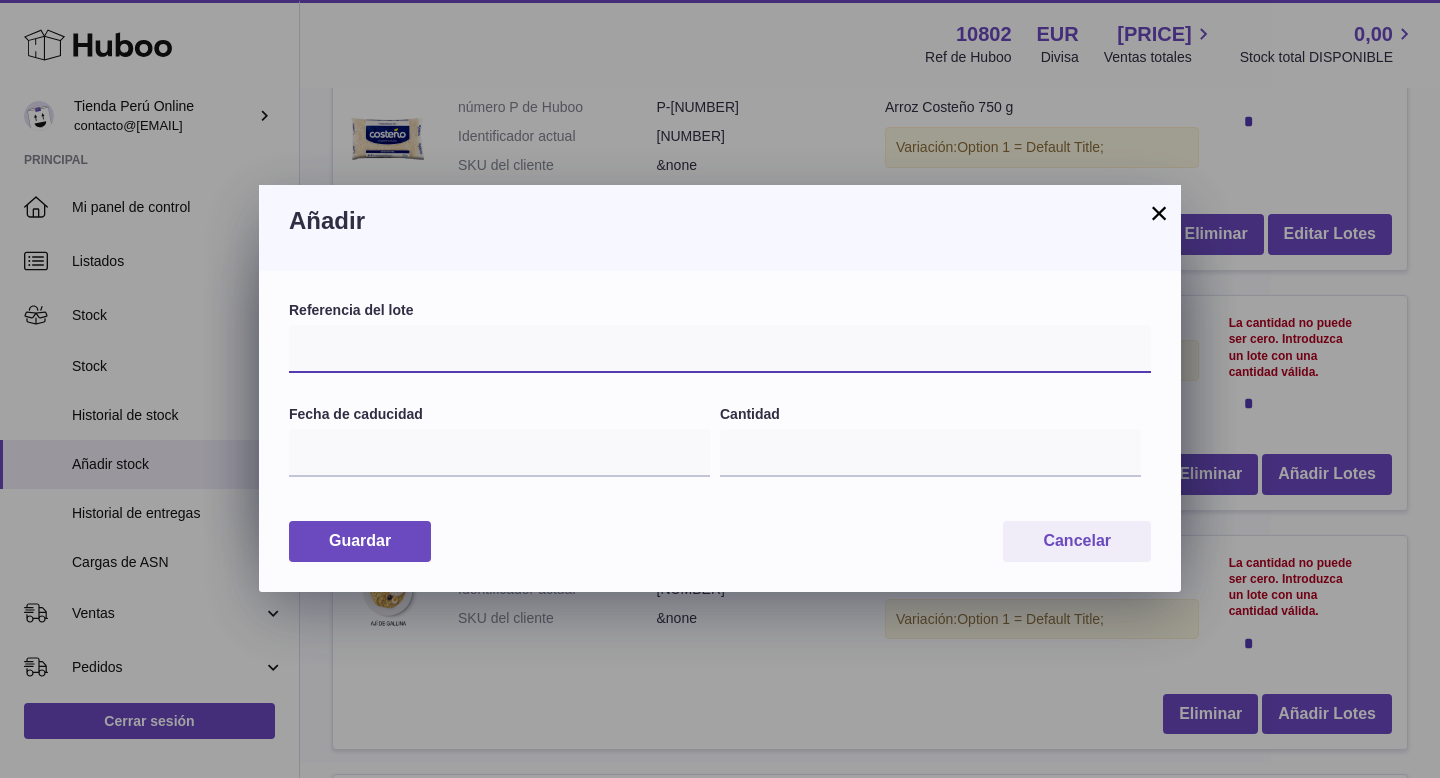 click at bounding box center [720, 349] 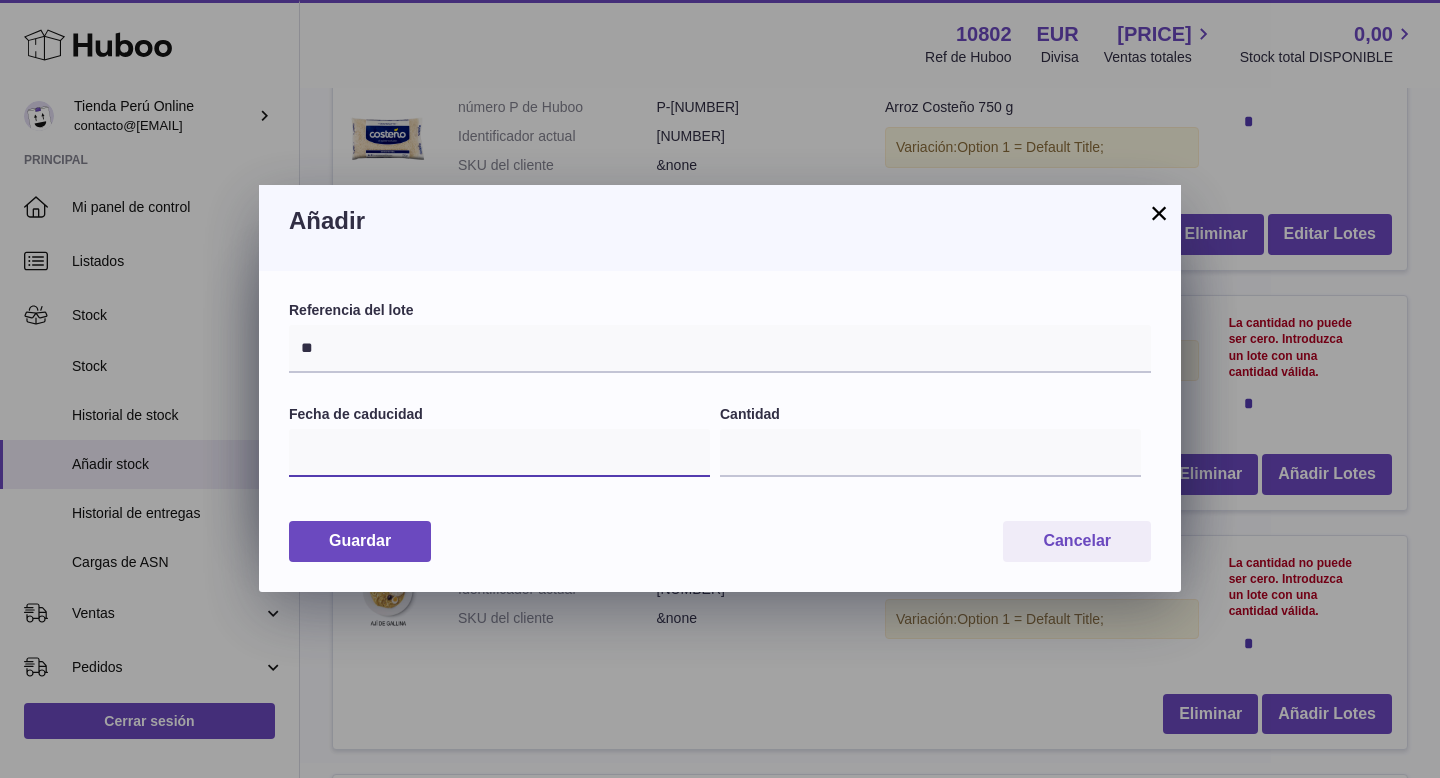 click at bounding box center (499, 453) 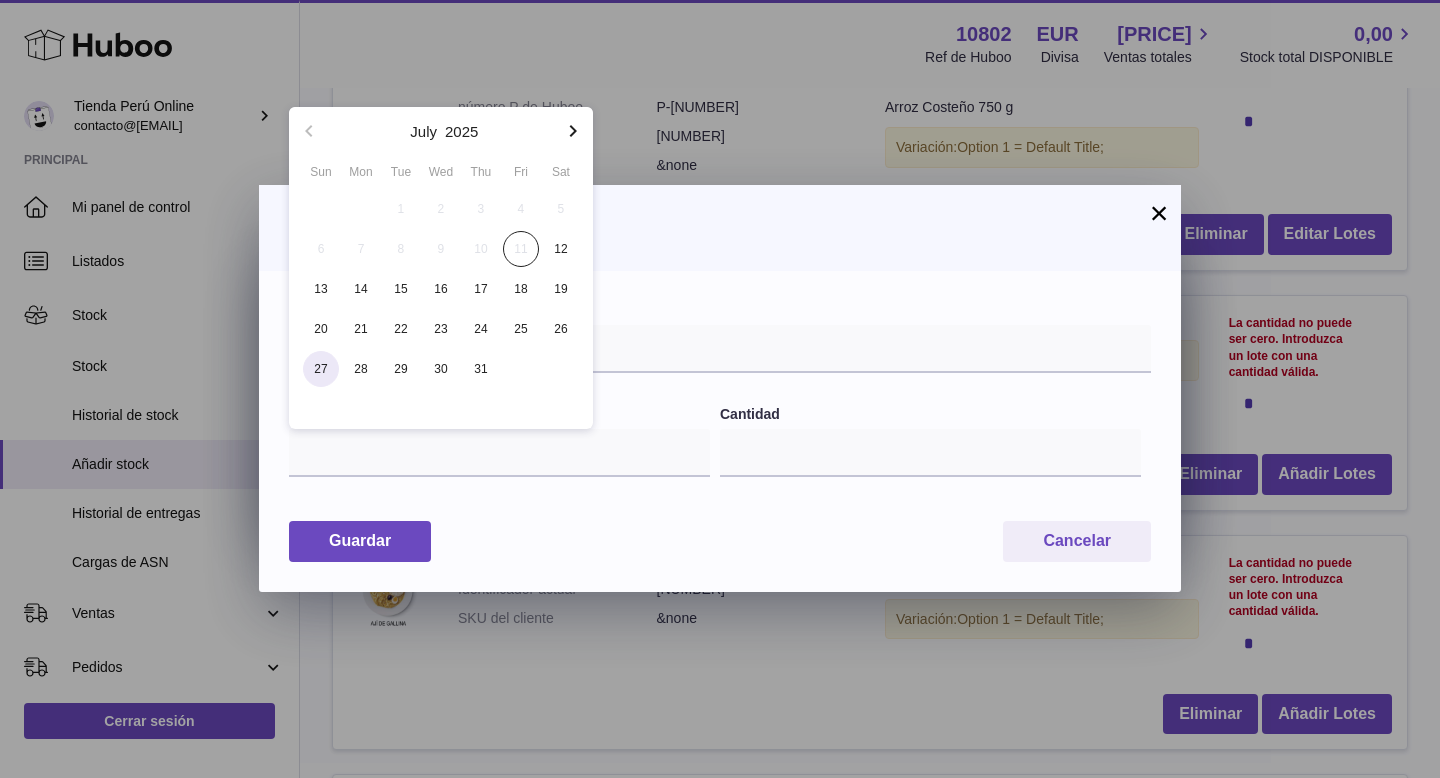 click on "27" at bounding box center [321, 369] 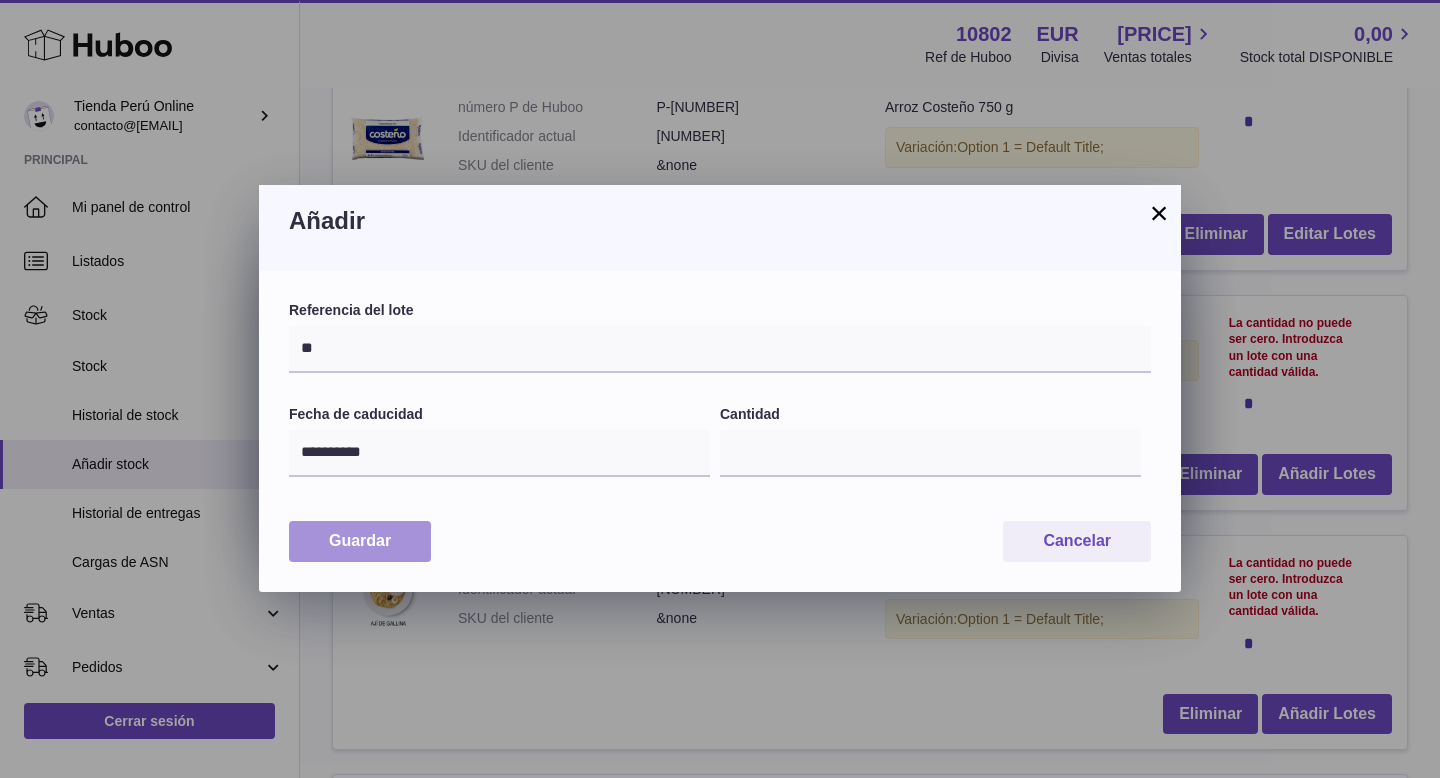 click on "Guardar" at bounding box center [360, 541] 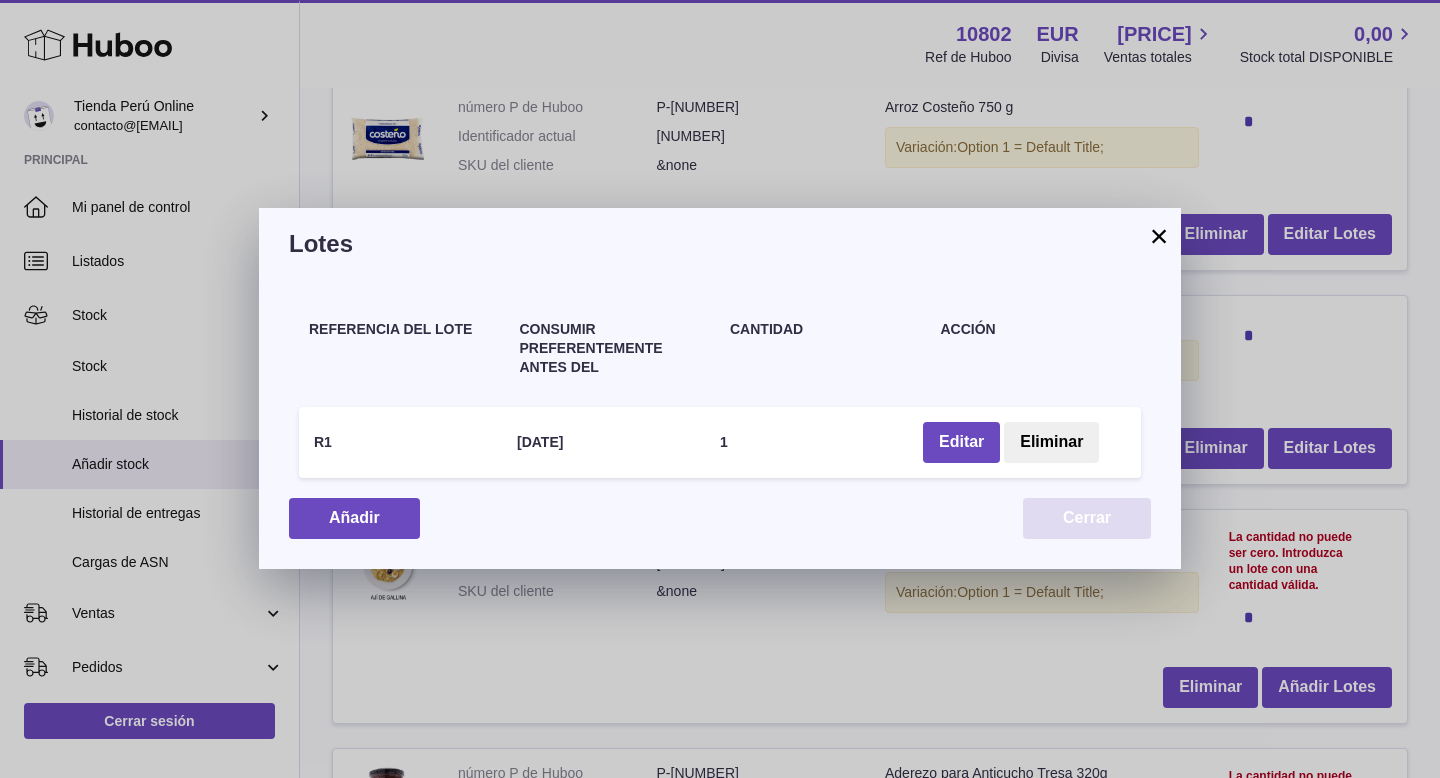 click on "Cerrar" at bounding box center [1087, 518] 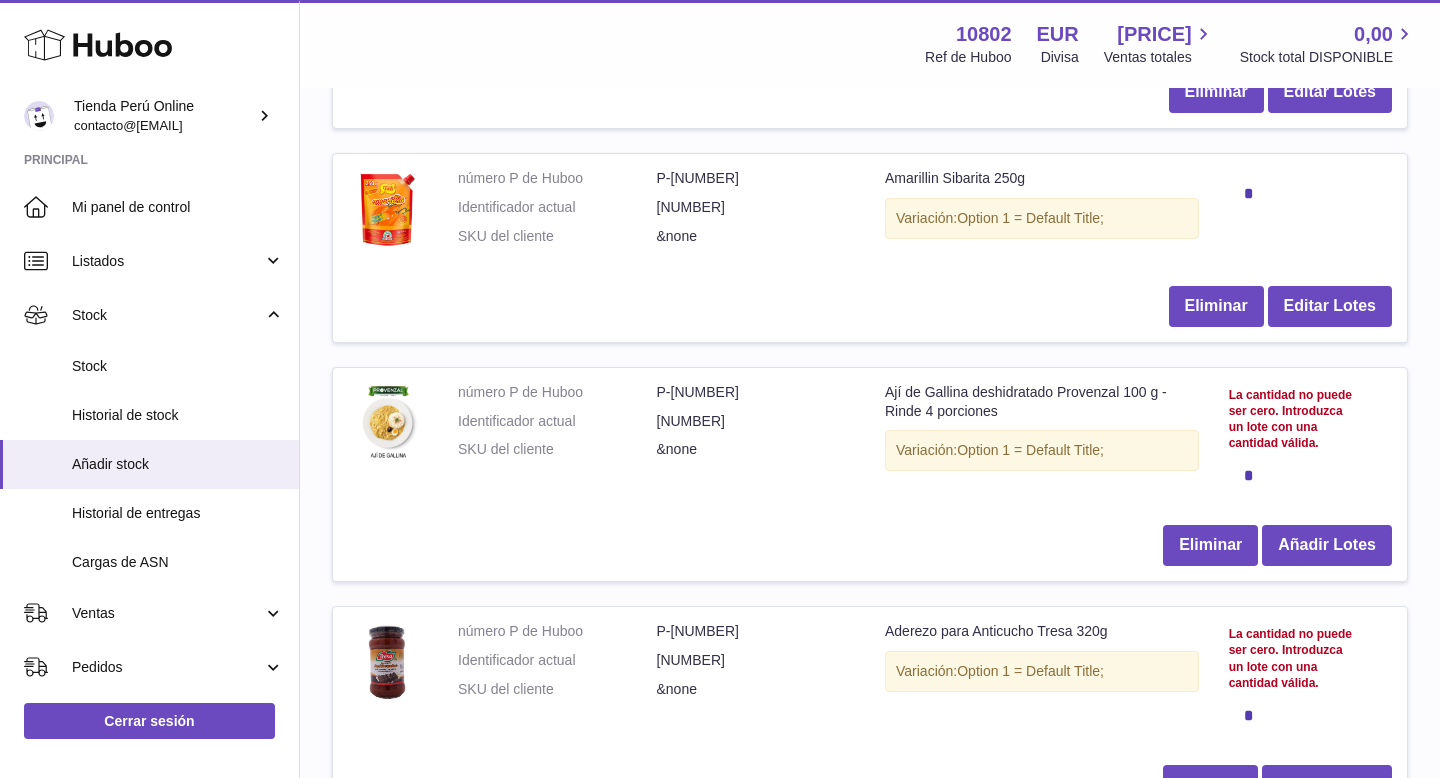 scroll, scrollTop: 1640, scrollLeft: 0, axis: vertical 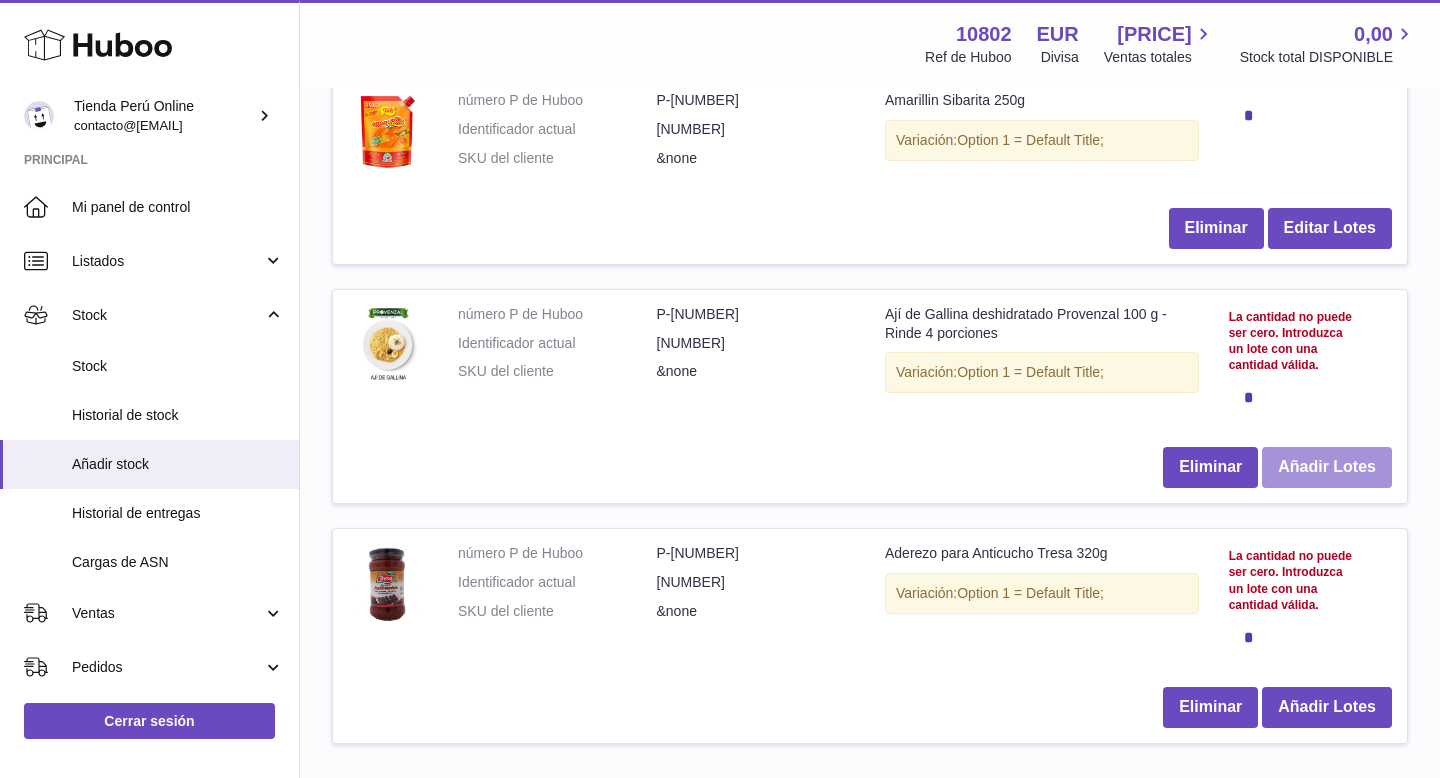 click on "Añadir Lotes" at bounding box center [1327, 467] 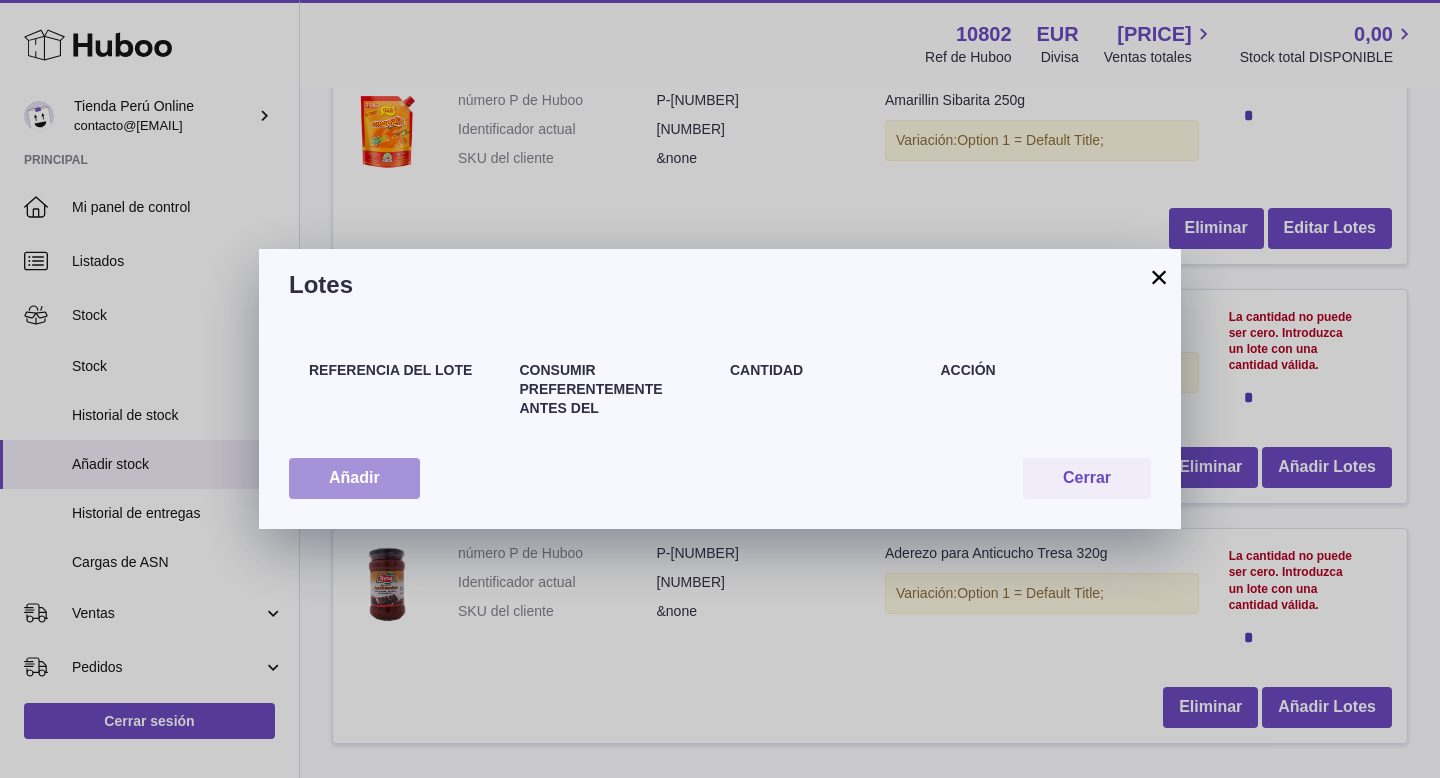 click on "Añadir" at bounding box center (354, 478) 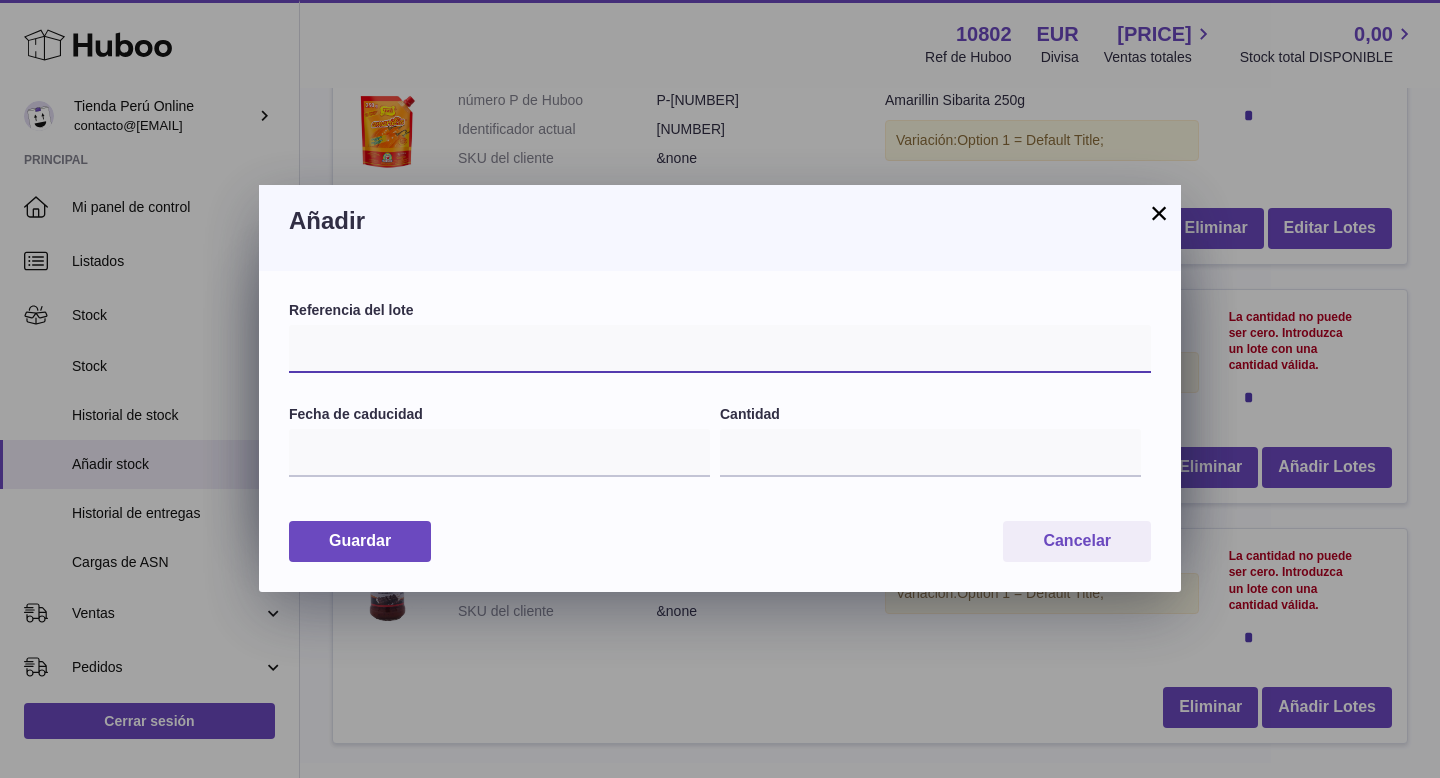 click at bounding box center (720, 349) 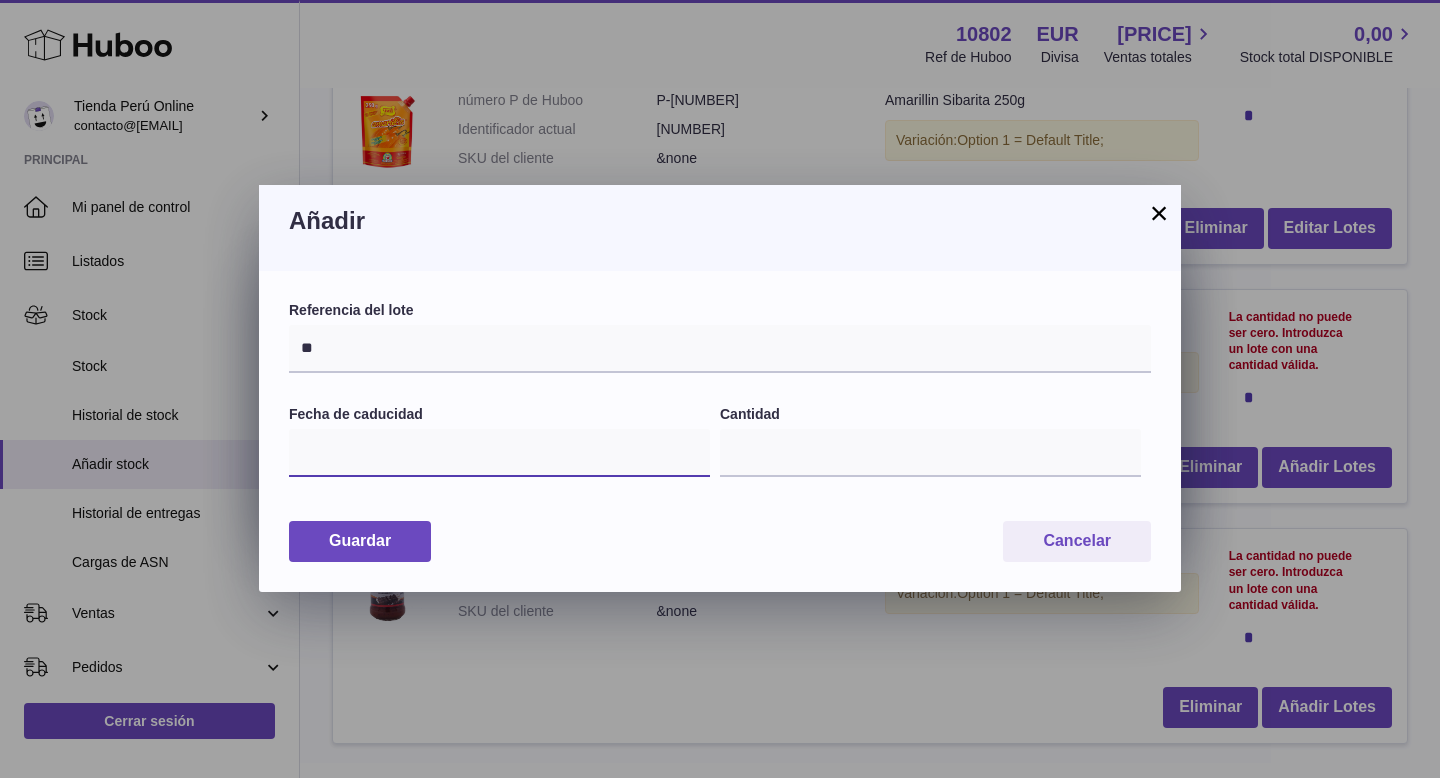 click at bounding box center [499, 453] 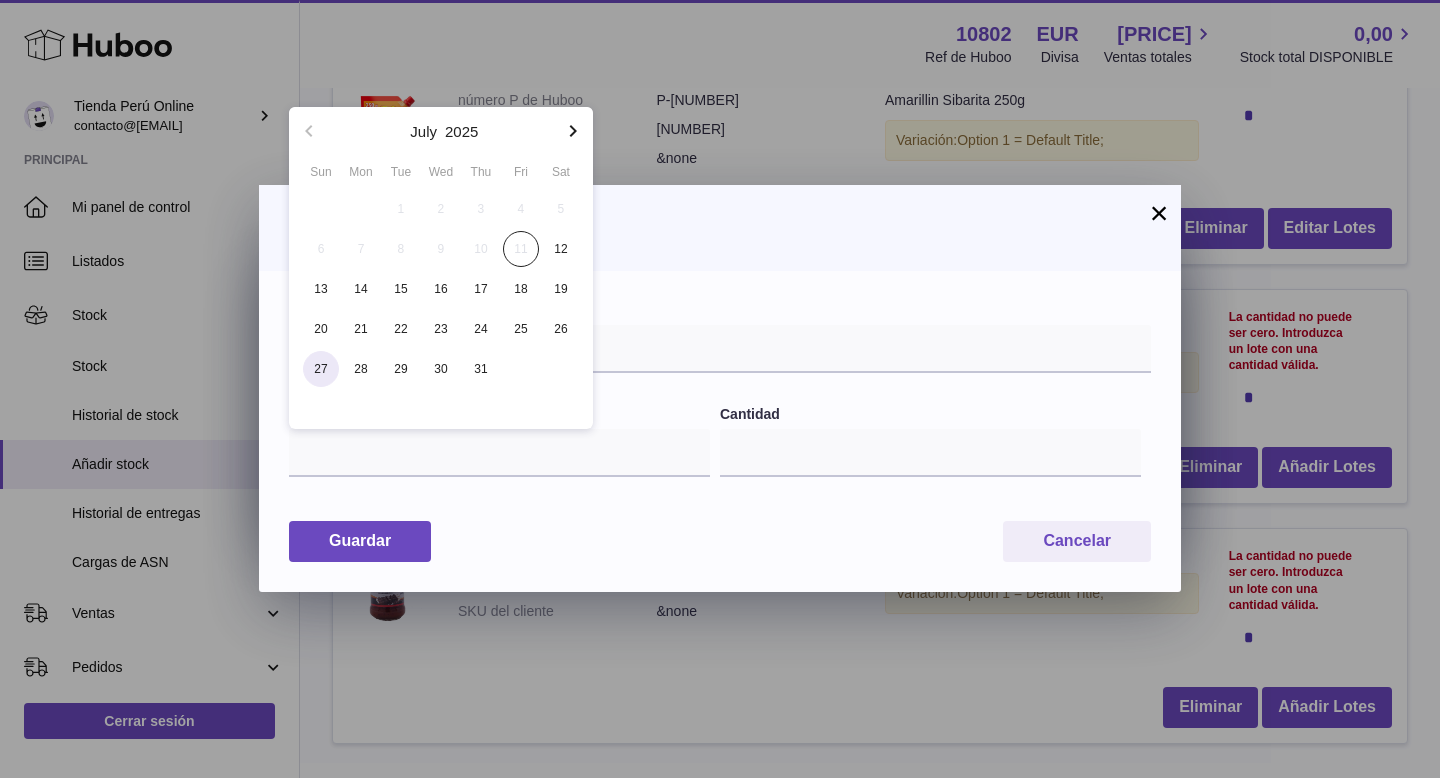 click on "27" at bounding box center [321, 369] 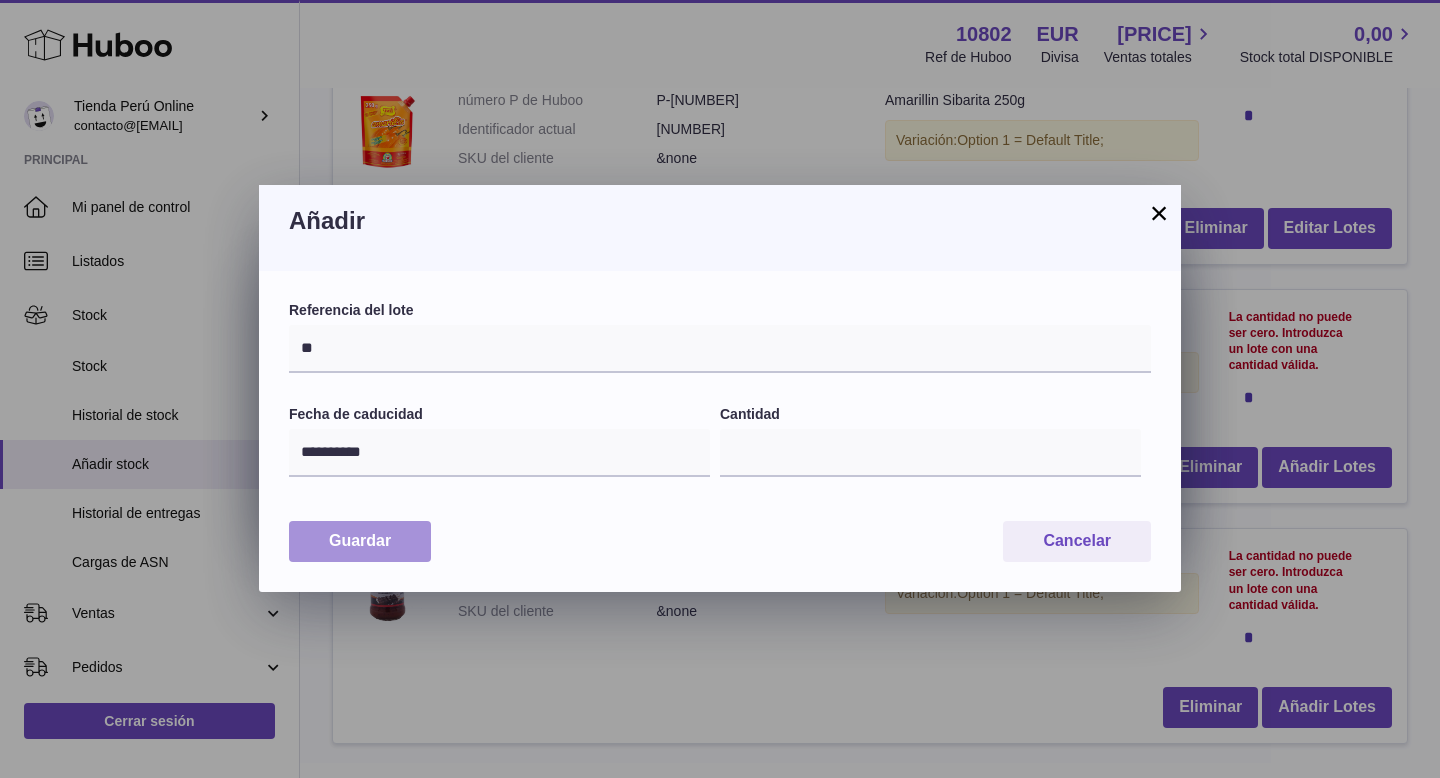 click on "Guardar" at bounding box center [360, 541] 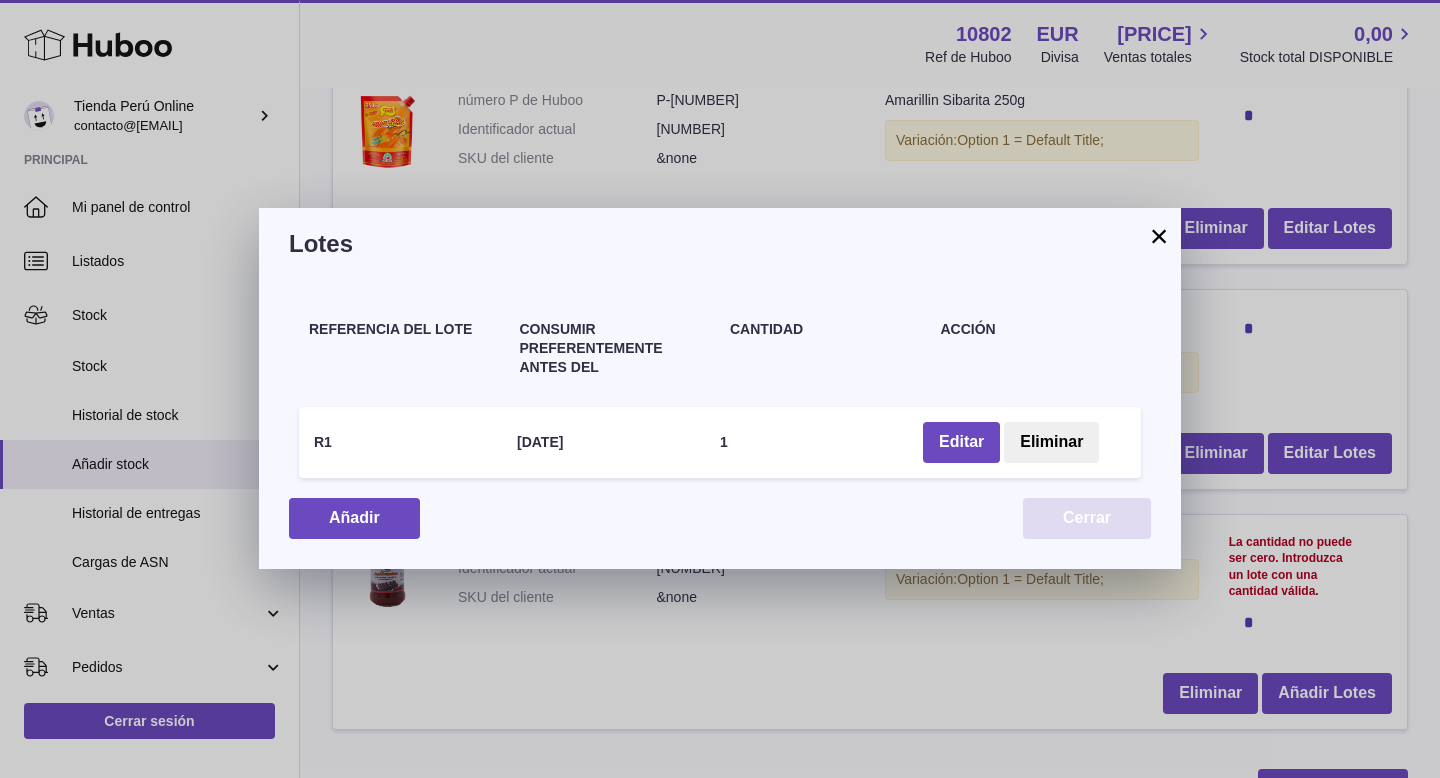 click on "Cerrar" at bounding box center [1087, 518] 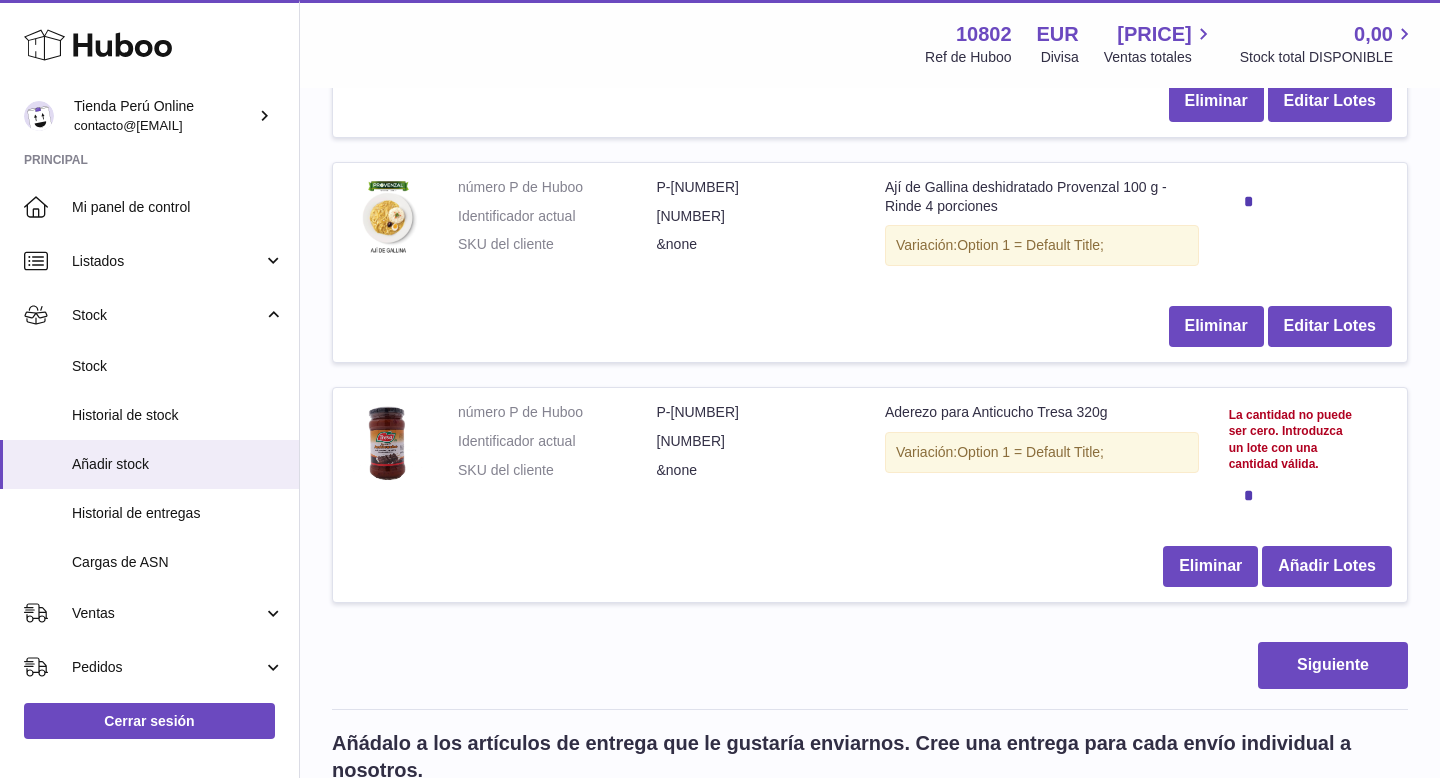 scroll, scrollTop: 1870, scrollLeft: 0, axis: vertical 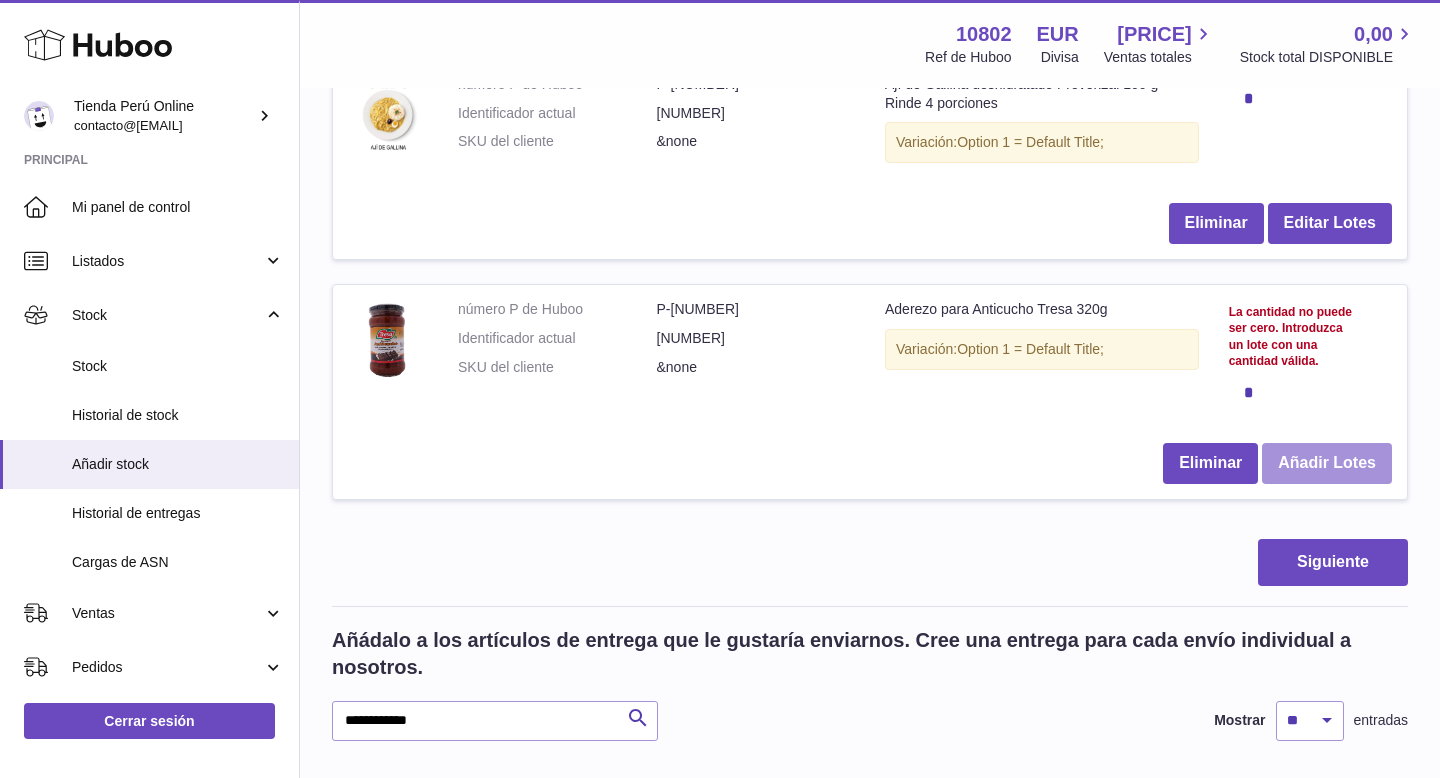 click on "Añadir Lotes" at bounding box center [1327, 463] 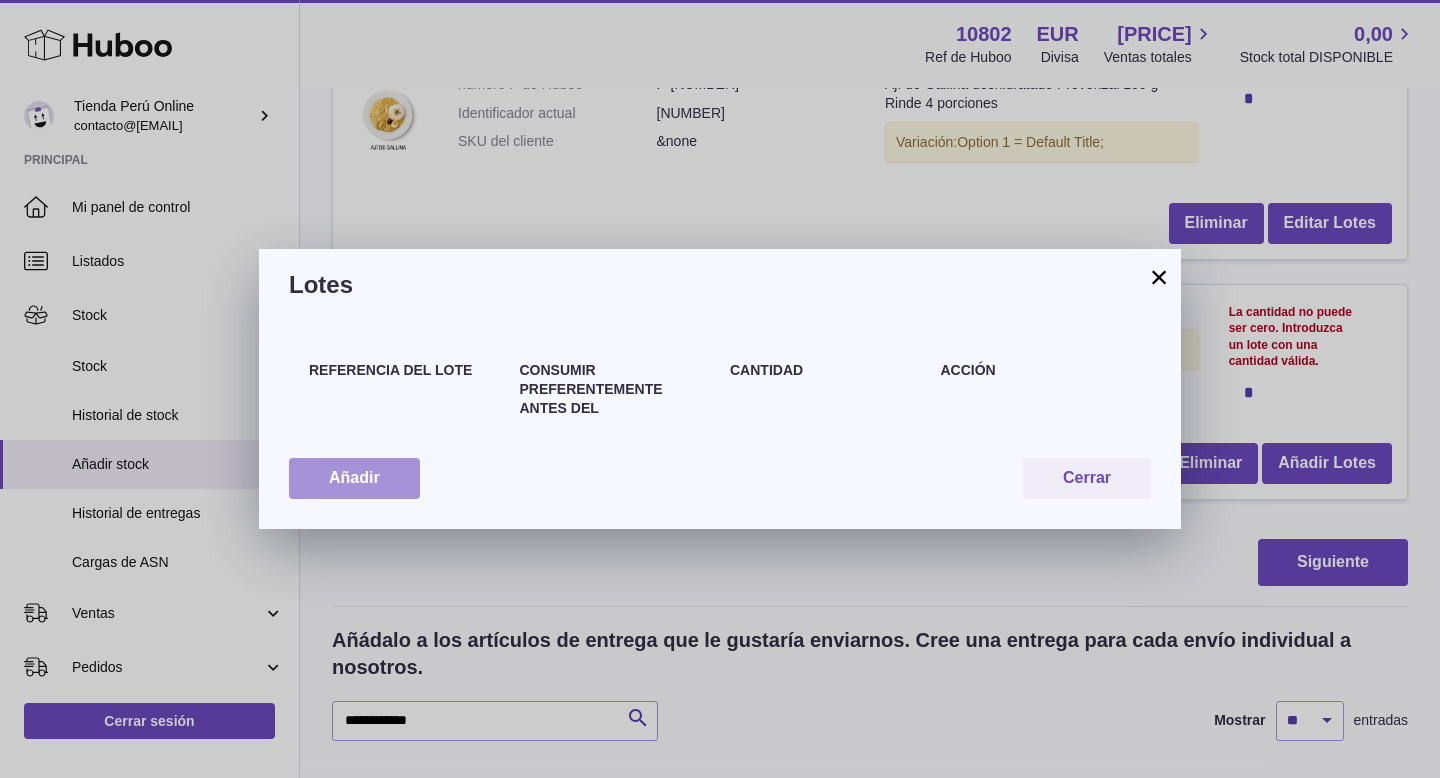 click on "Añadir" at bounding box center [354, 478] 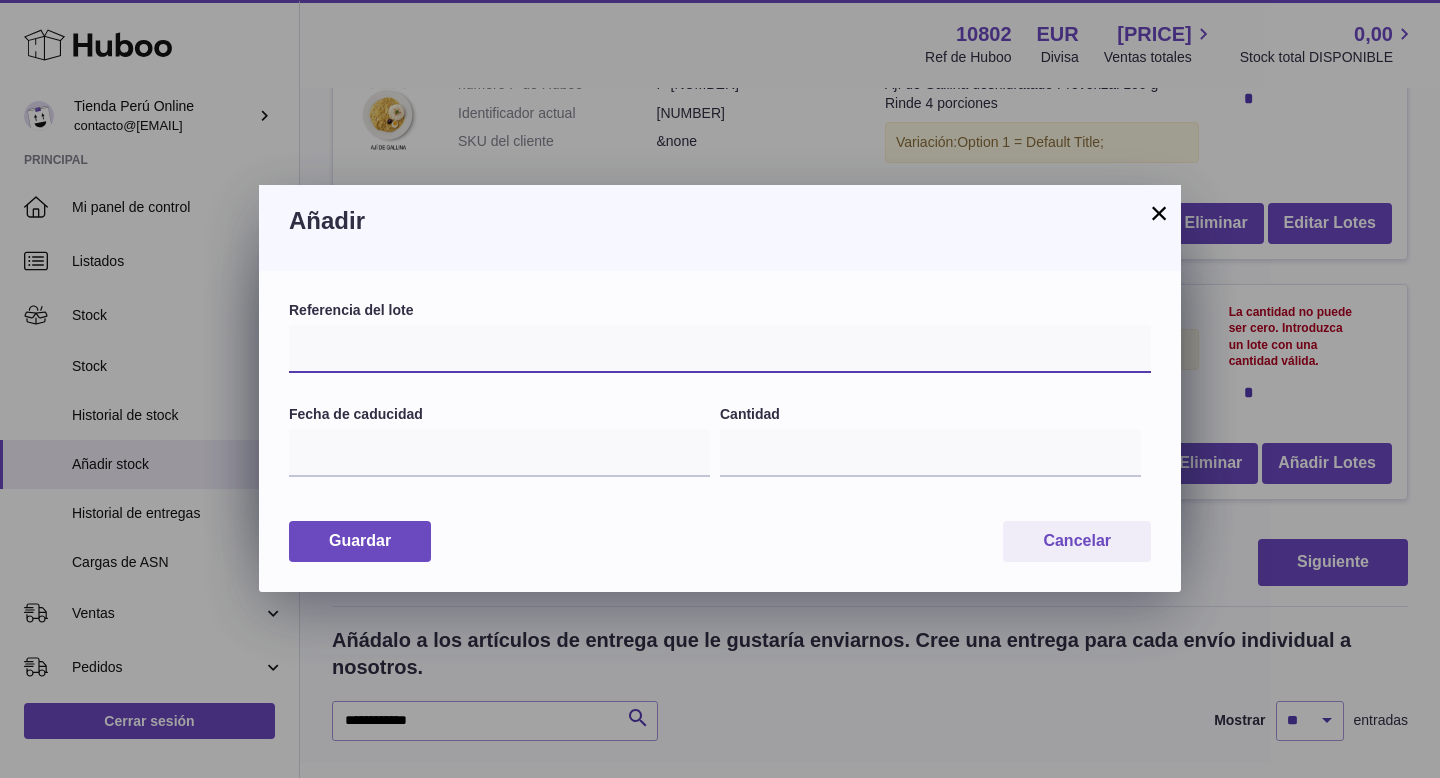 click at bounding box center (720, 349) 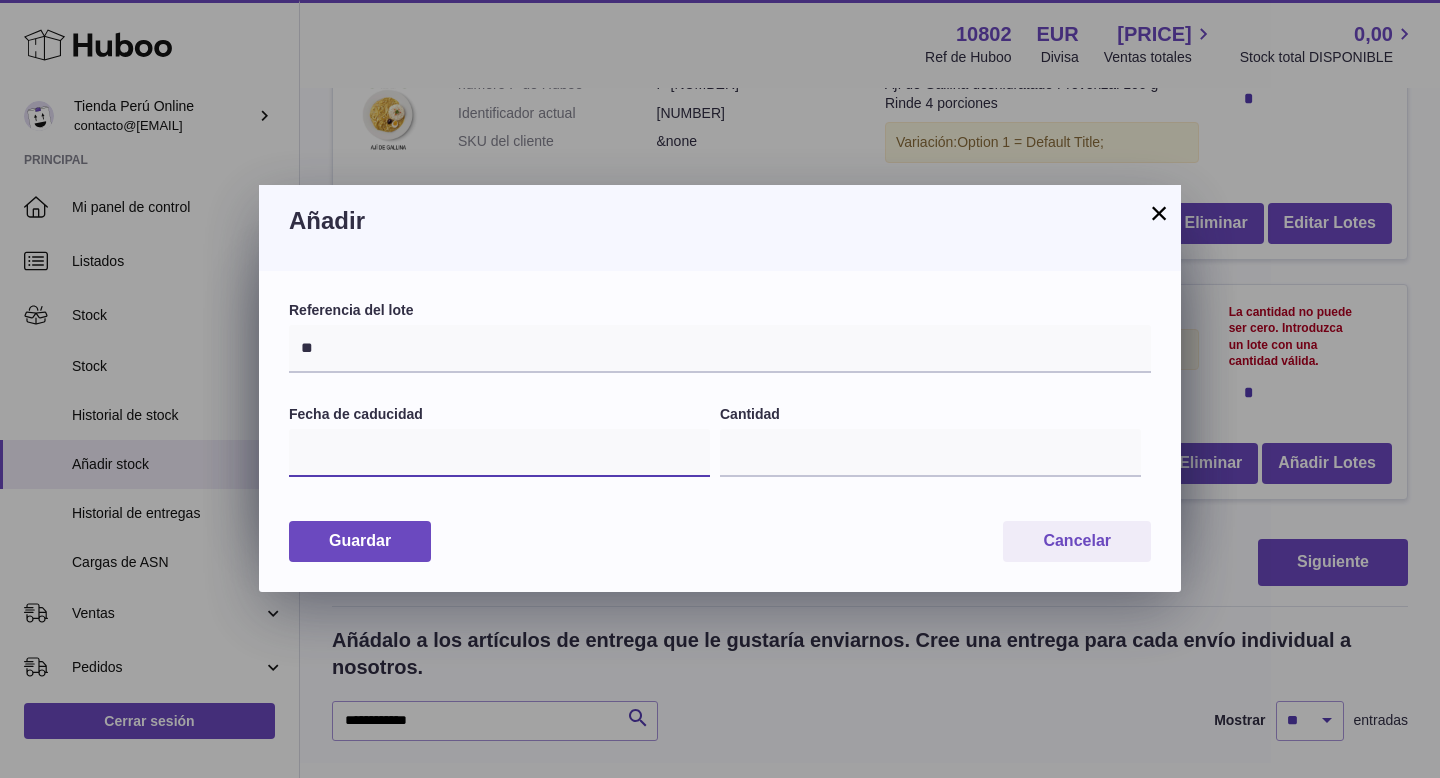 click at bounding box center [499, 453] 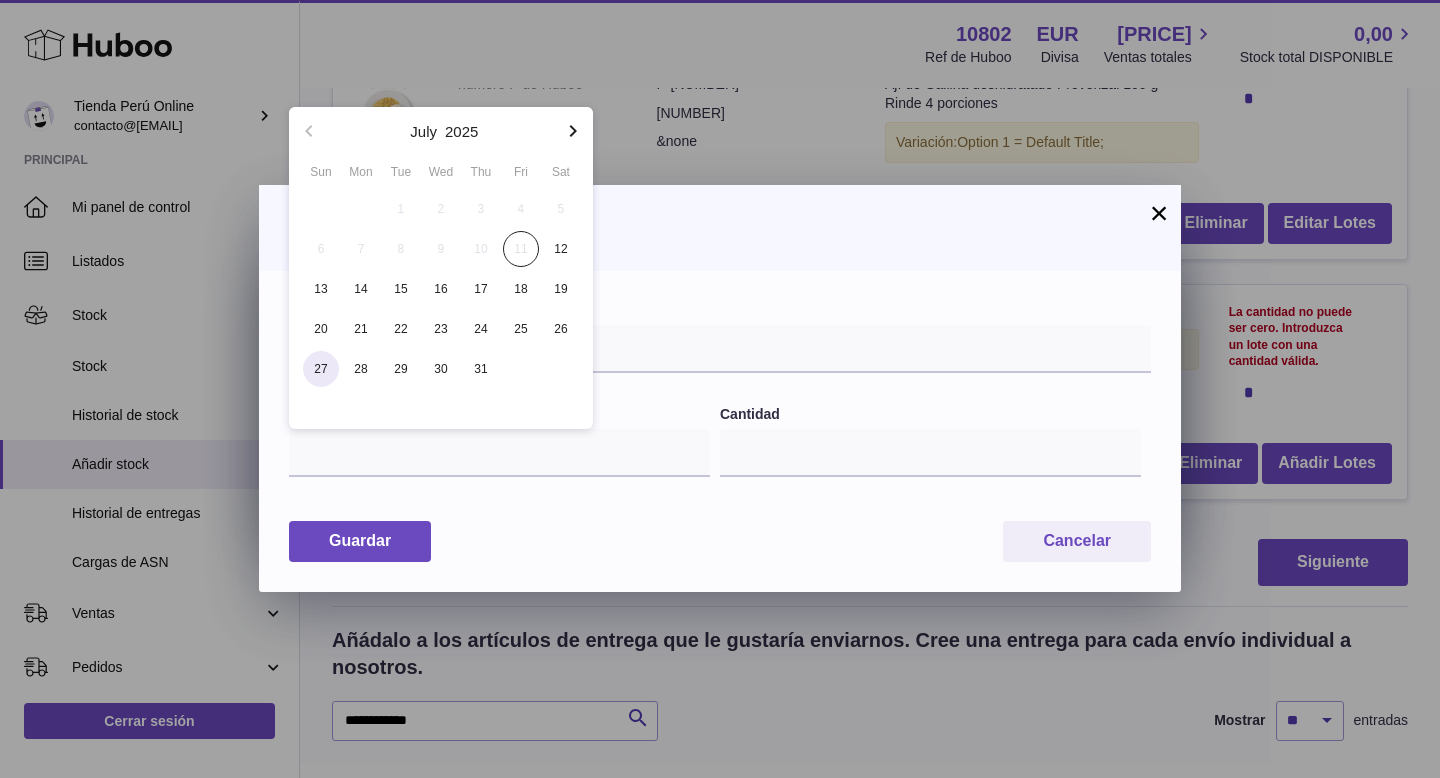 click on "27" at bounding box center (321, 369) 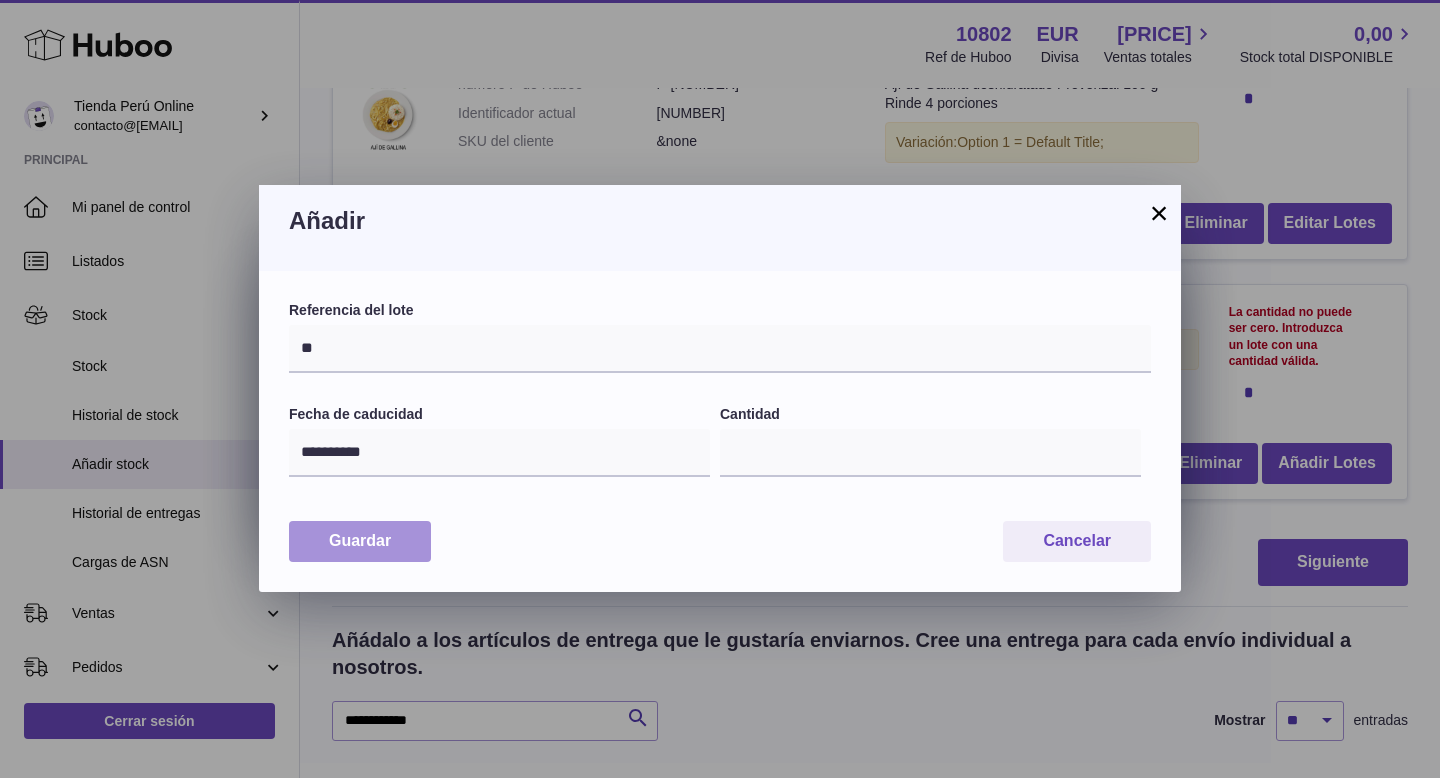 click on "Guardar" at bounding box center (360, 541) 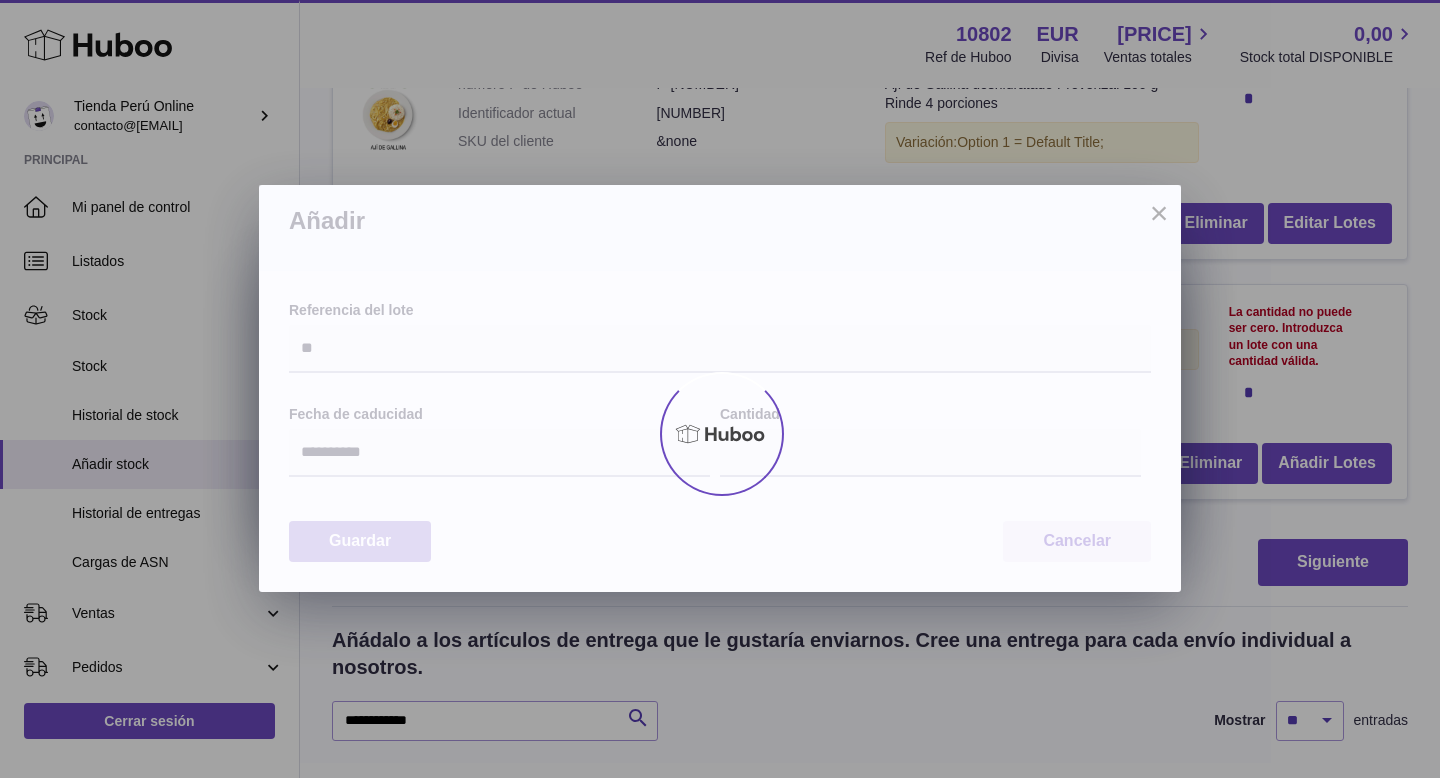 type on "*" 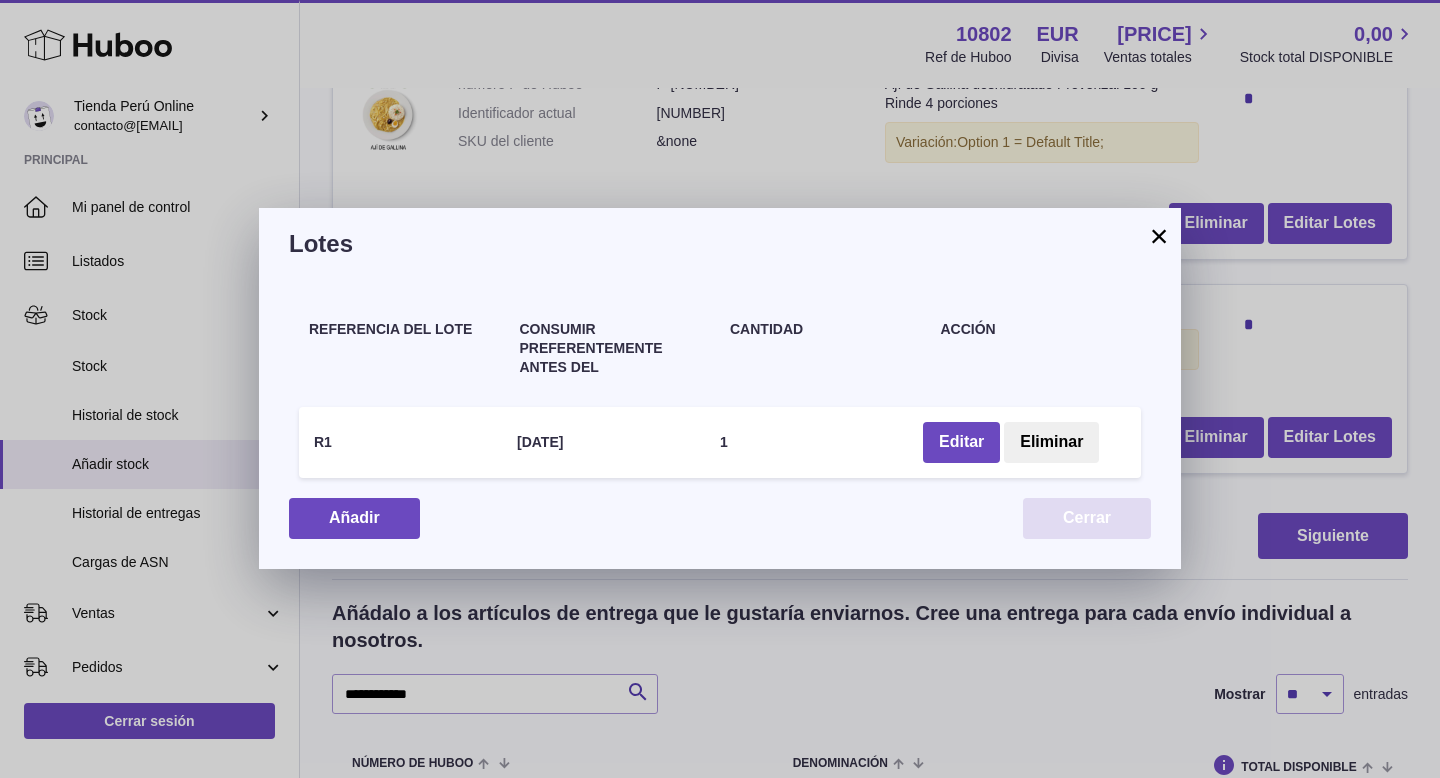 click on "Cerrar" at bounding box center [1087, 518] 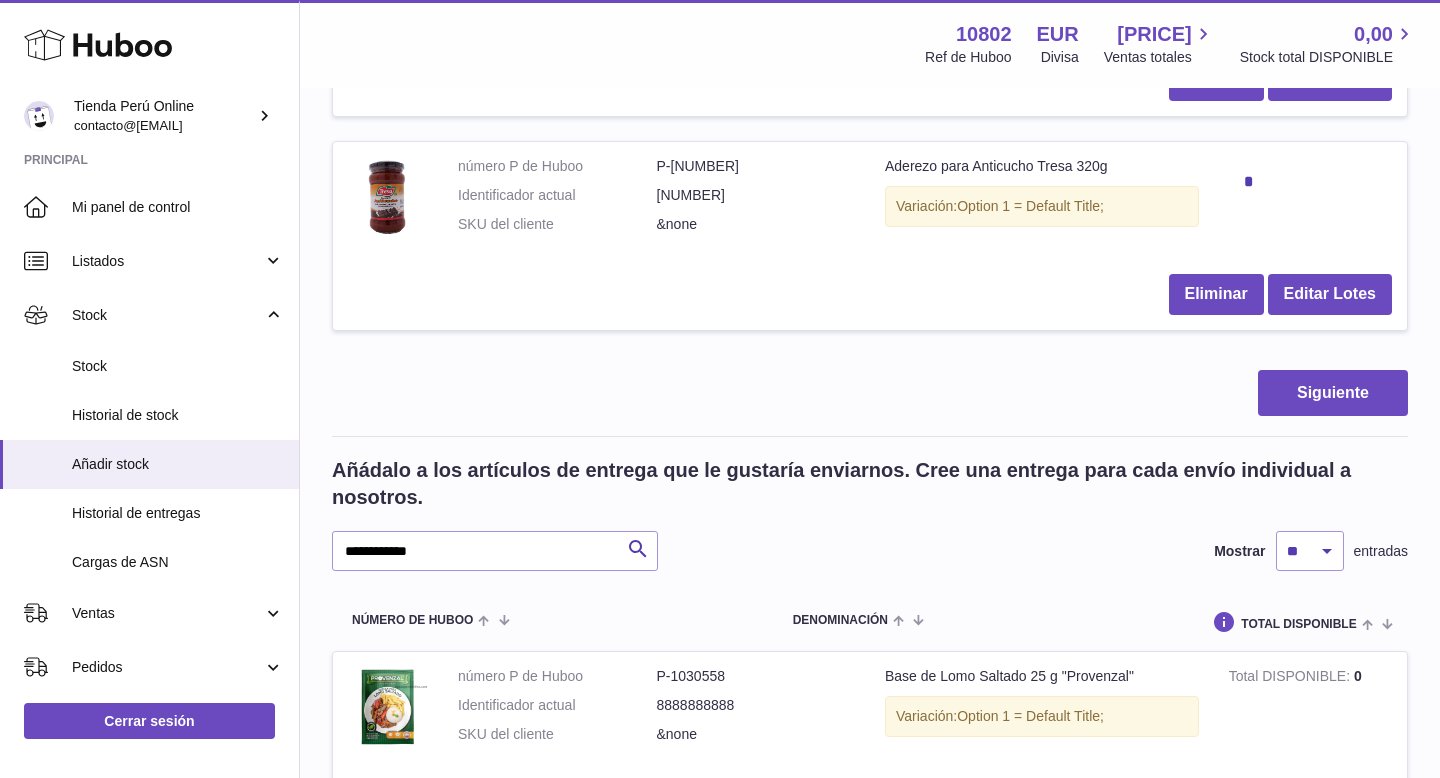 scroll, scrollTop: 2030, scrollLeft: 0, axis: vertical 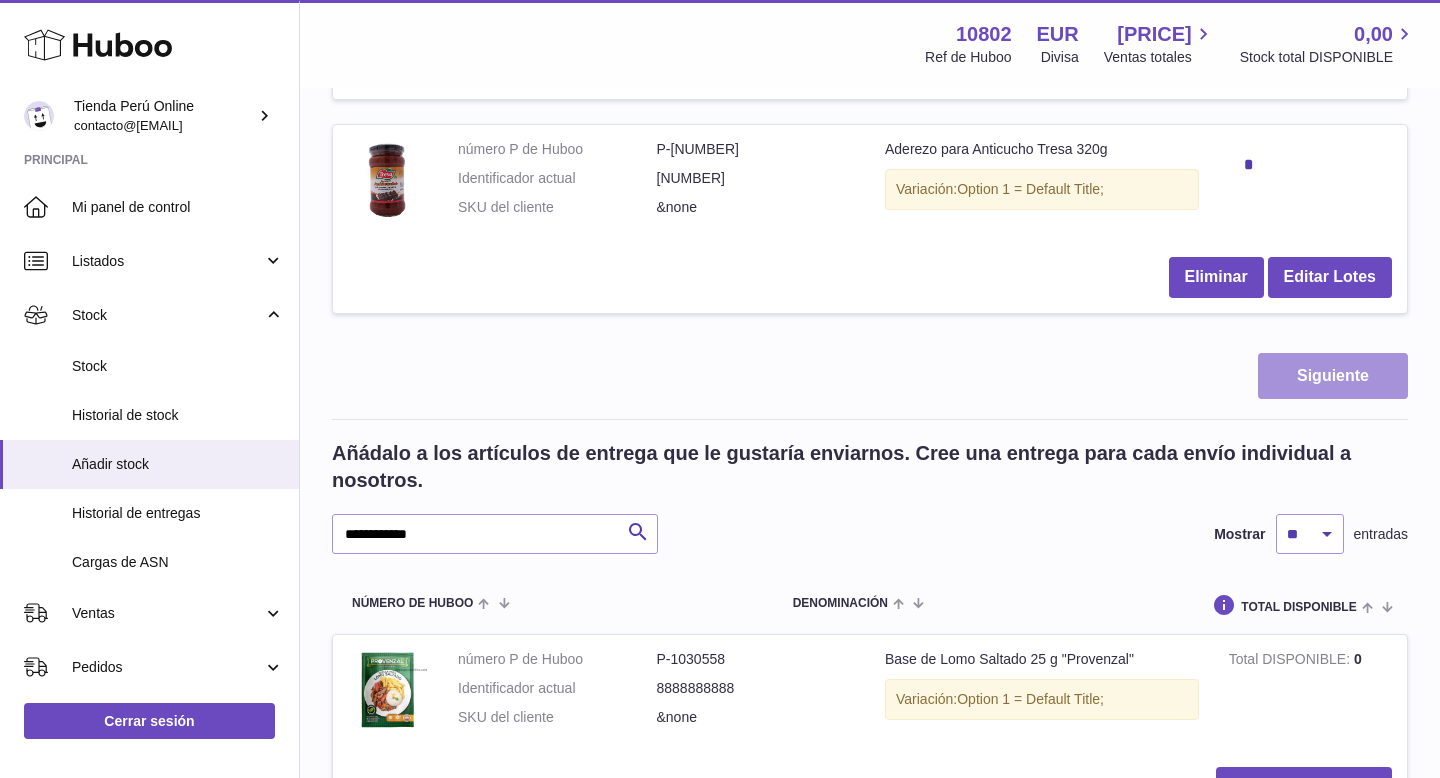 click on "Siguiente" at bounding box center (1333, 376) 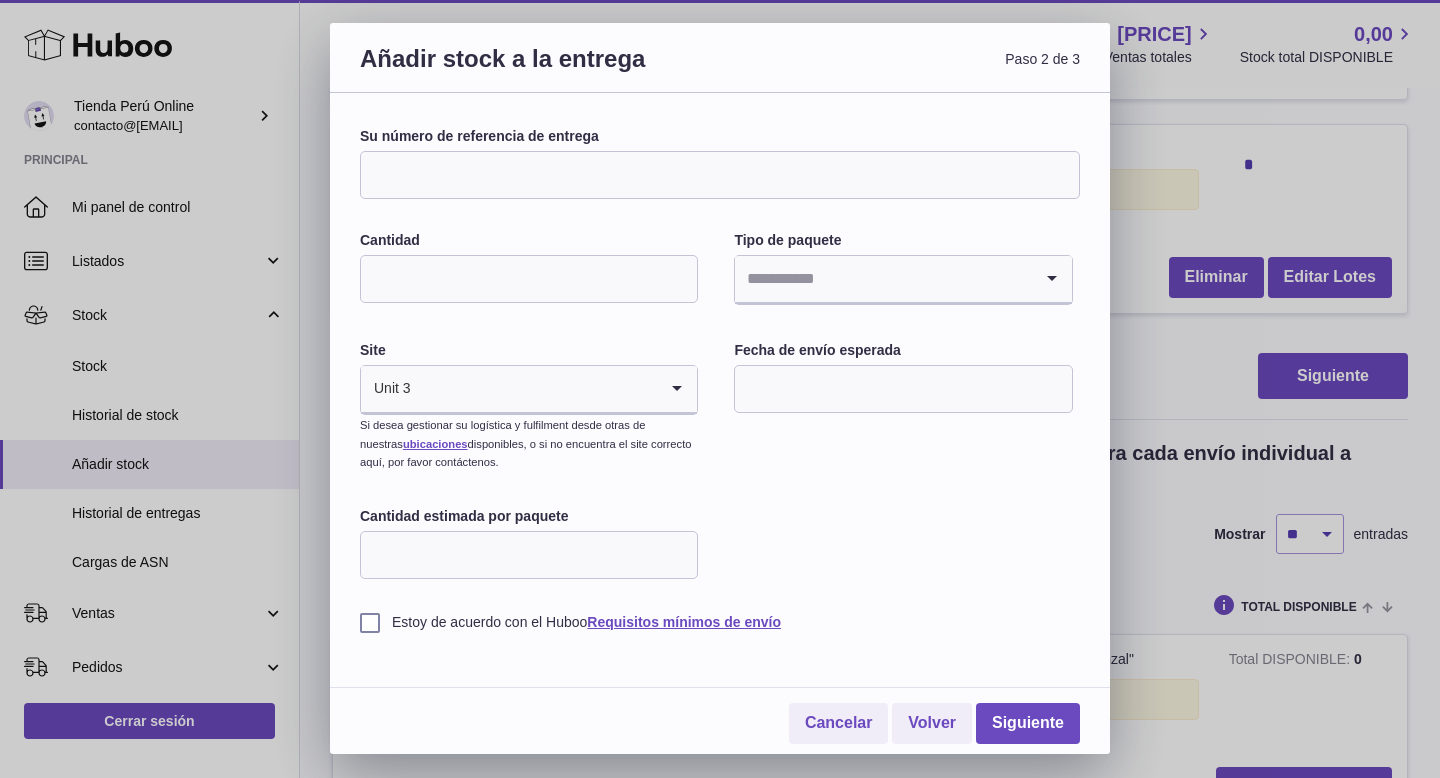 click on "Su número de referencia de entrega" at bounding box center [720, 175] 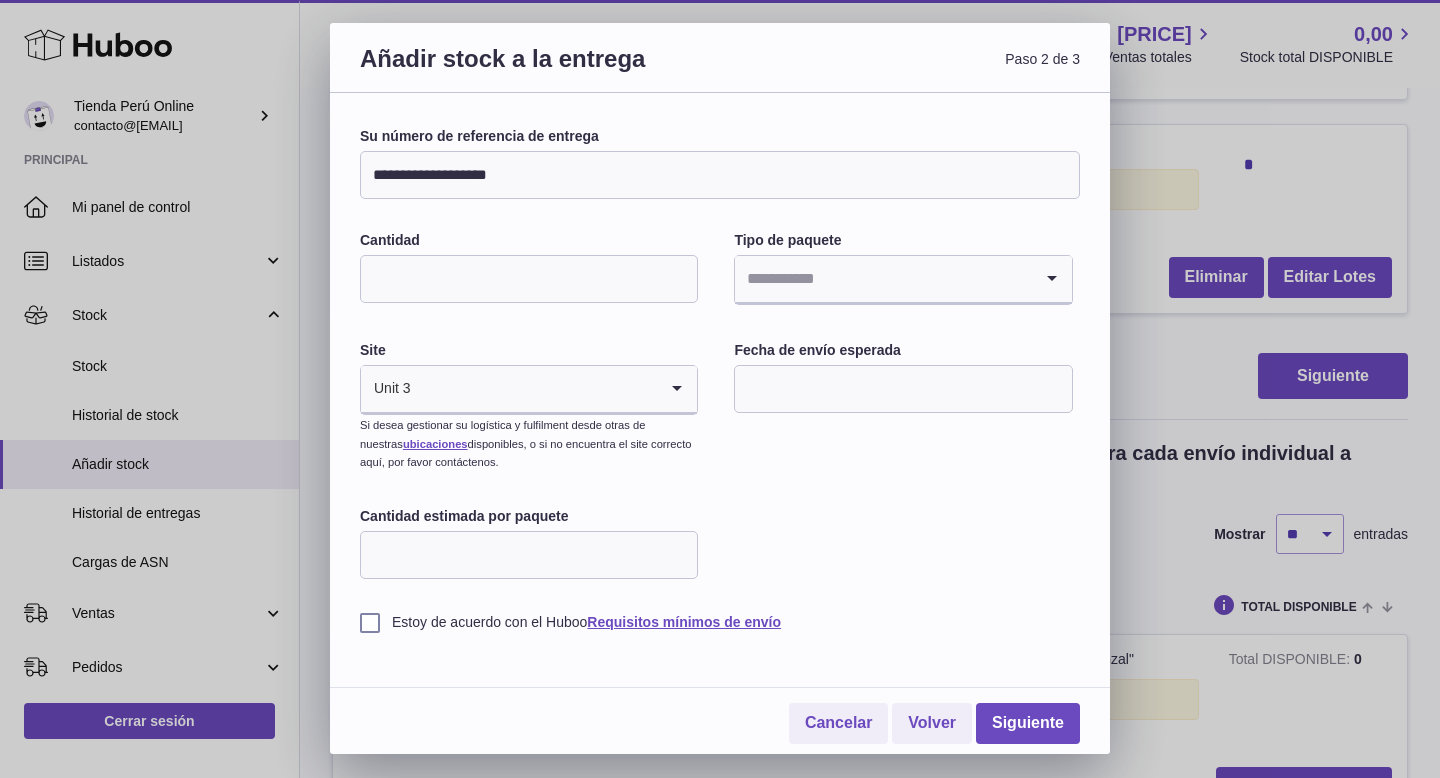 click on "Su número de referencia de entrega" at bounding box center (720, 136) 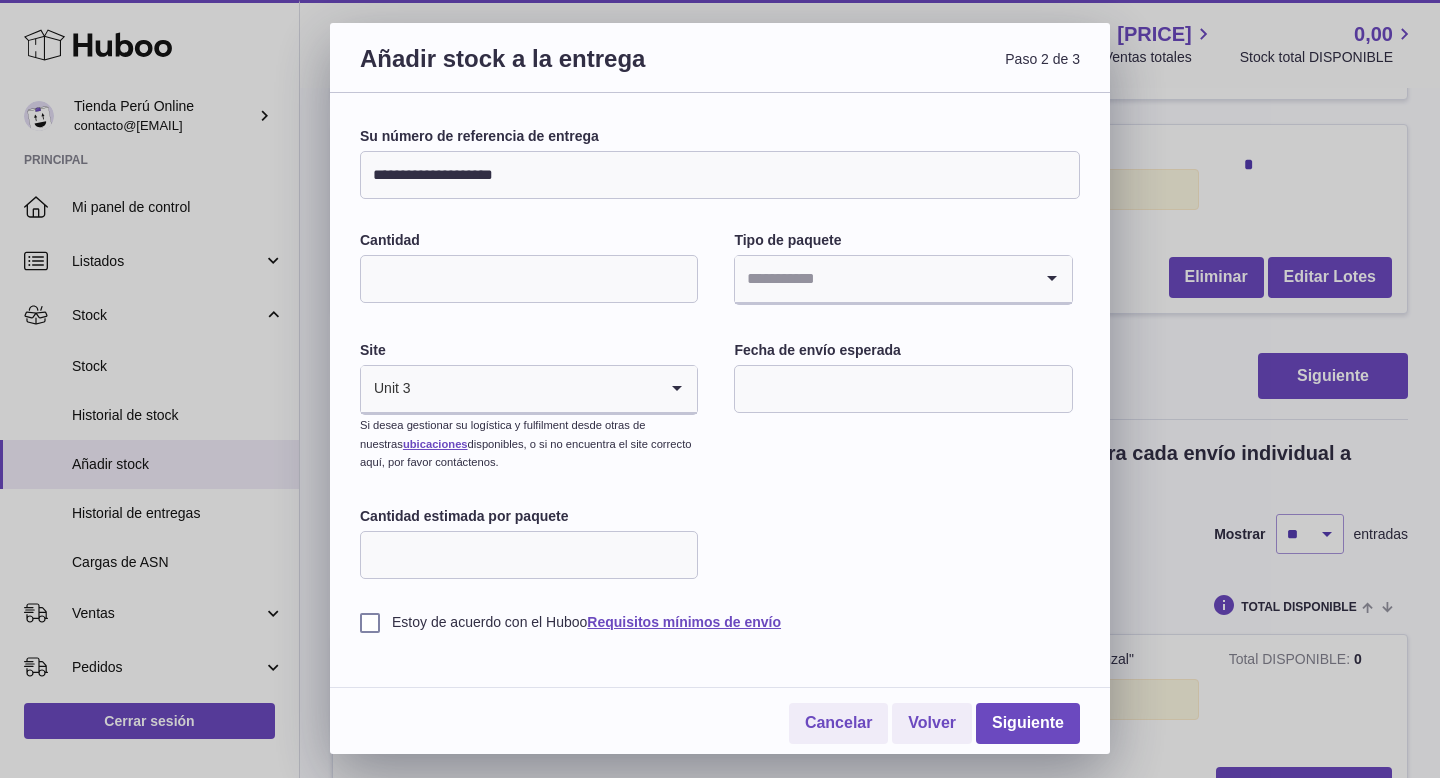 paste on "**********" 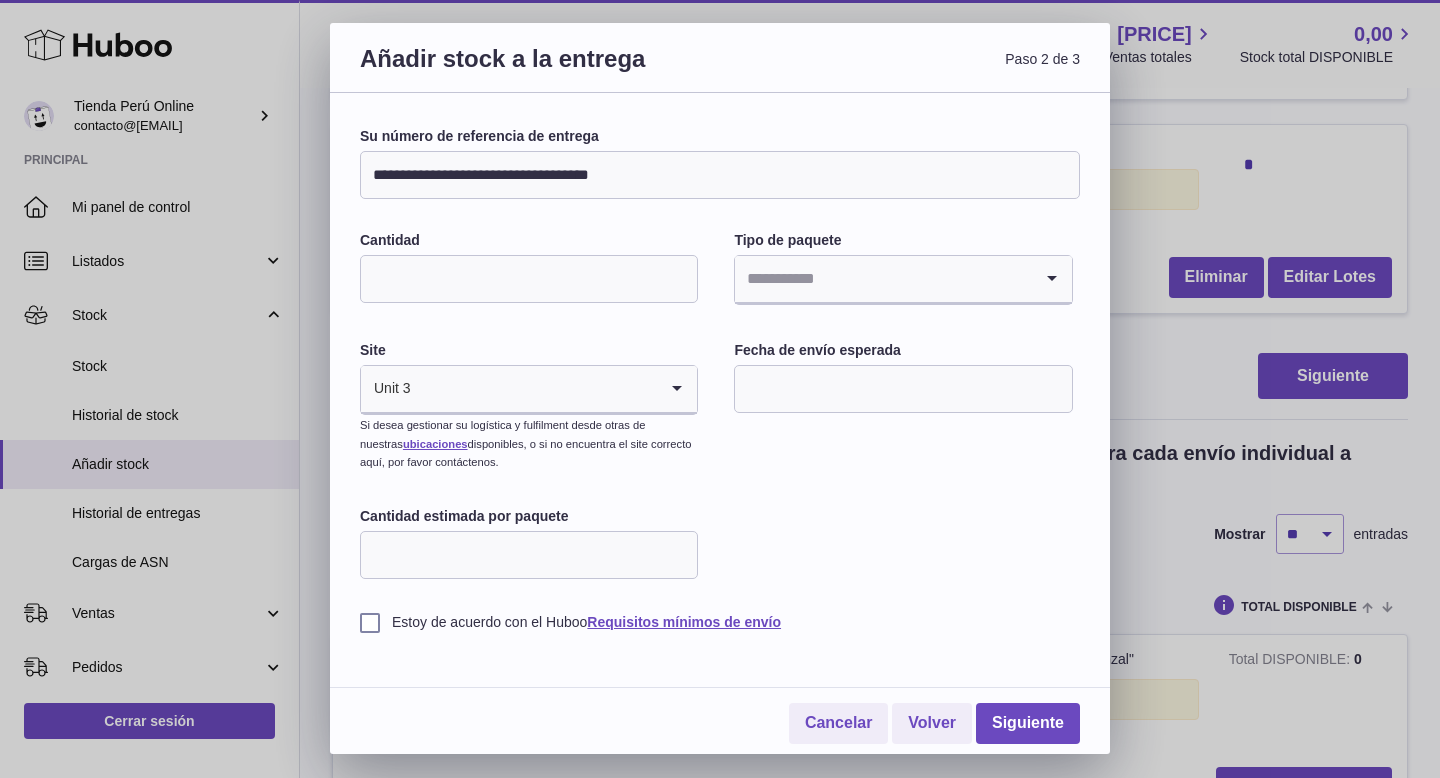 type on "**********" 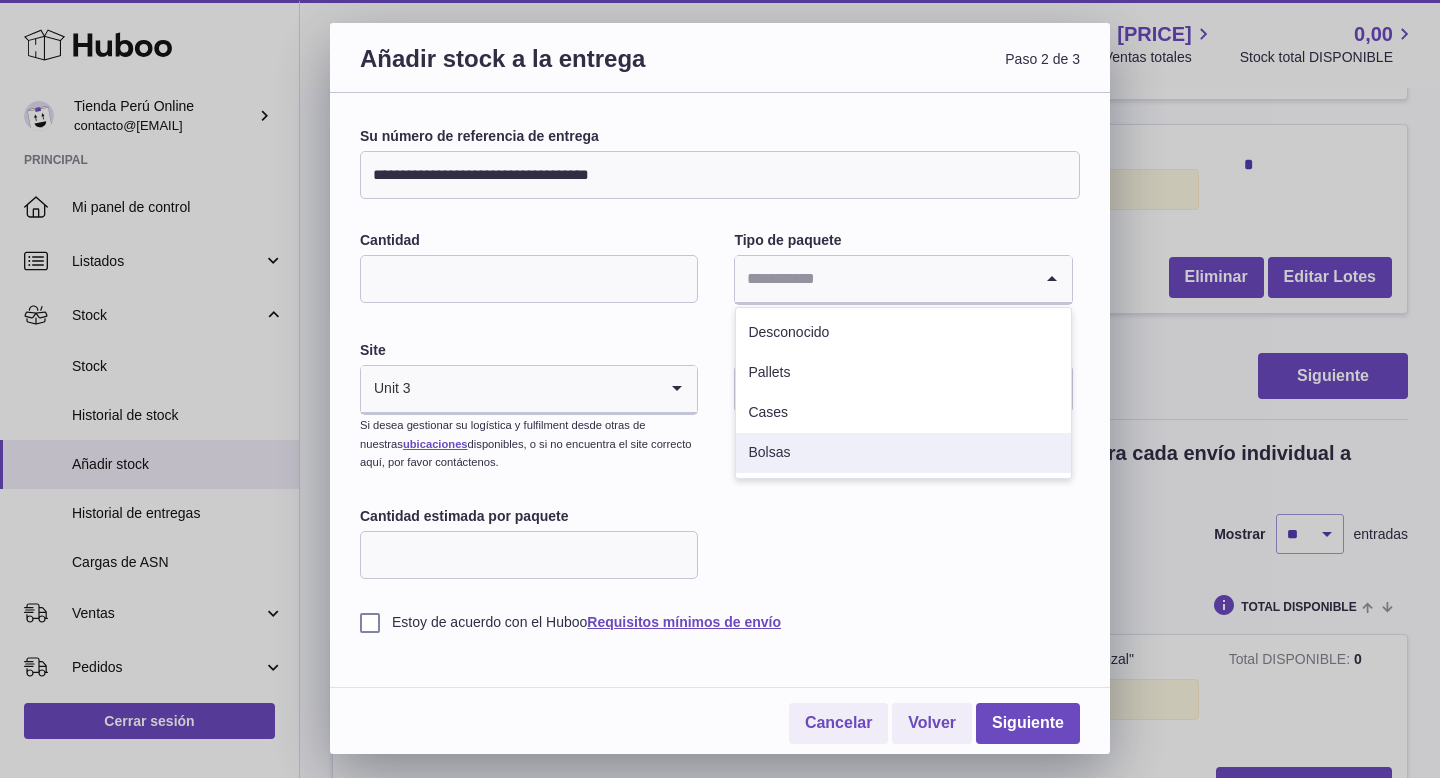 click on "Bolsas" at bounding box center [903, 453] 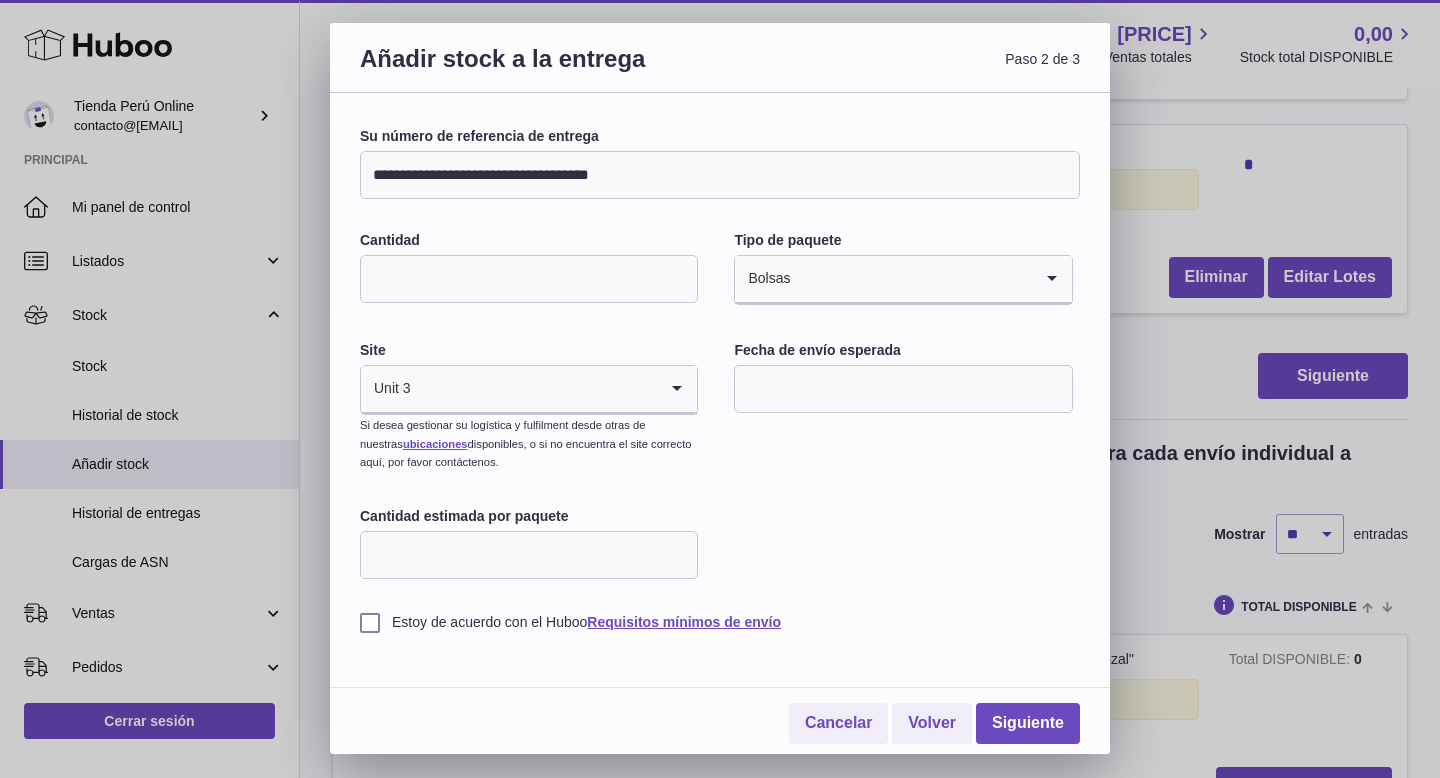 click at bounding box center (903, 389) 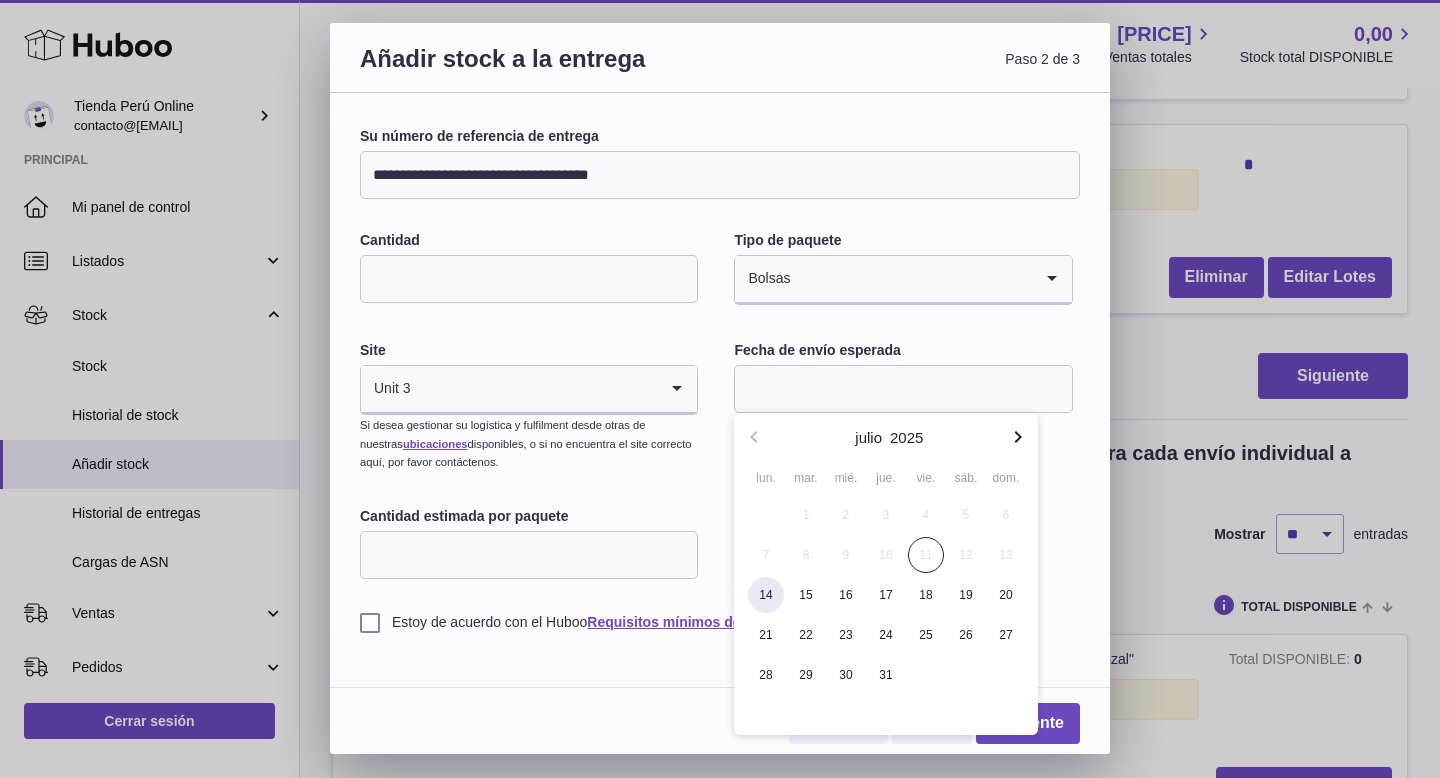 click on "14" at bounding box center [766, 595] 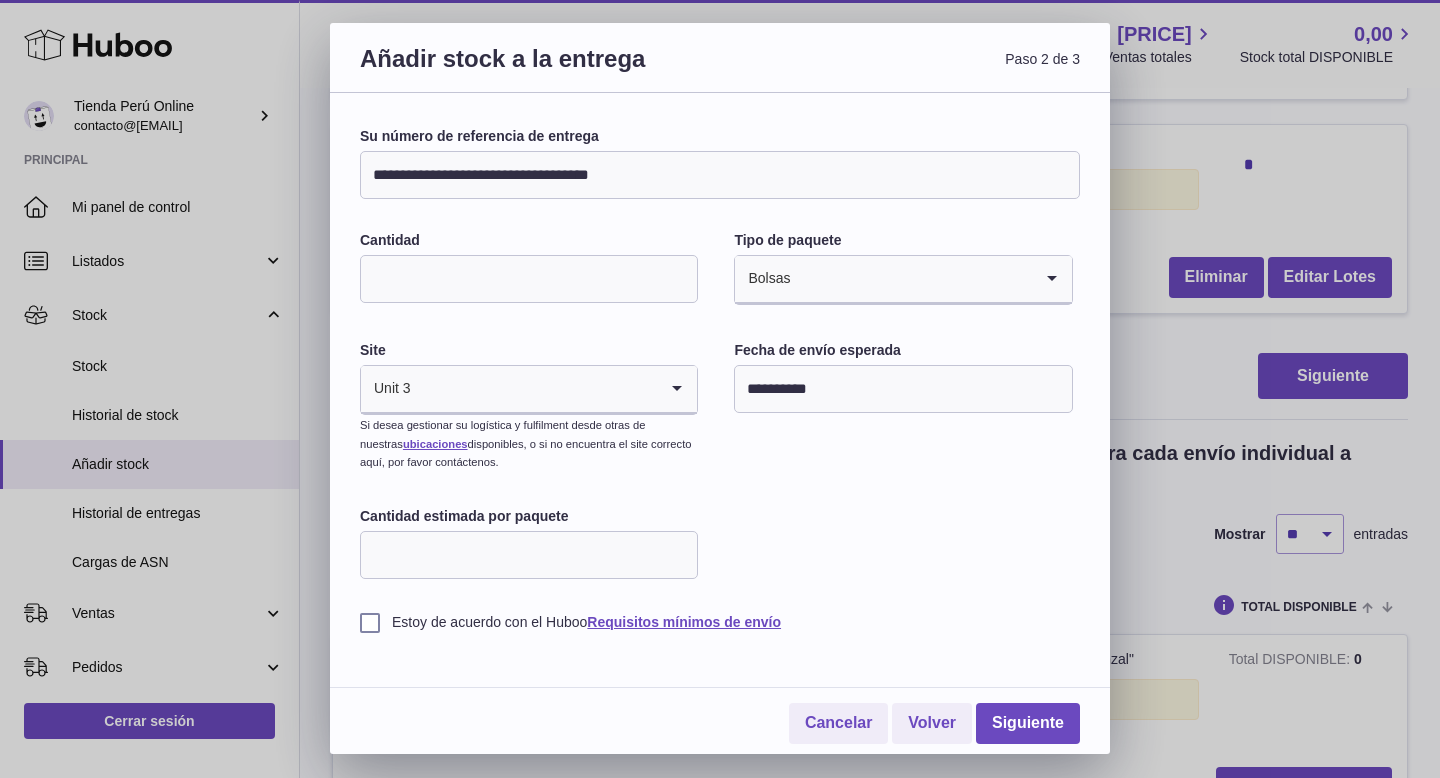 click on "Cantidad estimada por paquete" at bounding box center [529, 555] 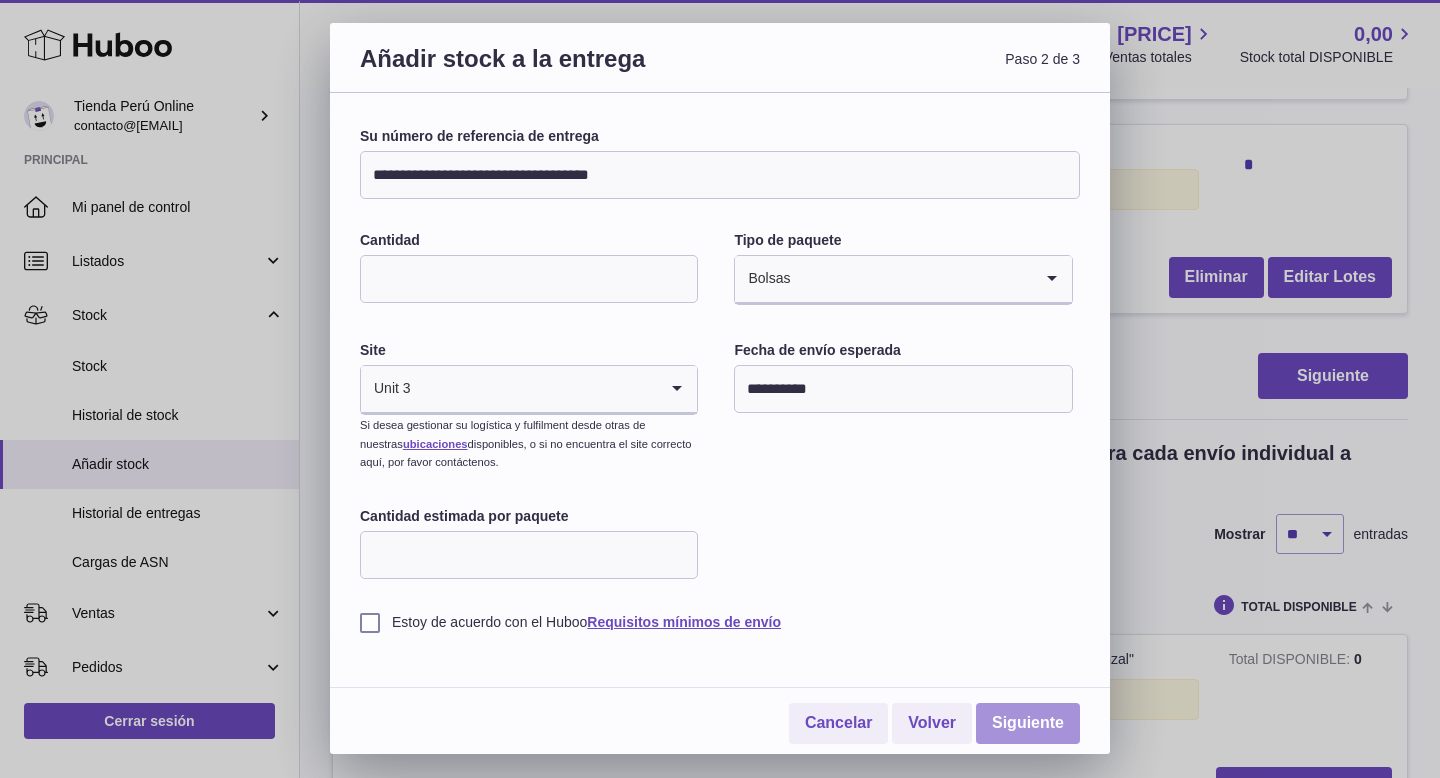 click on "Siguiente" at bounding box center (1028, 723) 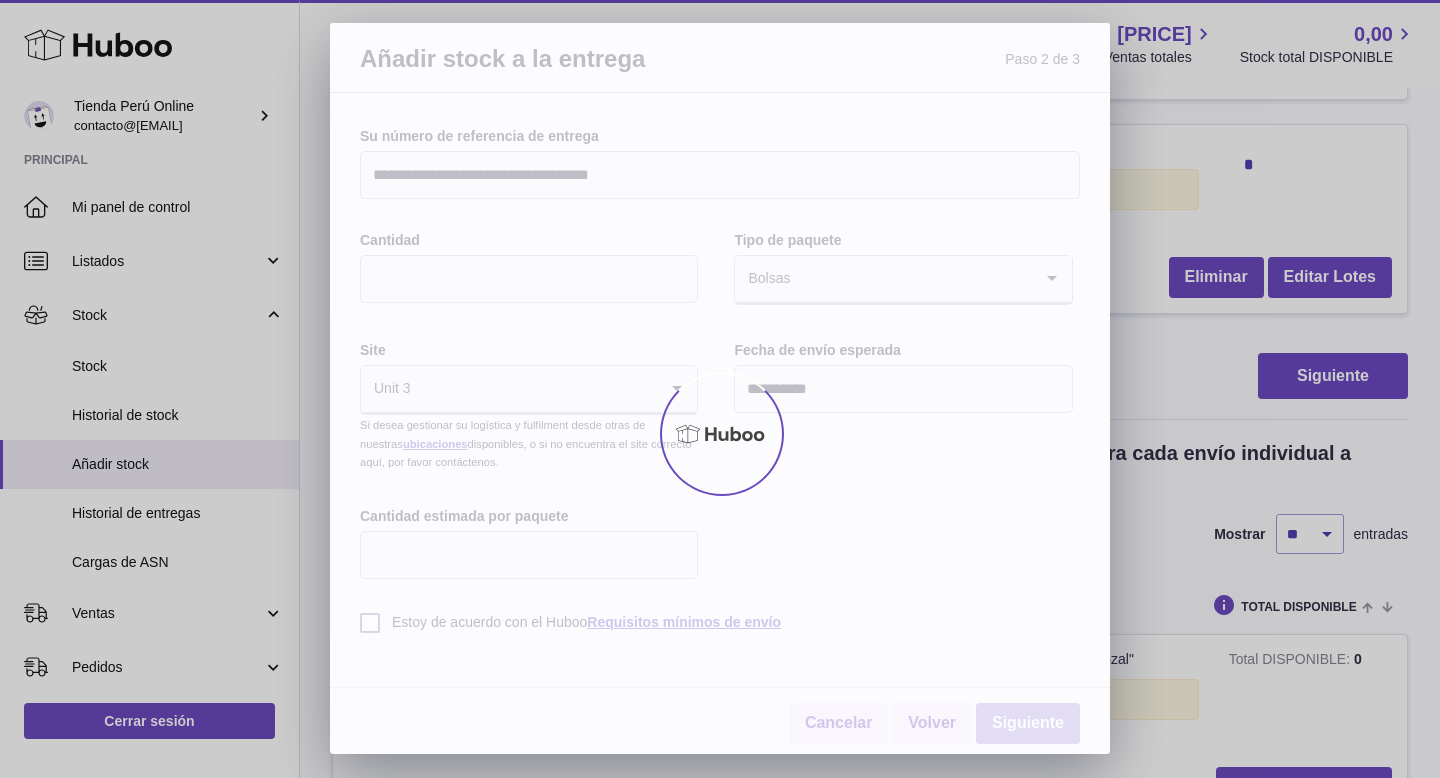scroll, scrollTop: 337, scrollLeft: 0, axis: vertical 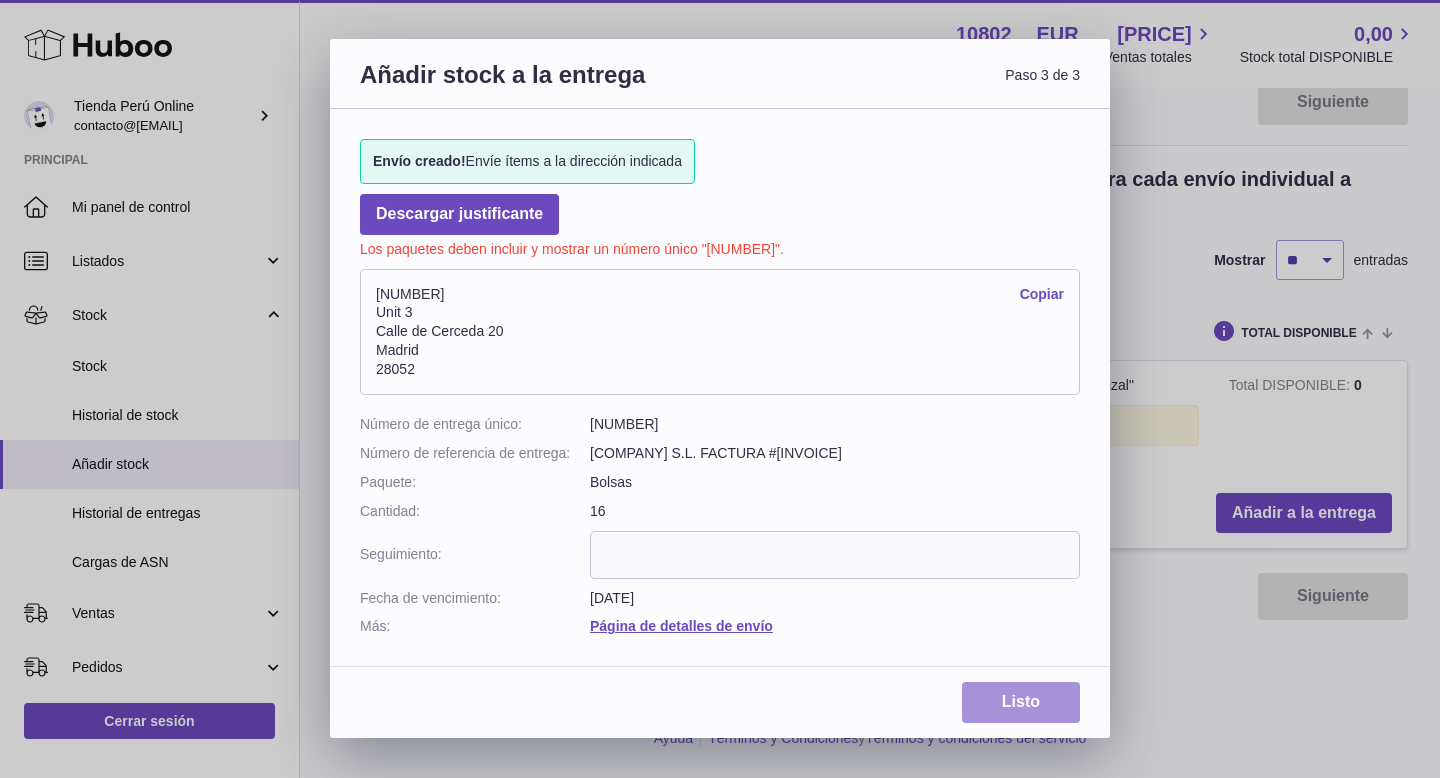 click on "Listo" at bounding box center (1021, 702) 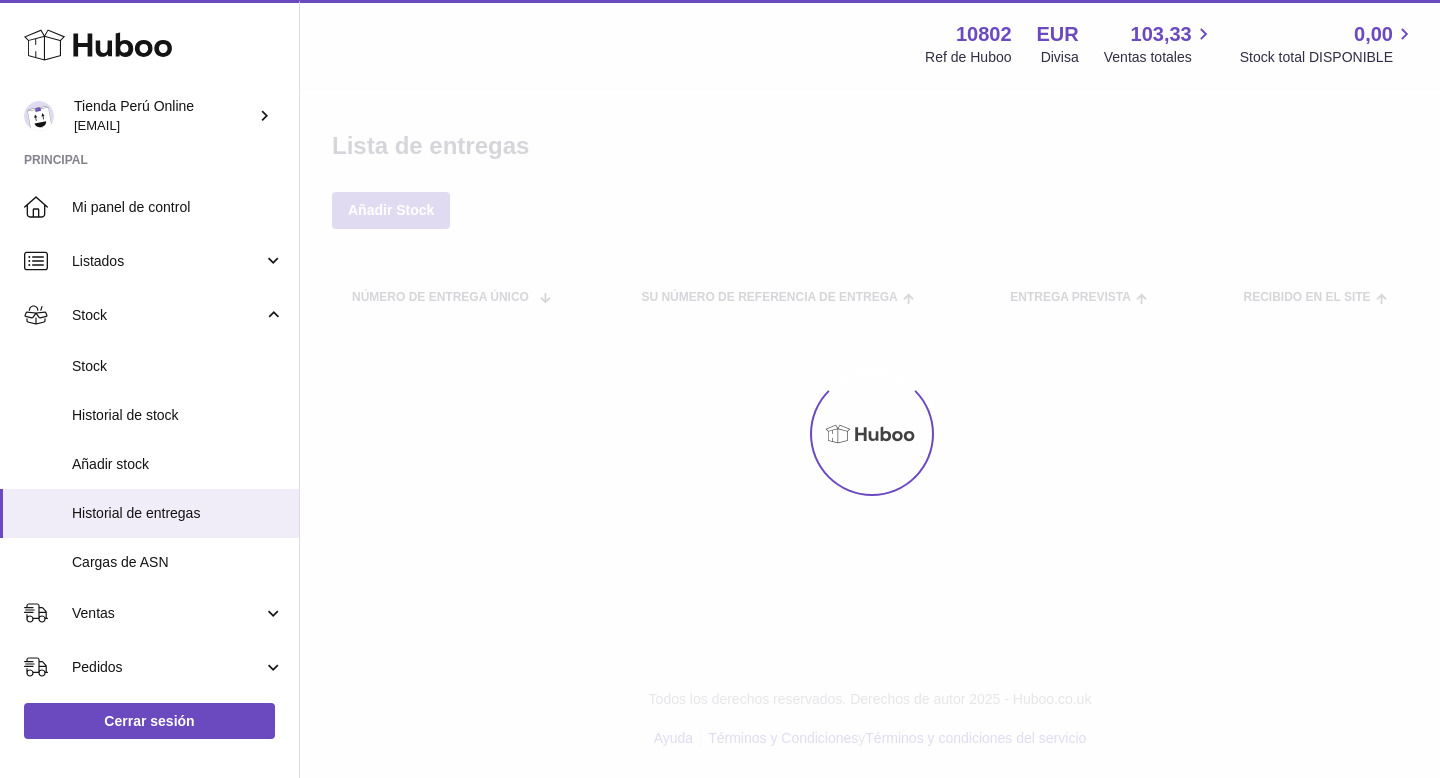 scroll, scrollTop: 0, scrollLeft: 0, axis: both 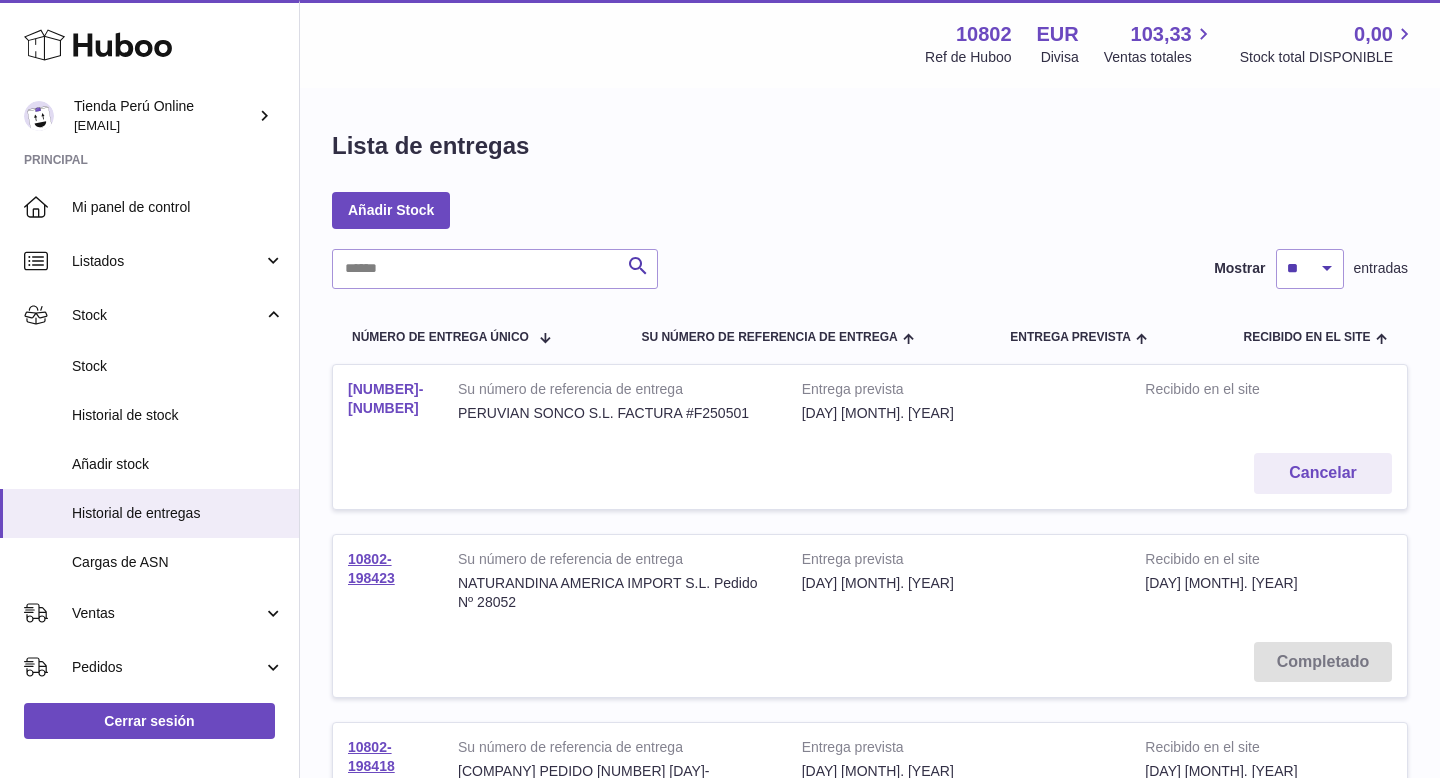 click on "[NUMBER]-[NUMBER]" at bounding box center [385, 398] 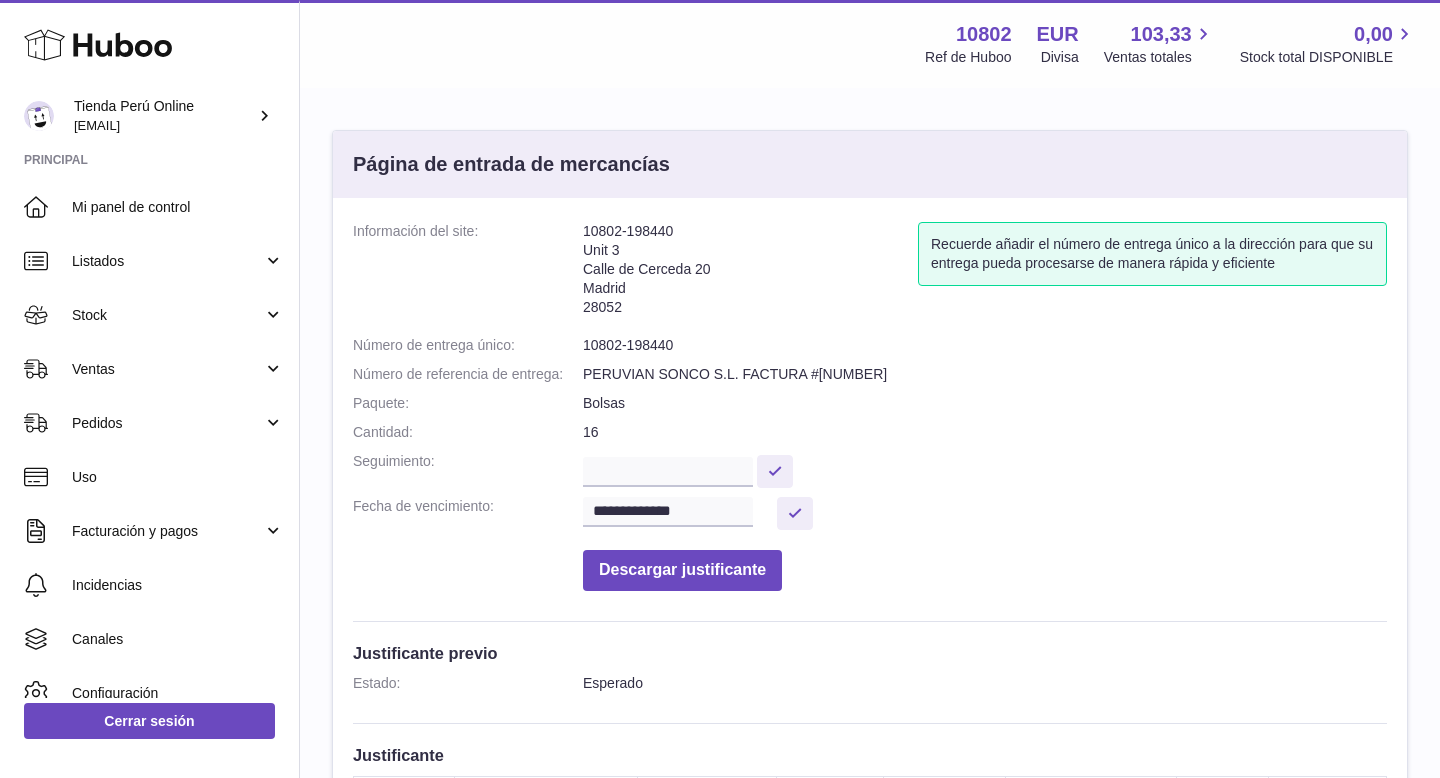 scroll, scrollTop: 0, scrollLeft: 0, axis: both 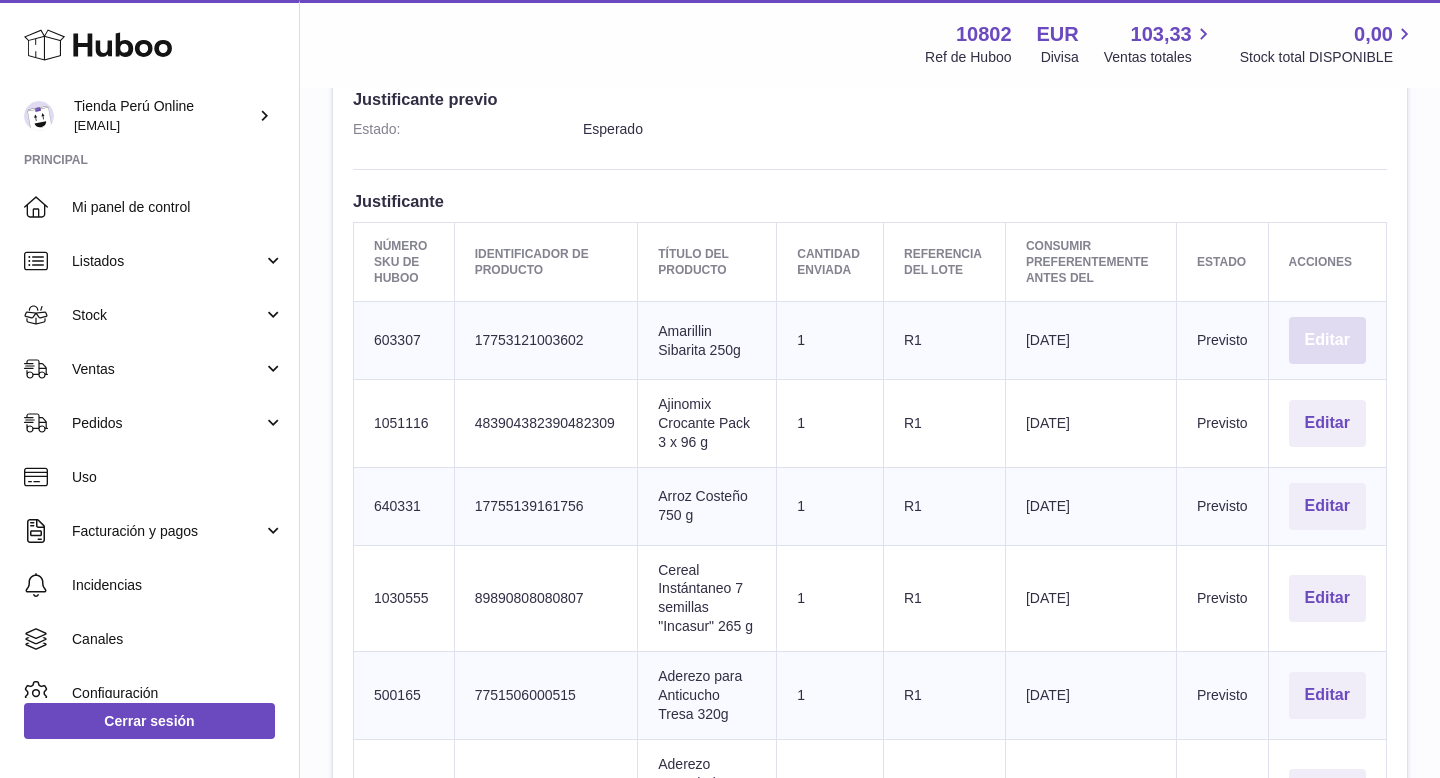 click on "Editar" at bounding box center (1327, 340) 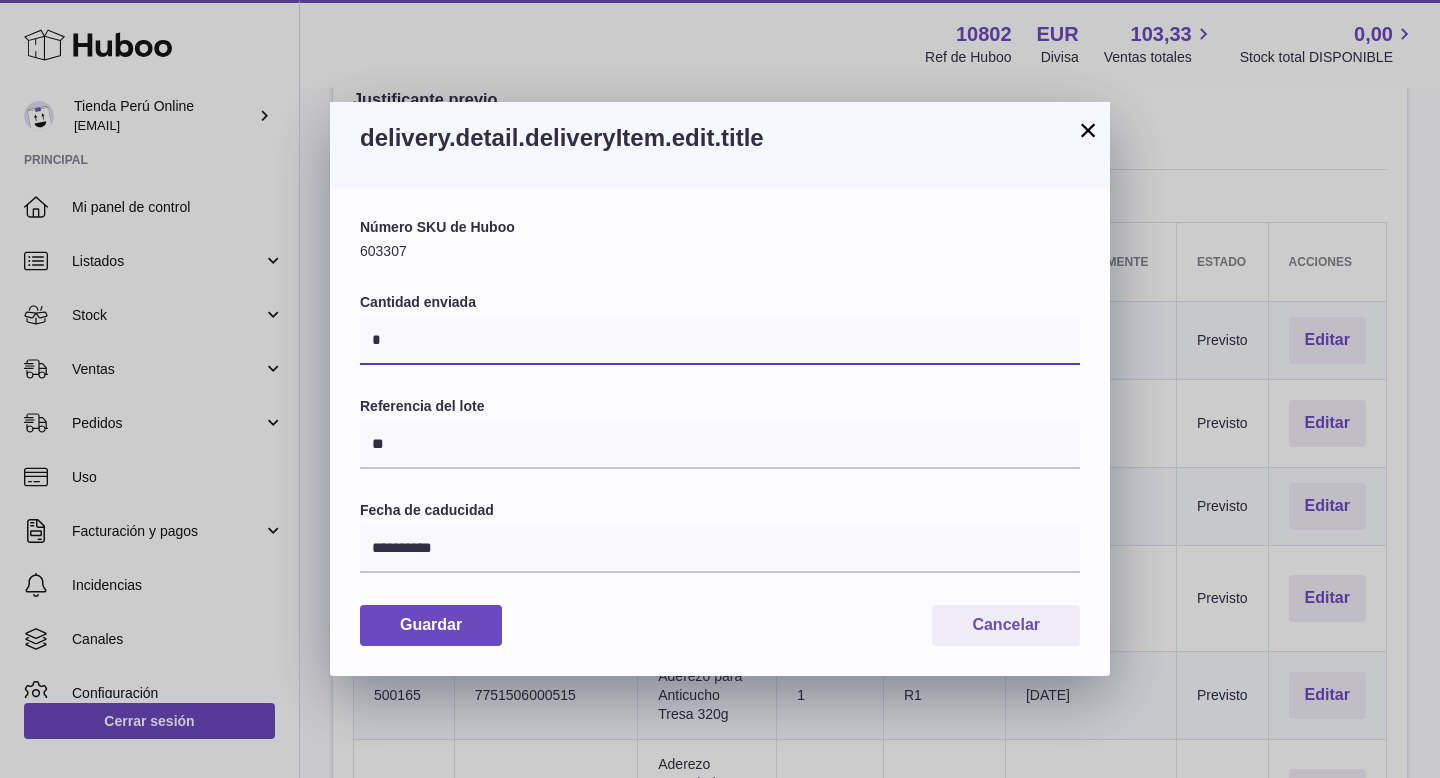 click on "*" at bounding box center [720, 341] 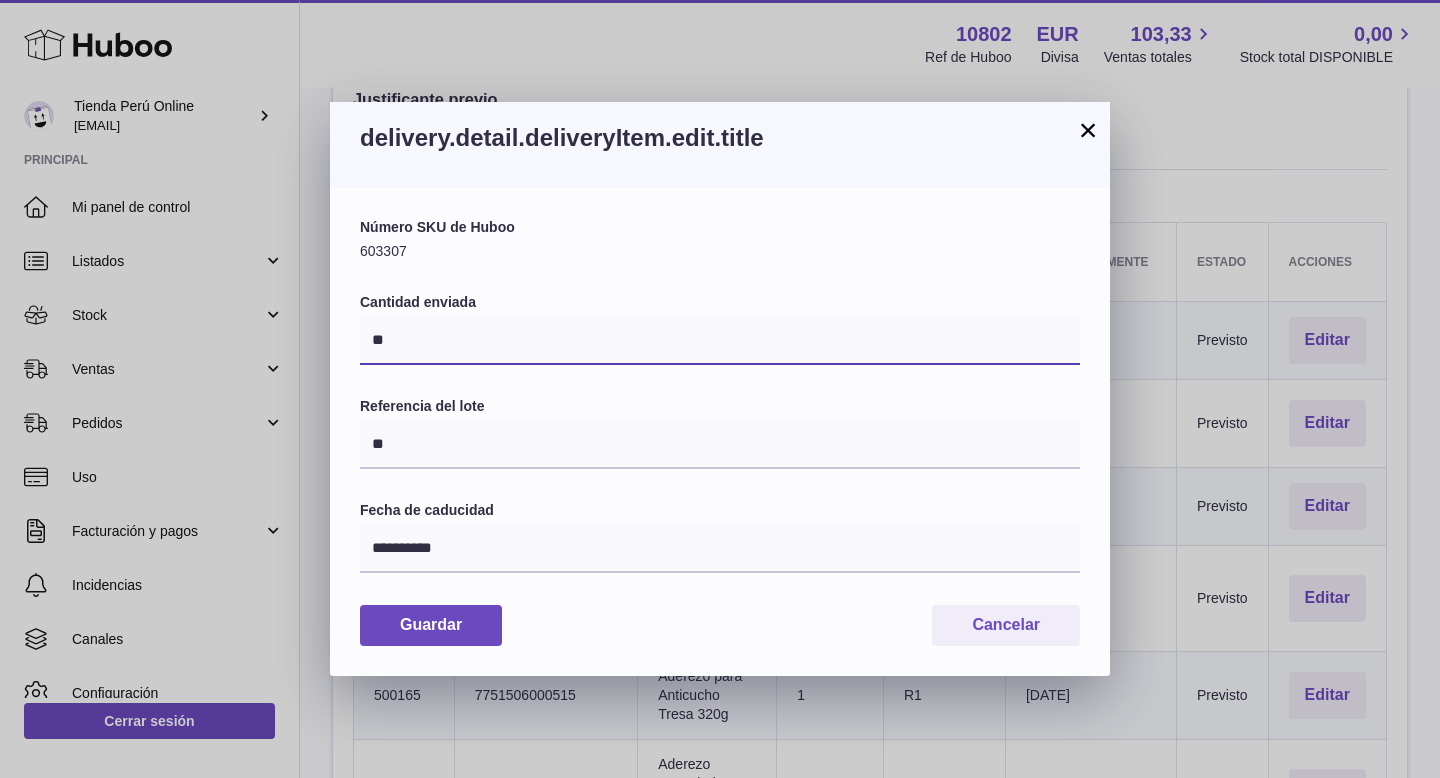 type on "**" 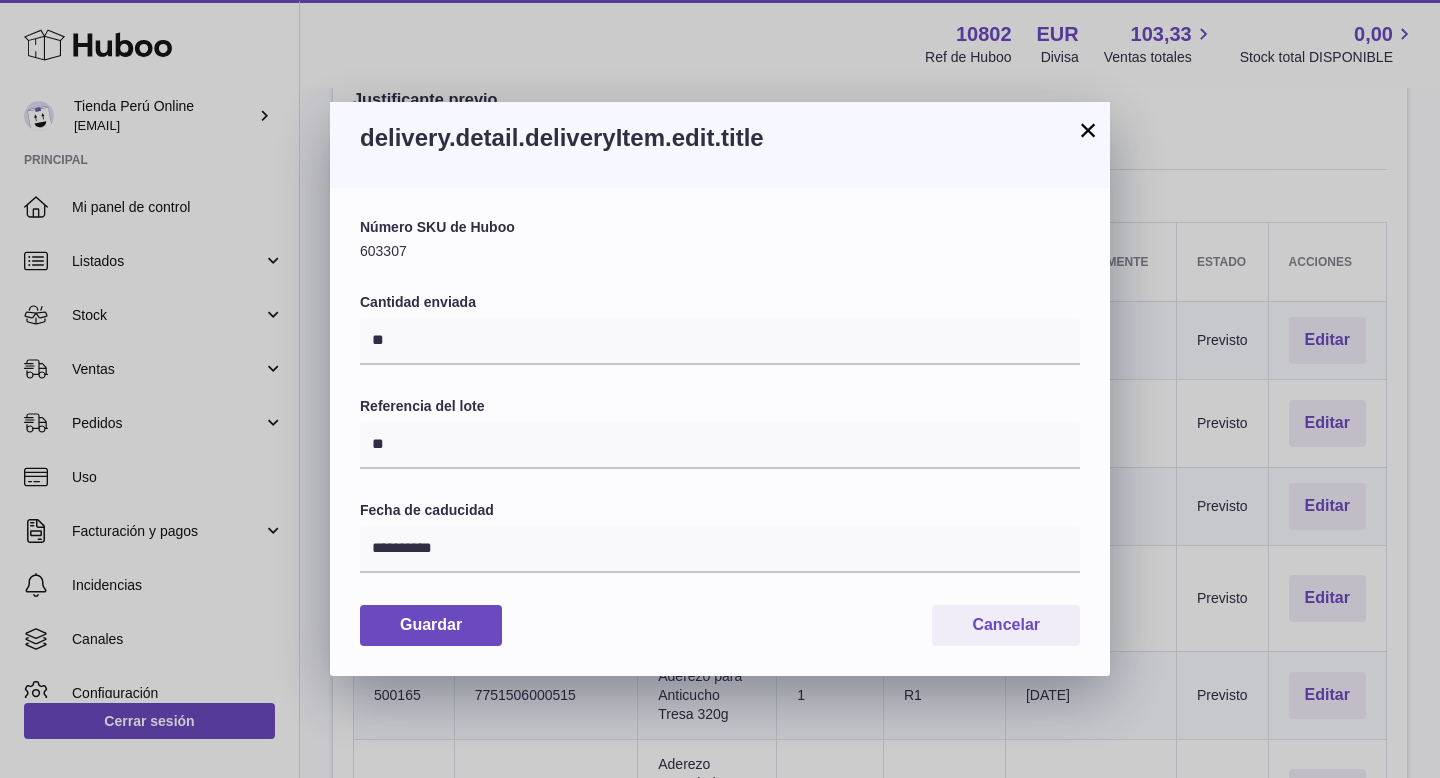 click on "**********" at bounding box center [720, 431] 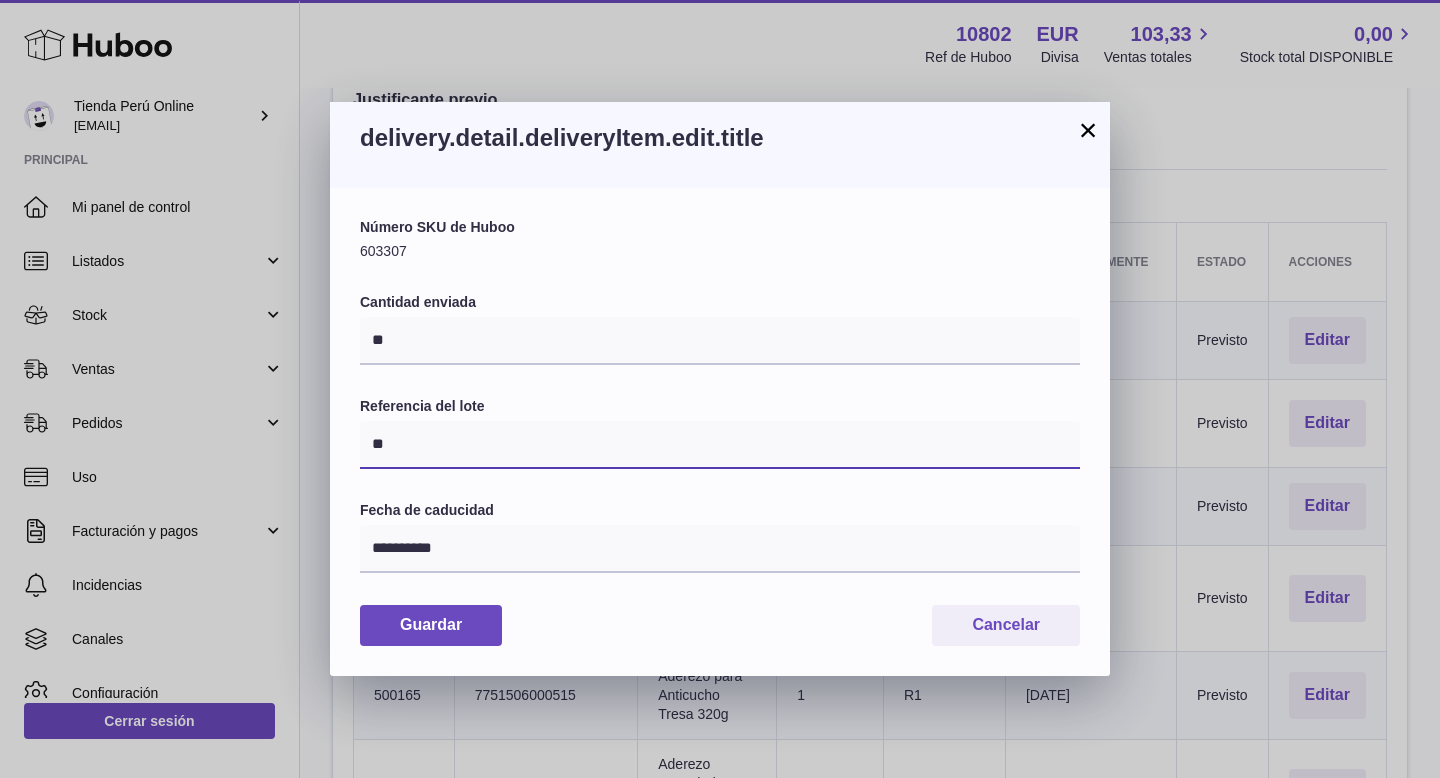 drag, startPoint x: 435, startPoint y: 446, endPoint x: 307, endPoint y: 446, distance: 128 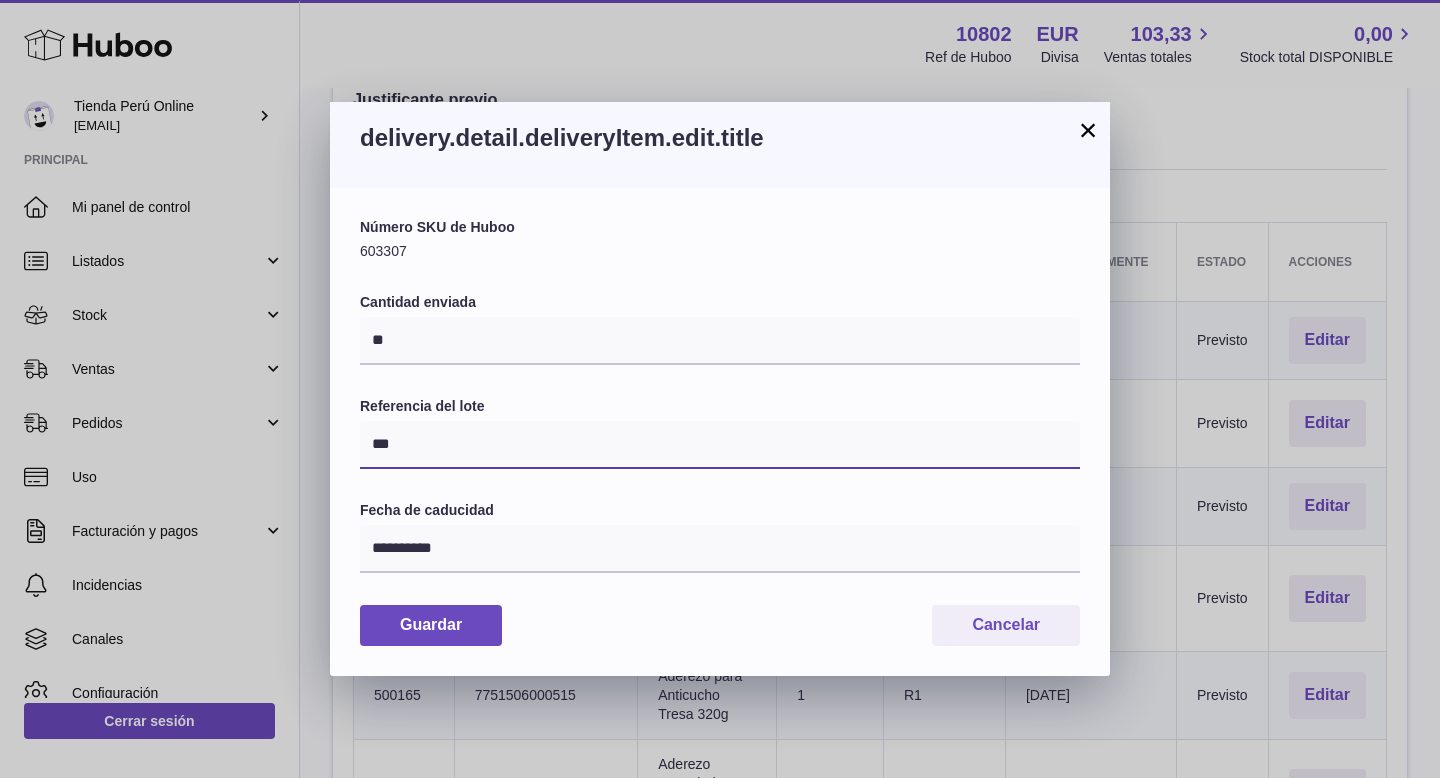 type on "***" 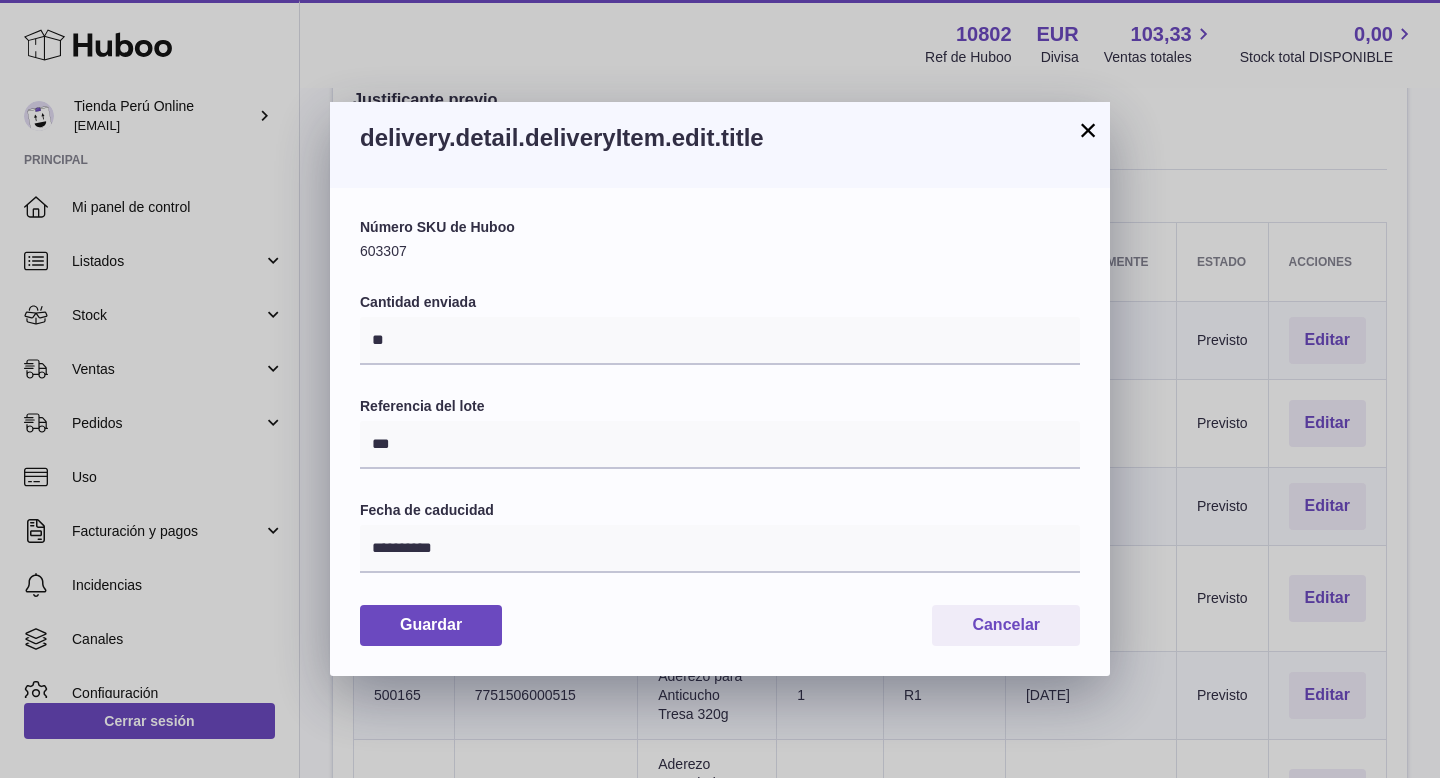 click on "**********" at bounding box center [720, 431] 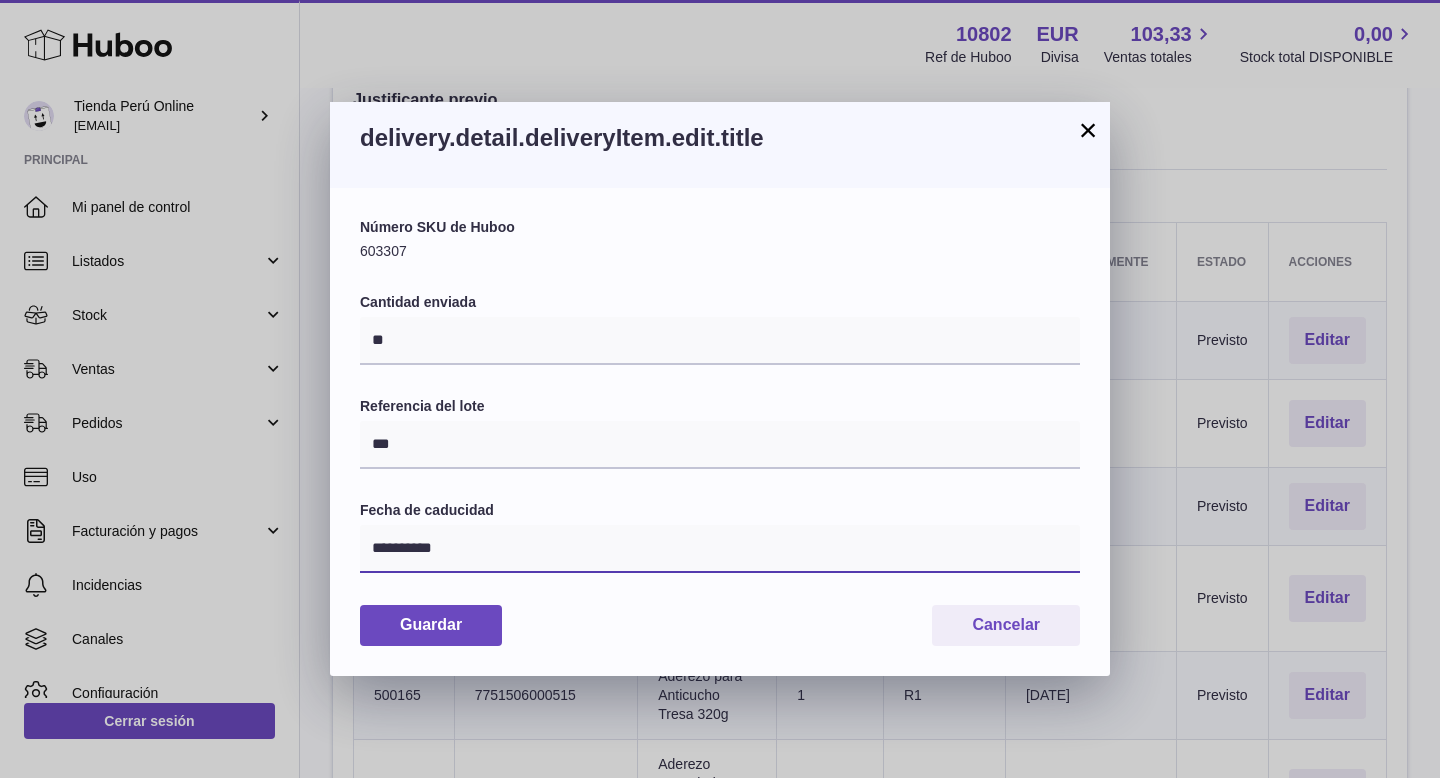 click on "**********" at bounding box center [720, 549] 